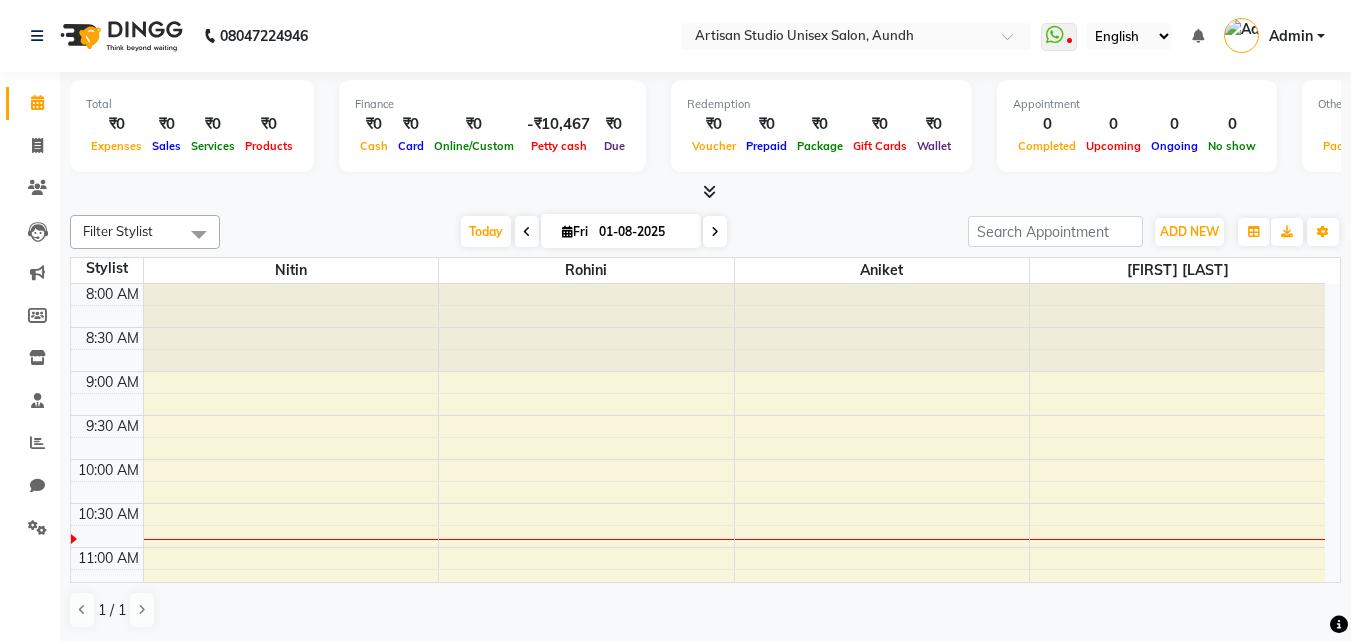 scroll, scrollTop: 0, scrollLeft: 0, axis: both 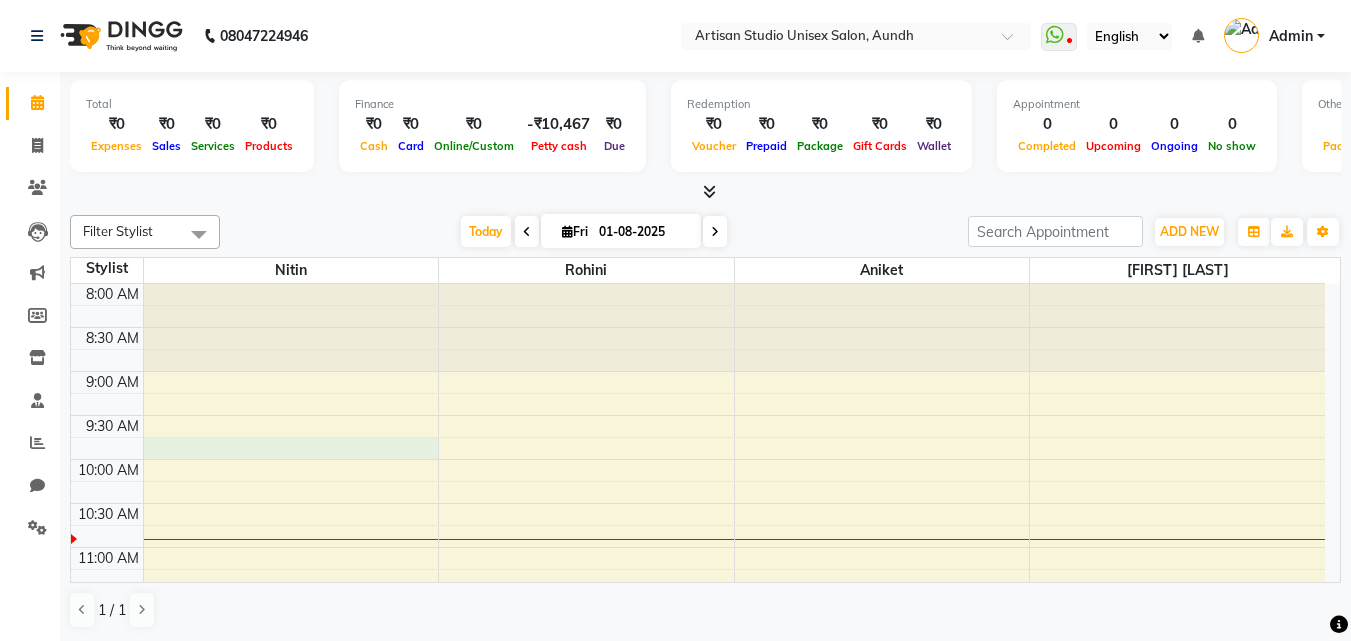 click on "8:00 AM 8:30 AM 9:00 AM 9:30 AM 10:00 AM 10:30 AM 11:00 AM 11:30 AM 12:00 PM 12:30 PM 1:00 PM 1:30 PM 2:00 PM 2:30 PM 3:00 PM 3:30 PM 4:00 PM 4:30 PM 5:00 PM 5:30 PM 6:00 PM 6:30 PM 7:00 PM 7:30 PM 8:00 PM 8:30 PM 9:00 PM 9:30 PM" at bounding box center (698, 899) 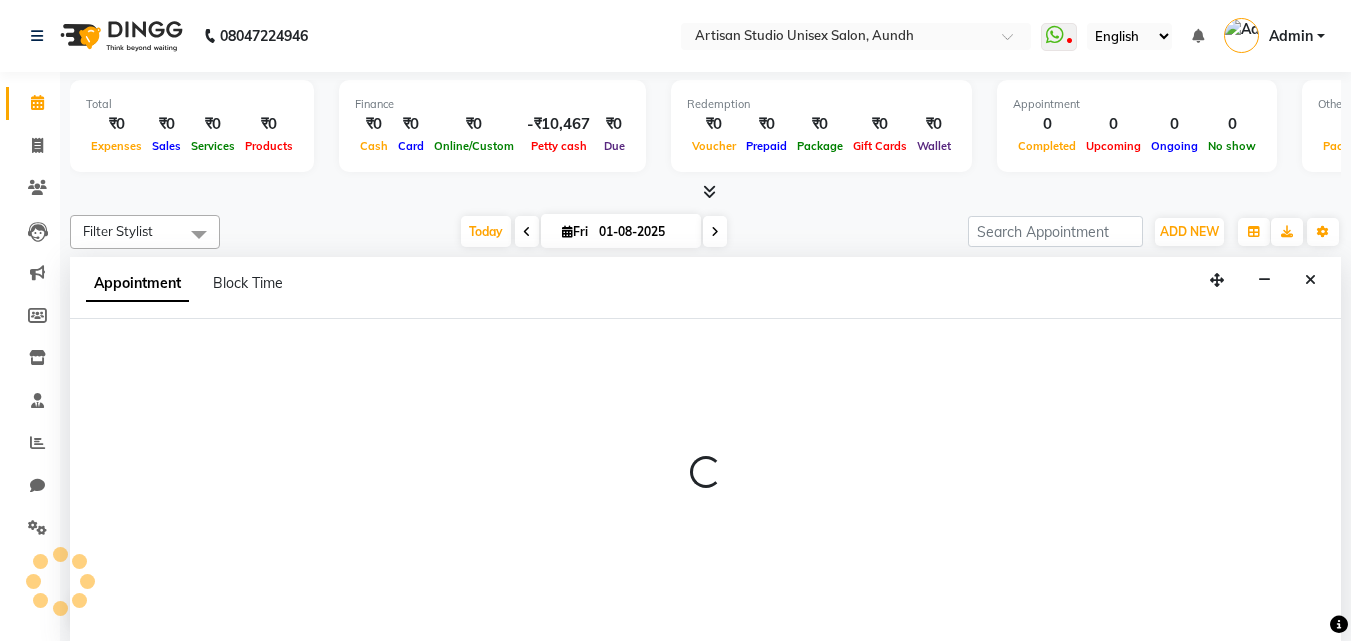 select on "31468" 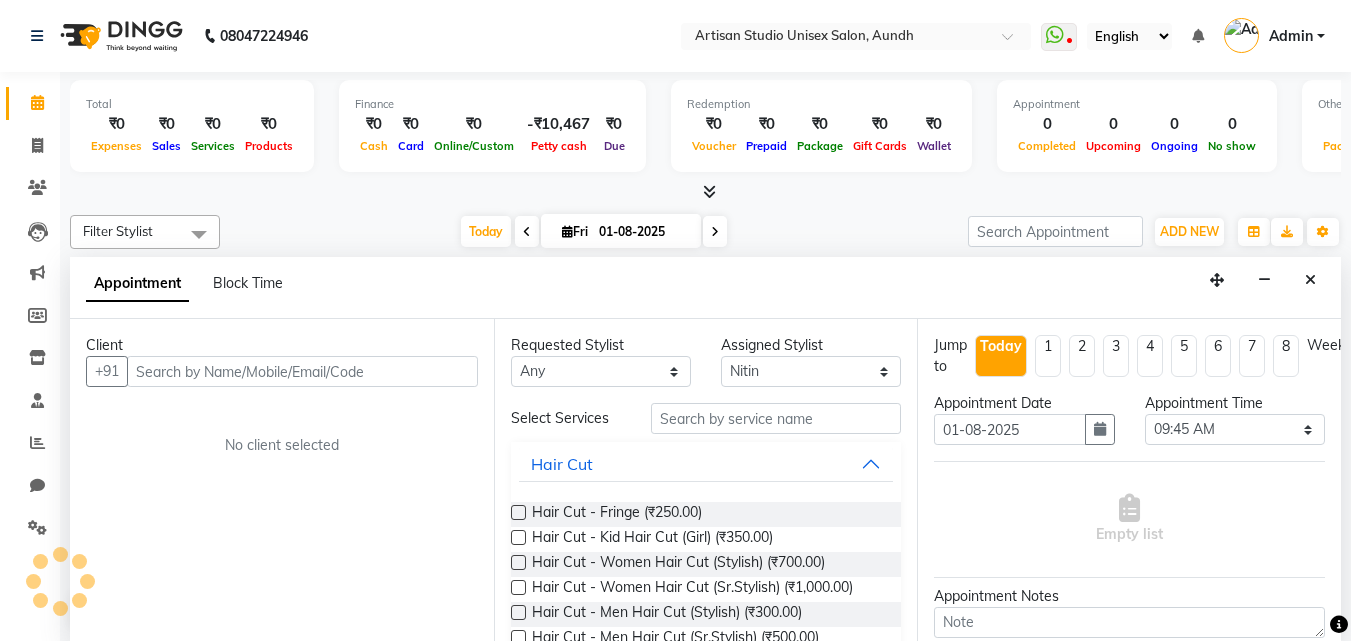 scroll, scrollTop: 1, scrollLeft: 0, axis: vertical 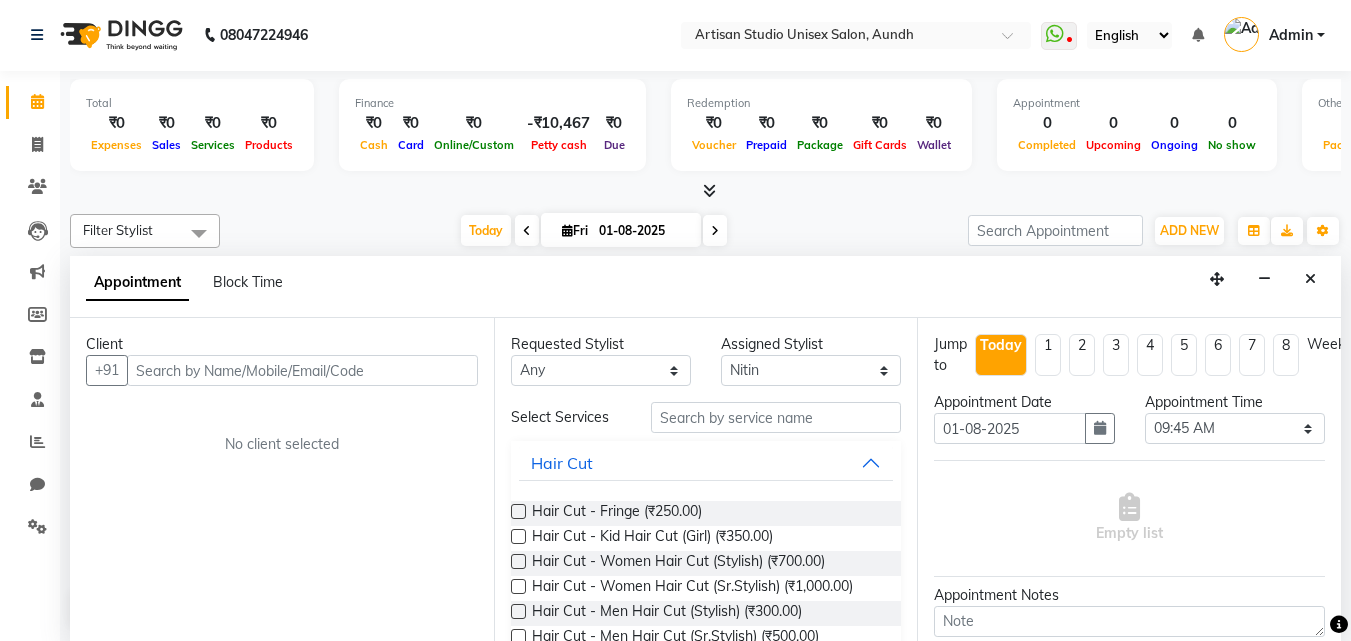click at bounding box center [302, 370] 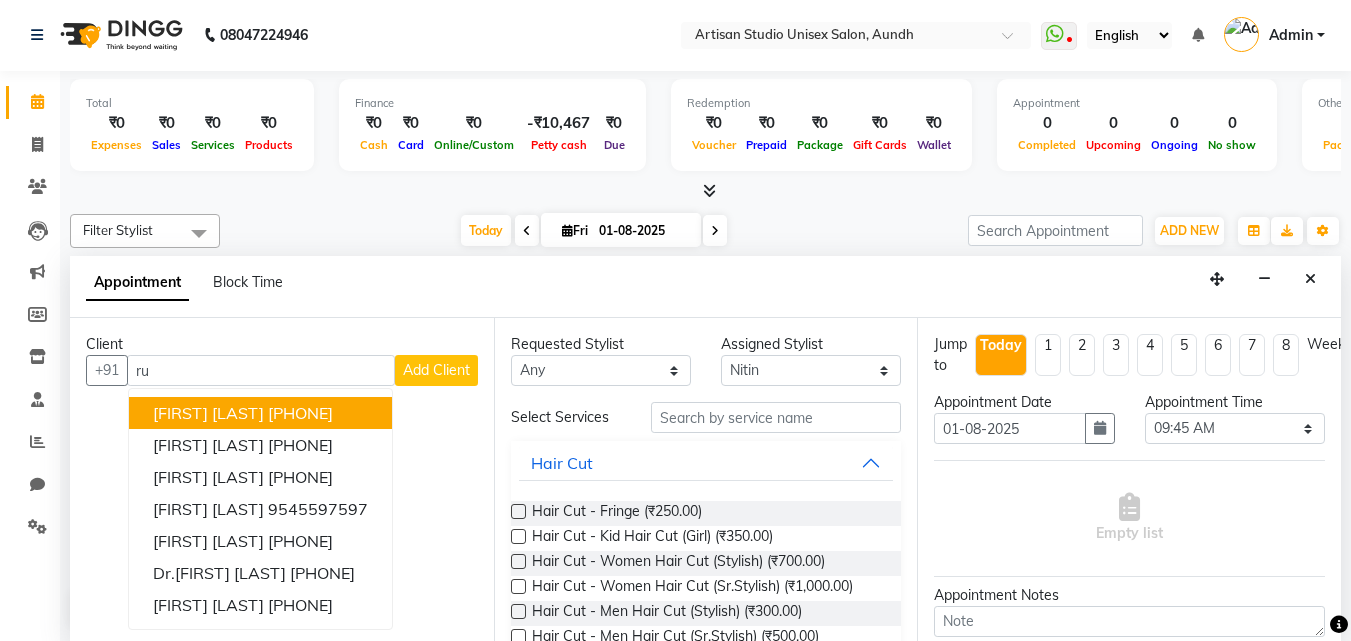 type on "r" 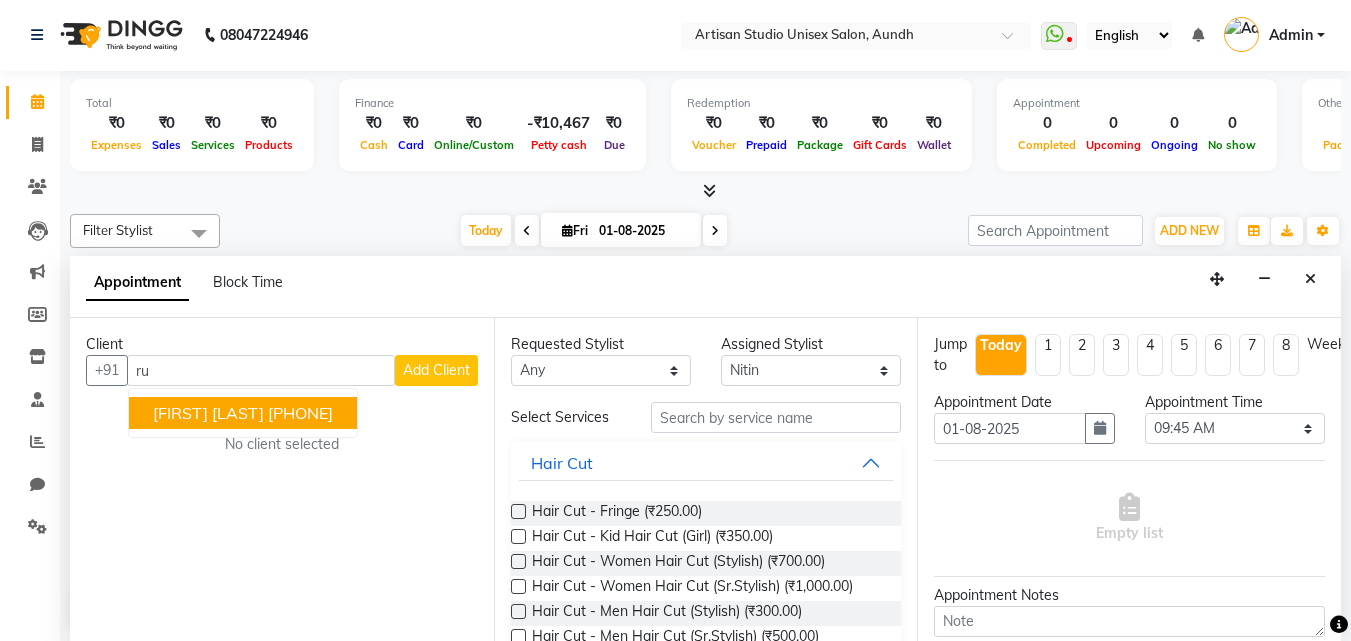 type on "r" 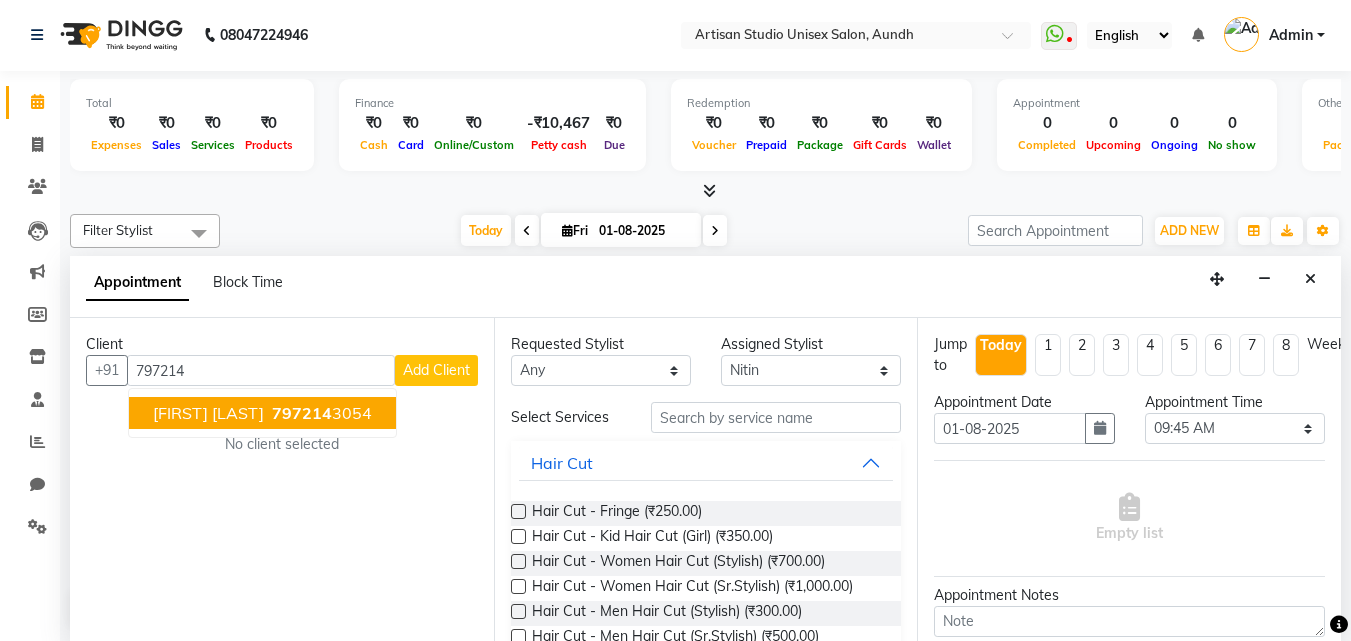 click on "797214" at bounding box center (302, 413) 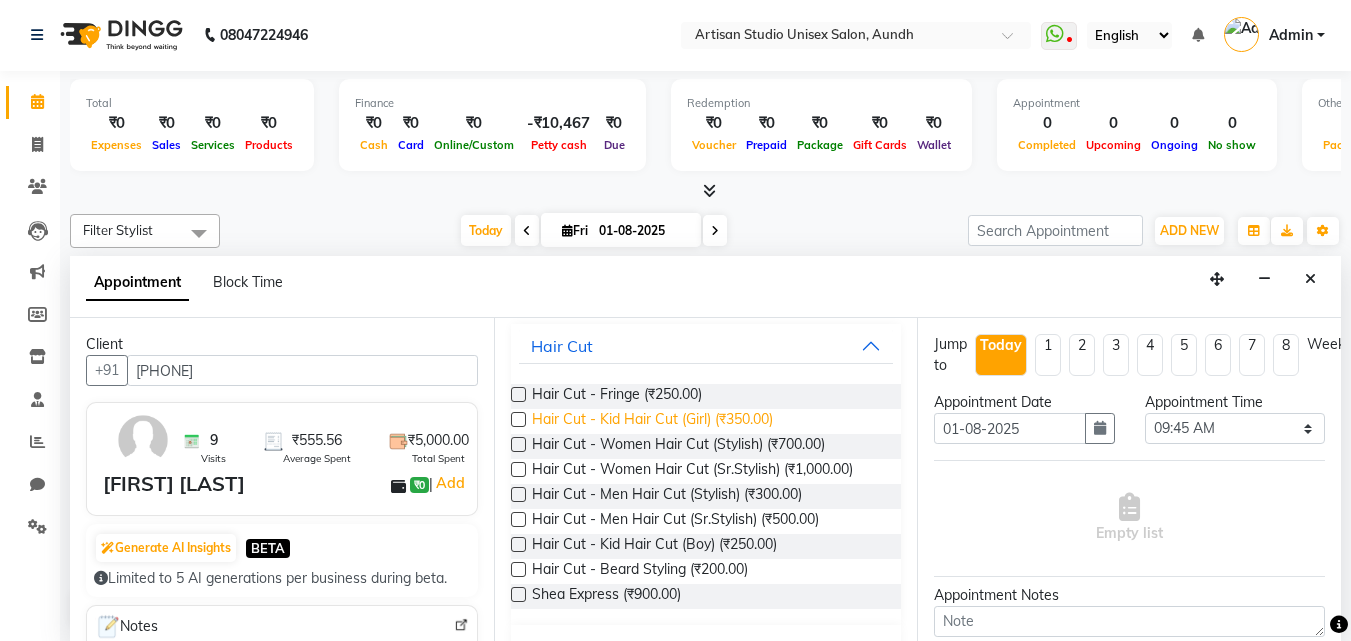 scroll, scrollTop: 200, scrollLeft: 0, axis: vertical 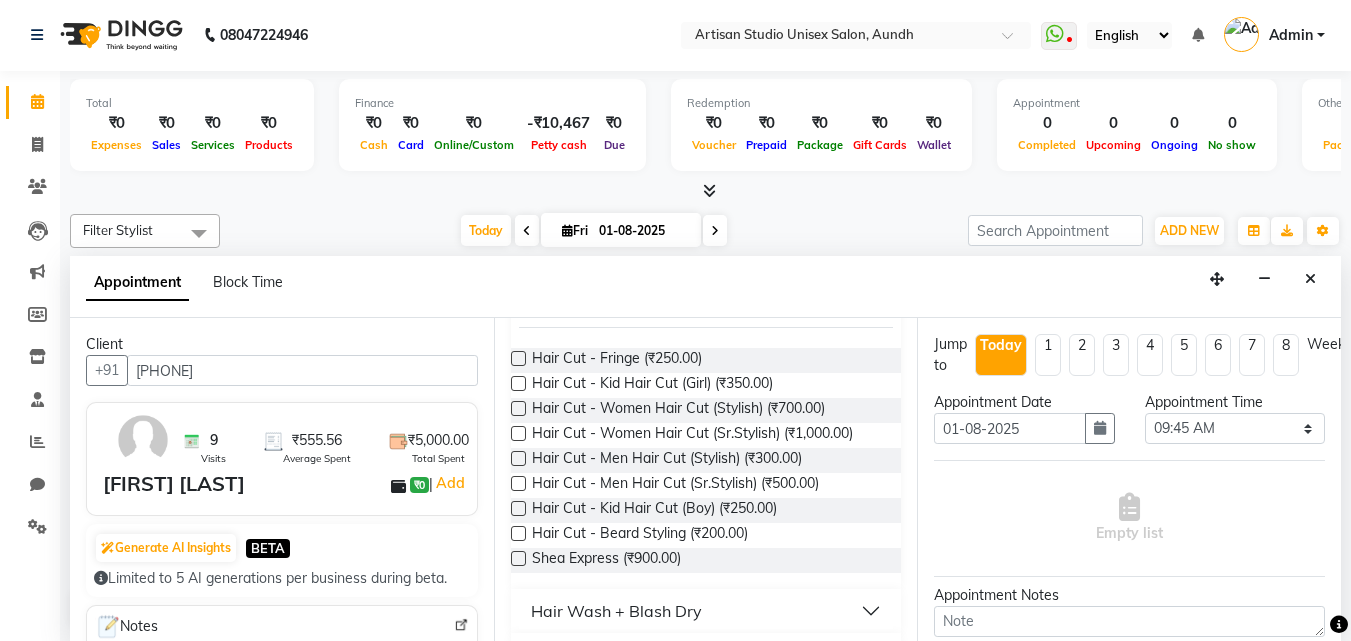 type on "[PHONE]" 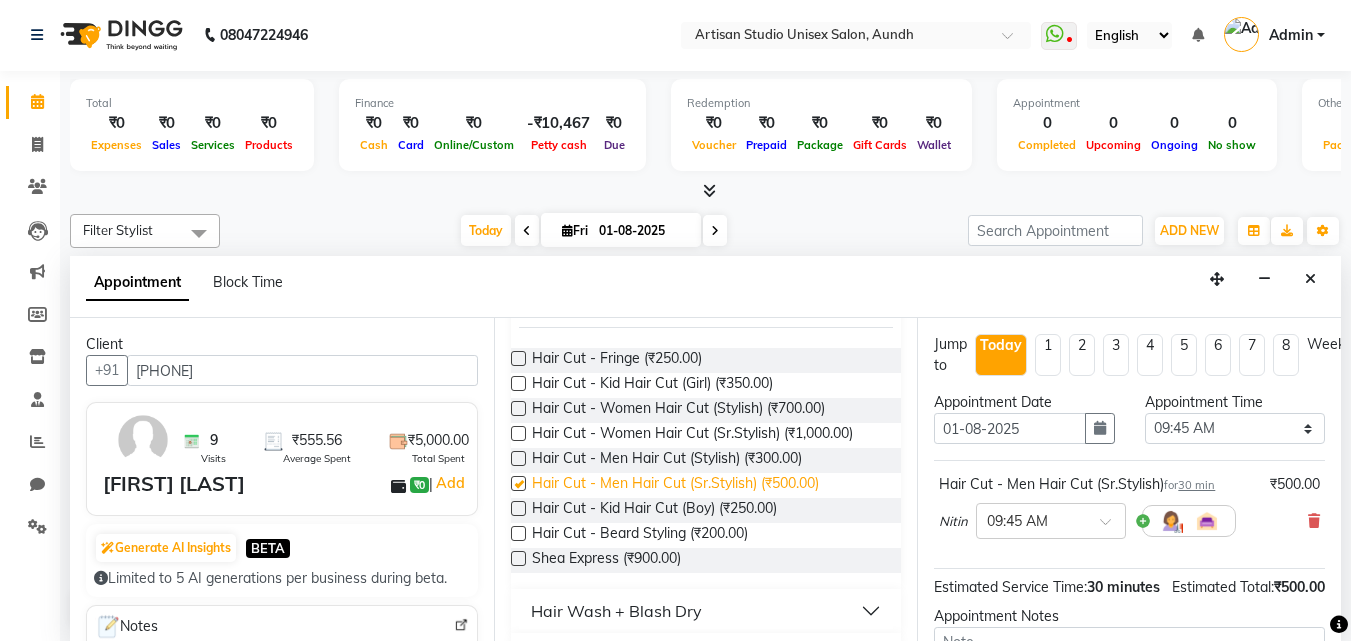 checkbox on "false" 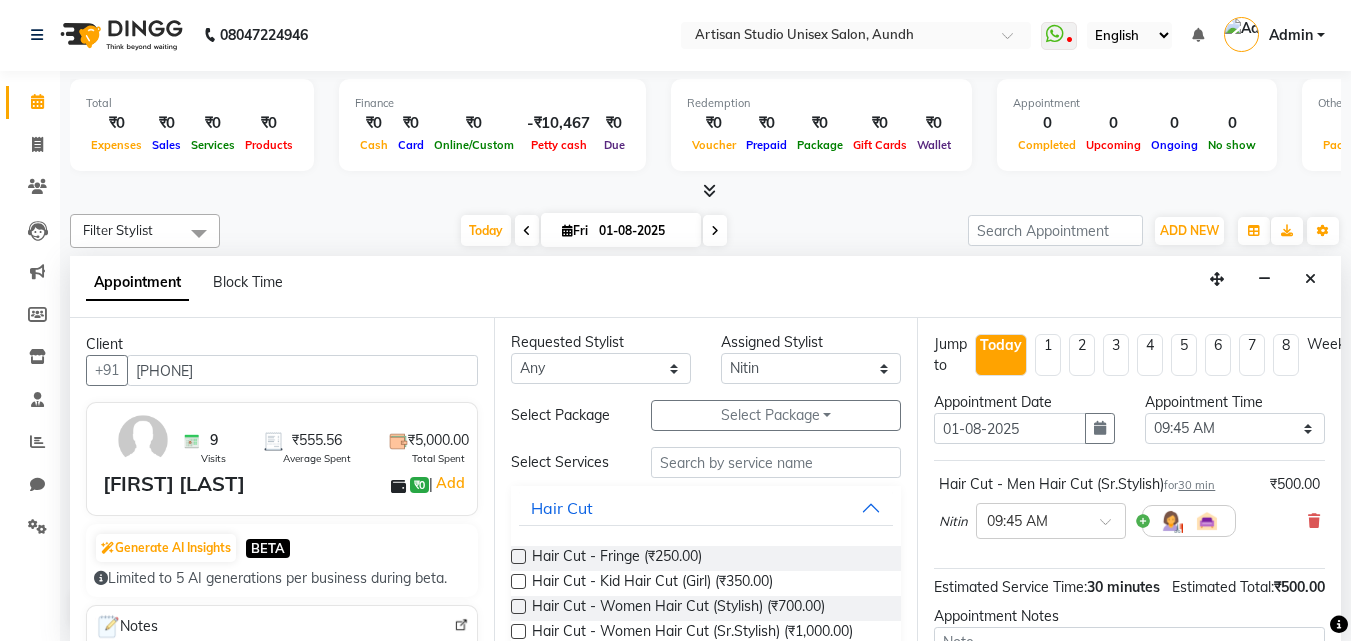 scroll, scrollTop: 0, scrollLeft: 0, axis: both 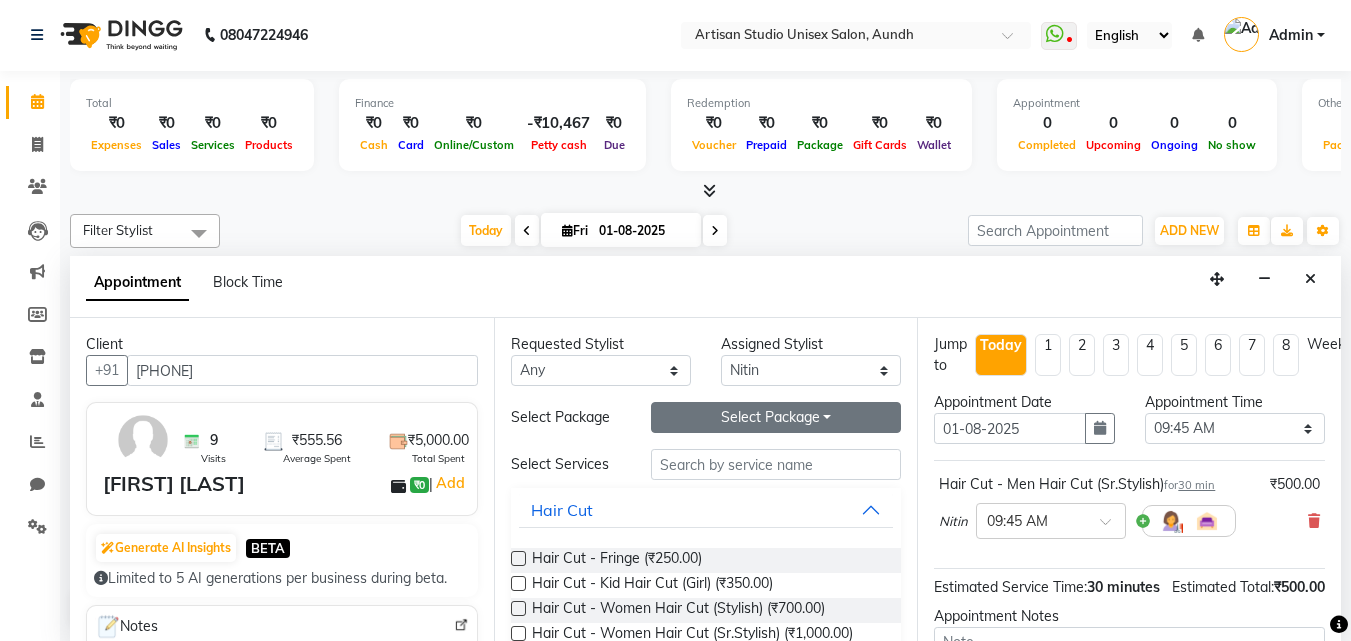 click on "Select Package  Toggle Dropdown" at bounding box center (776, 417) 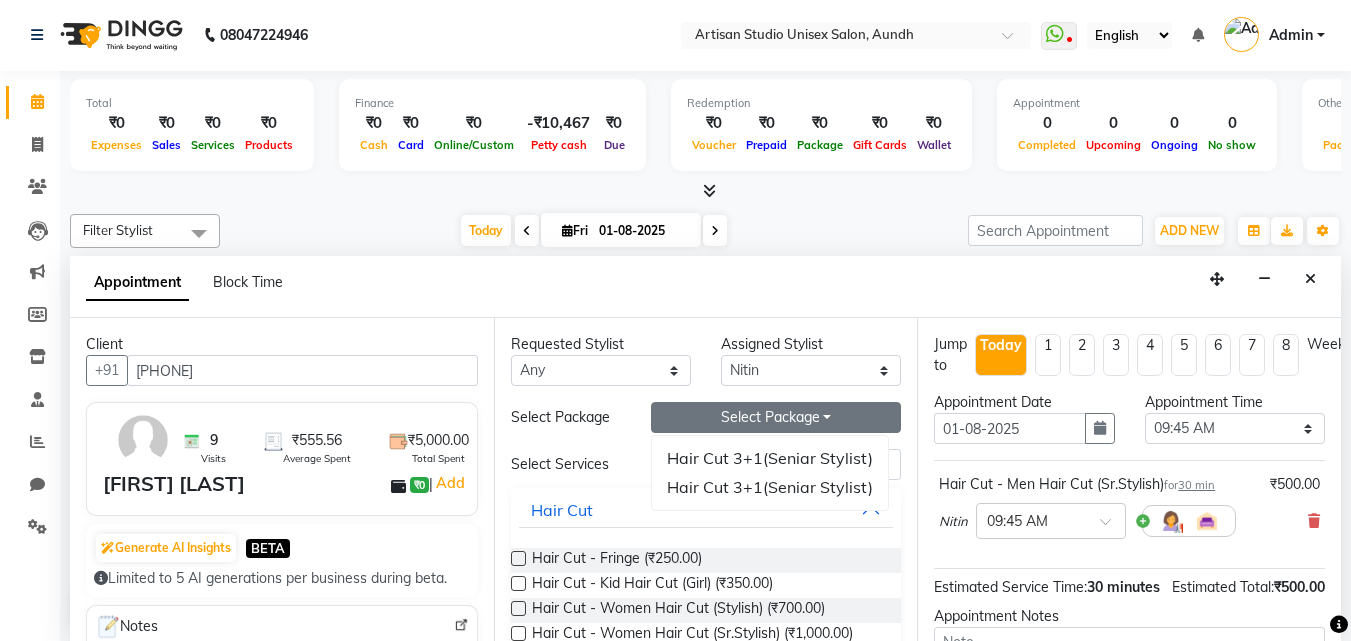 click on "Select Package  Toggle Dropdown" at bounding box center [776, 417] 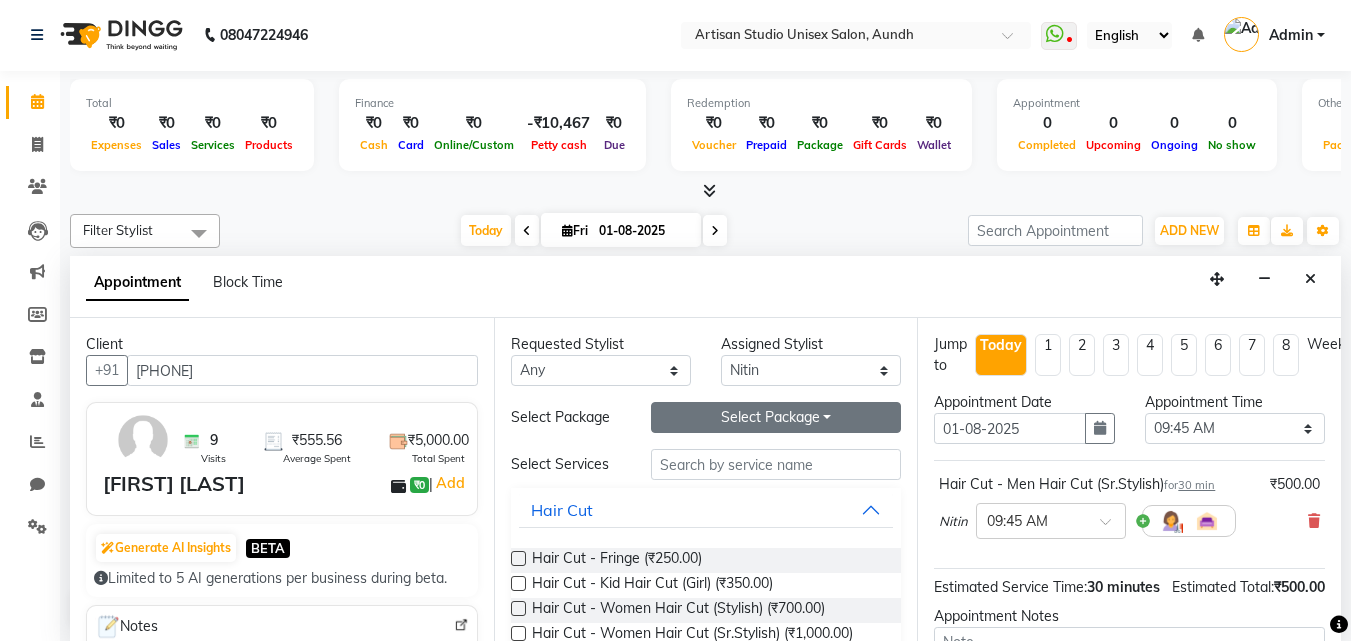click on "Select Package  Toggle Dropdown" at bounding box center (776, 417) 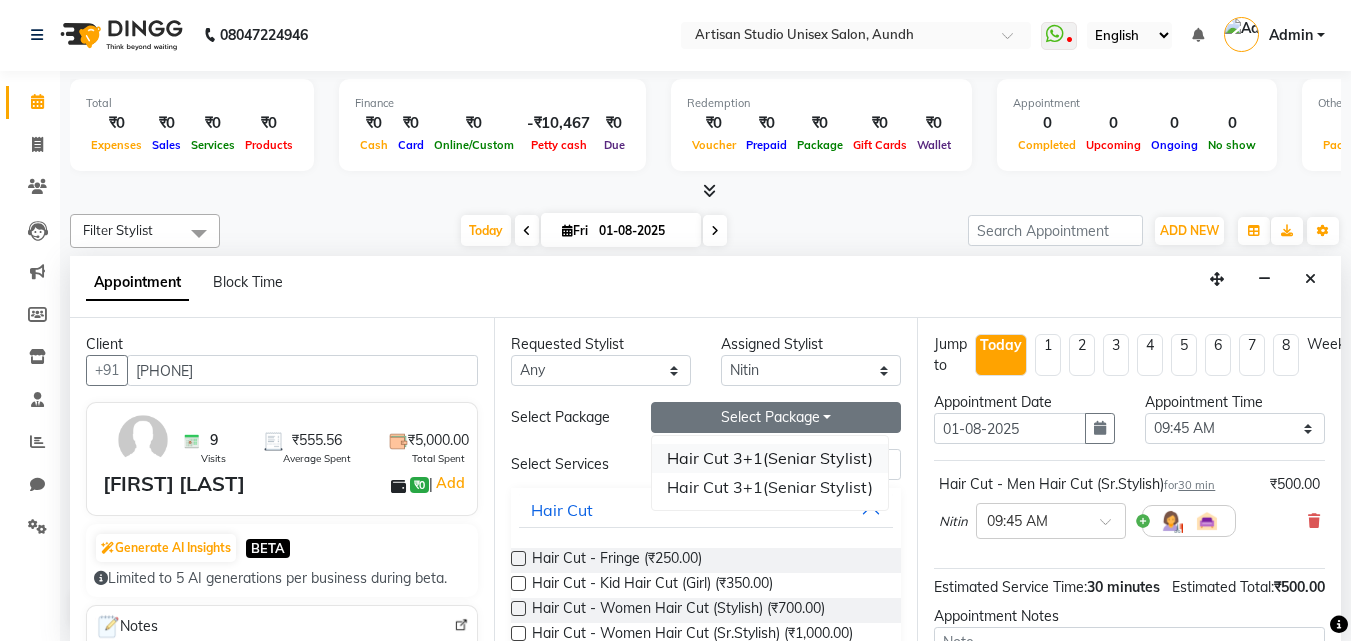 click on "Hair Cut 3+1(Seniar Stylist)" at bounding box center (770, 458) 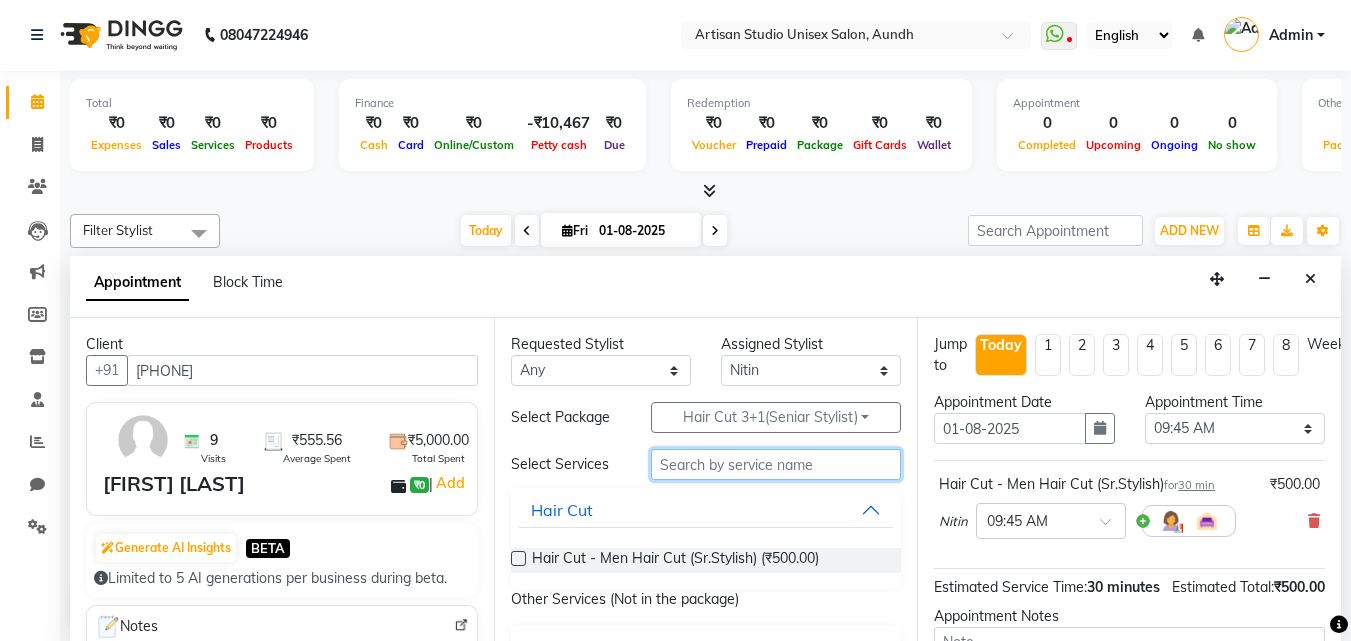 click at bounding box center (776, 464) 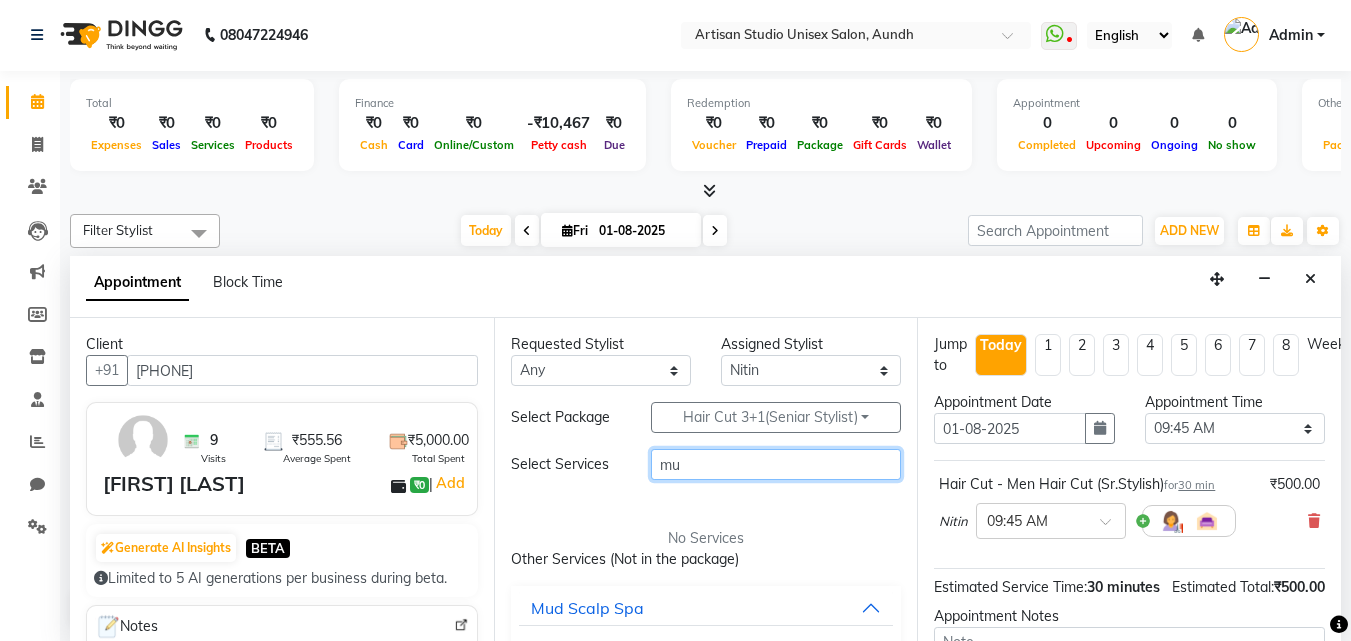 type on "m" 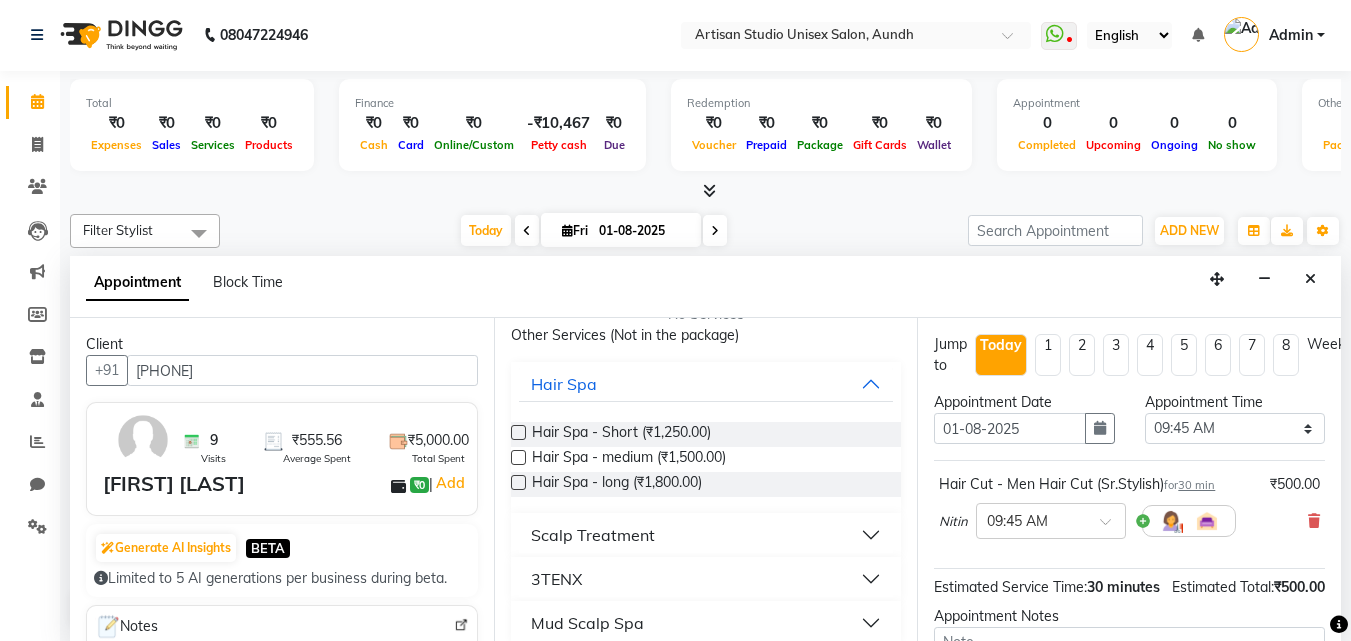 scroll, scrollTop: 244, scrollLeft: 0, axis: vertical 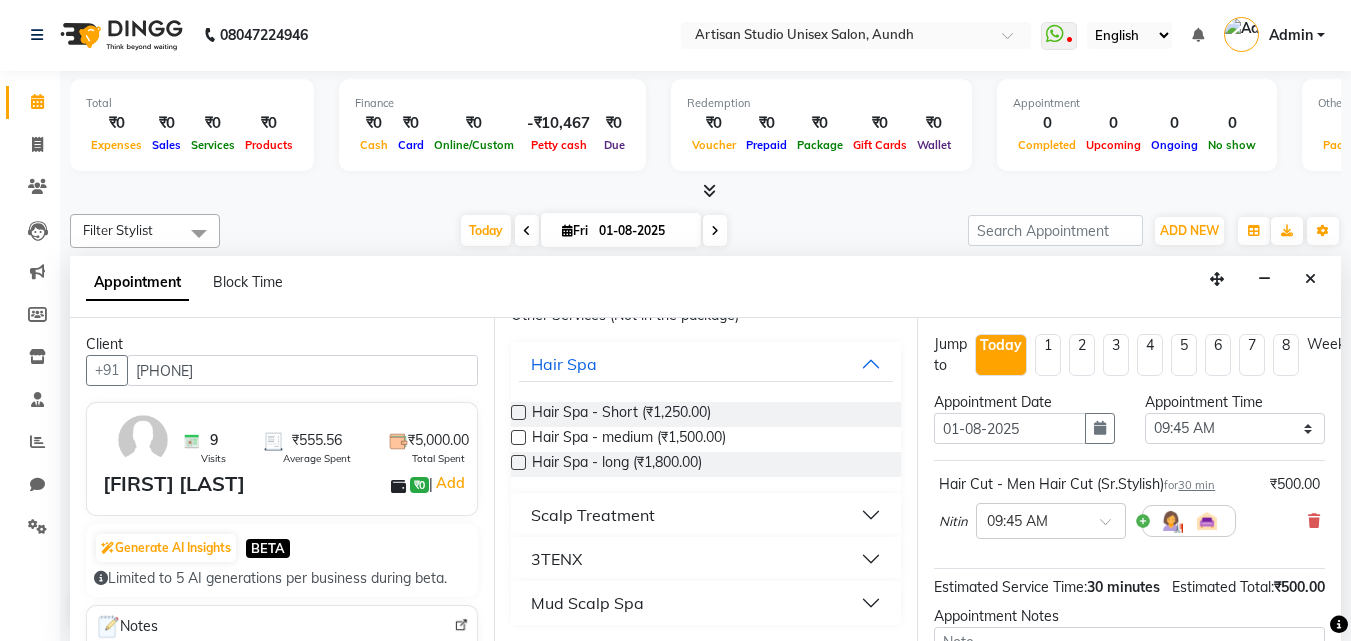 type on "spa" 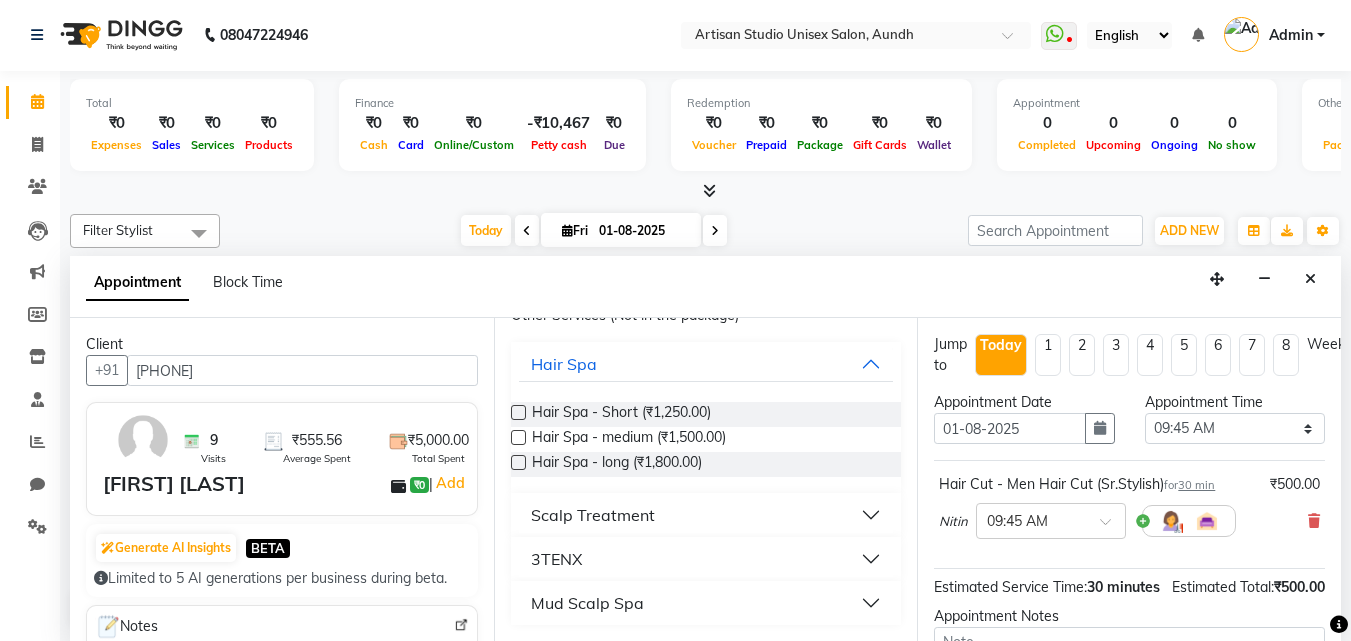 click on "Mud Scalp Spa" at bounding box center (706, 603) 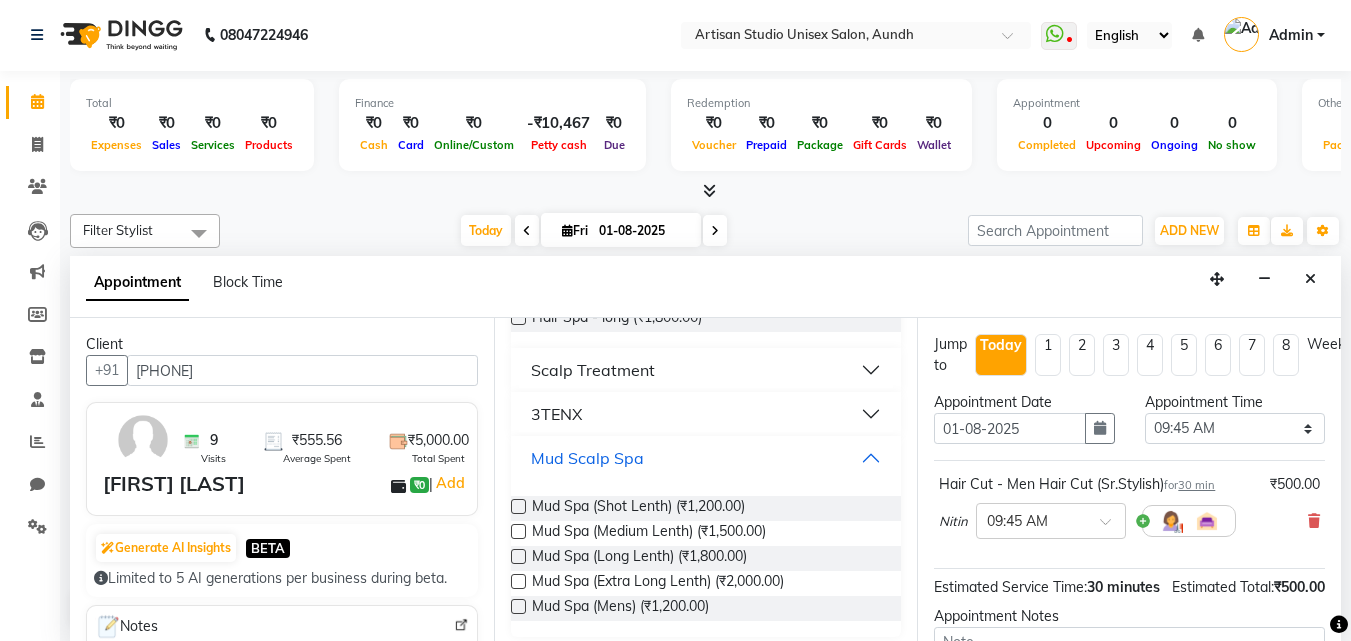 scroll, scrollTop: 401, scrollLeft: 0, axis: vertical 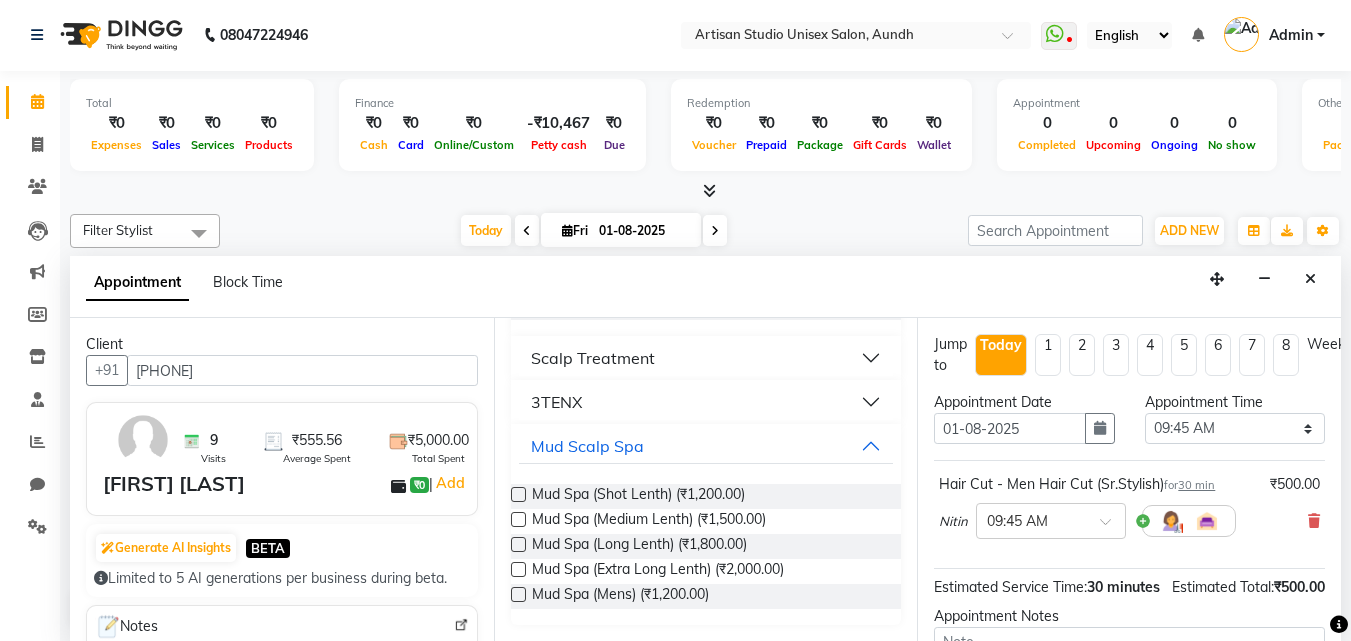 click at bounding box center [518, 594] 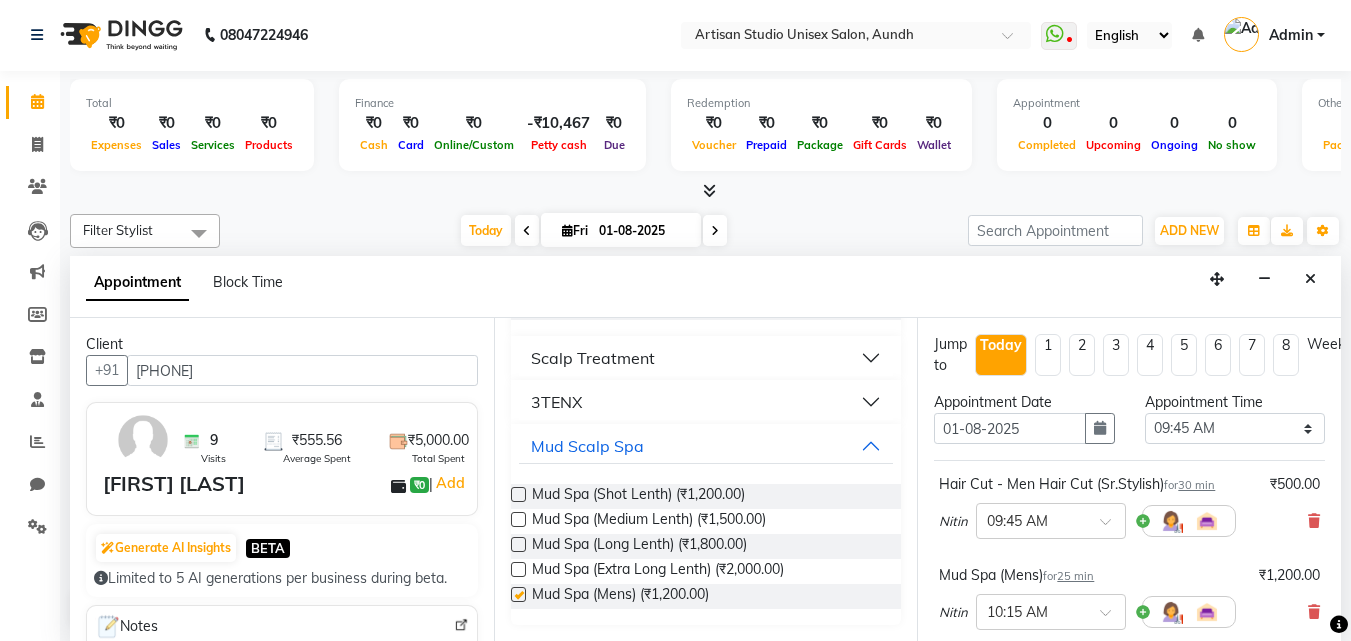 checkbox on "false" 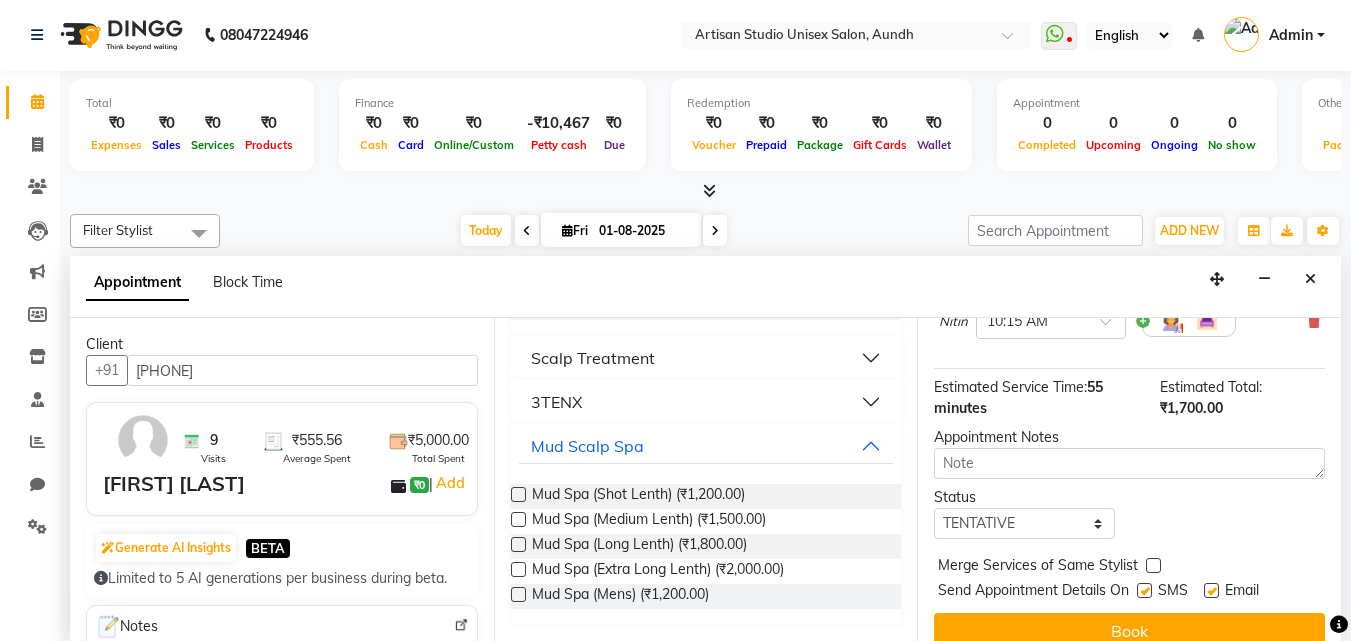 scroll, scrollTop: 300, scrollLeft: 0, axis: vertical 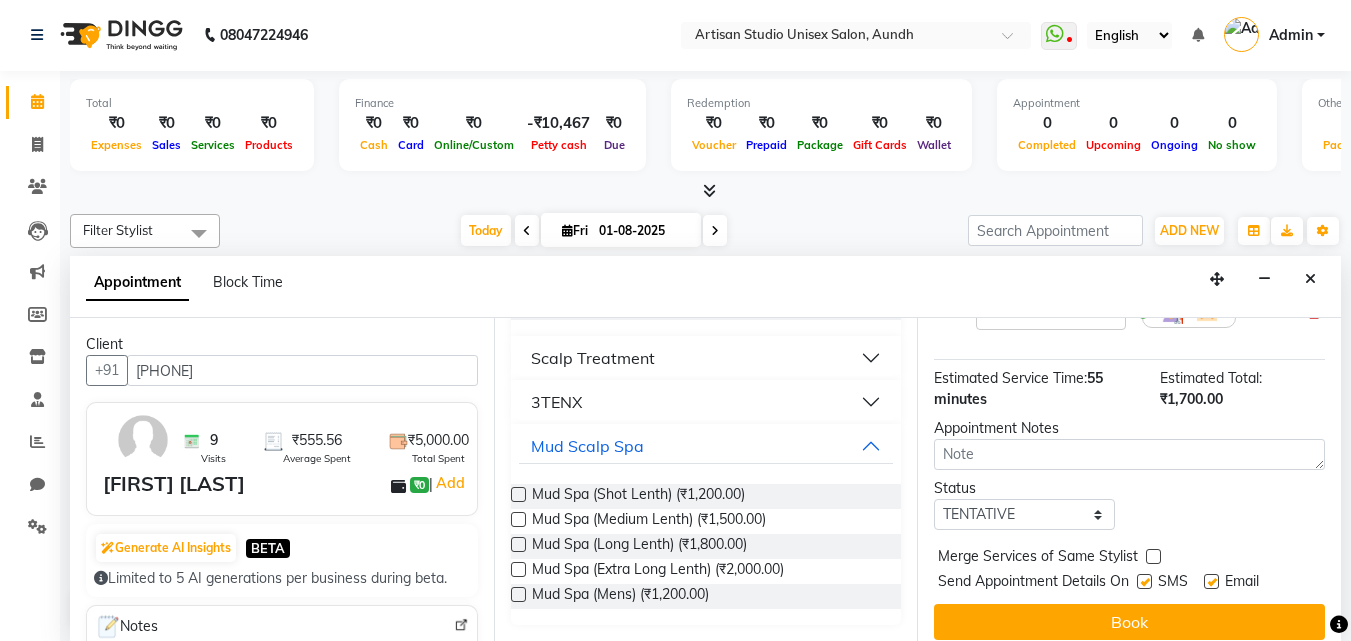 click at bounding box center (1144, 581) 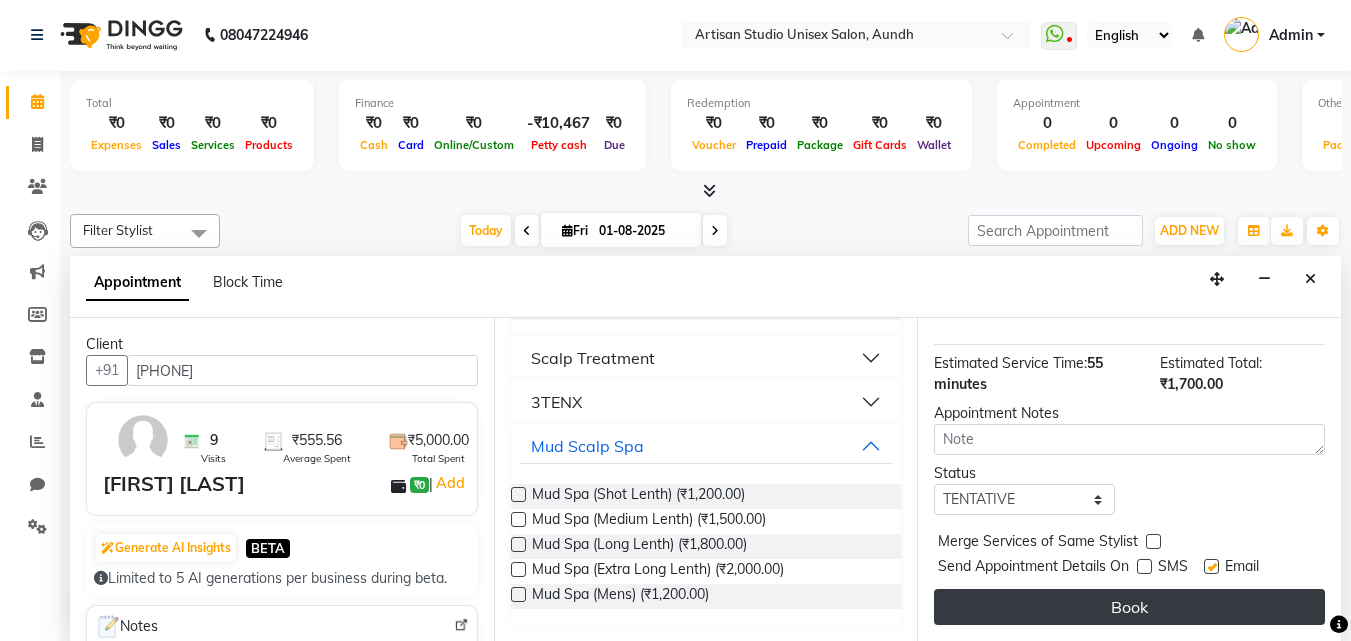 scroll, scrollTop: 330, scrollLeft: 0, axis: vertical 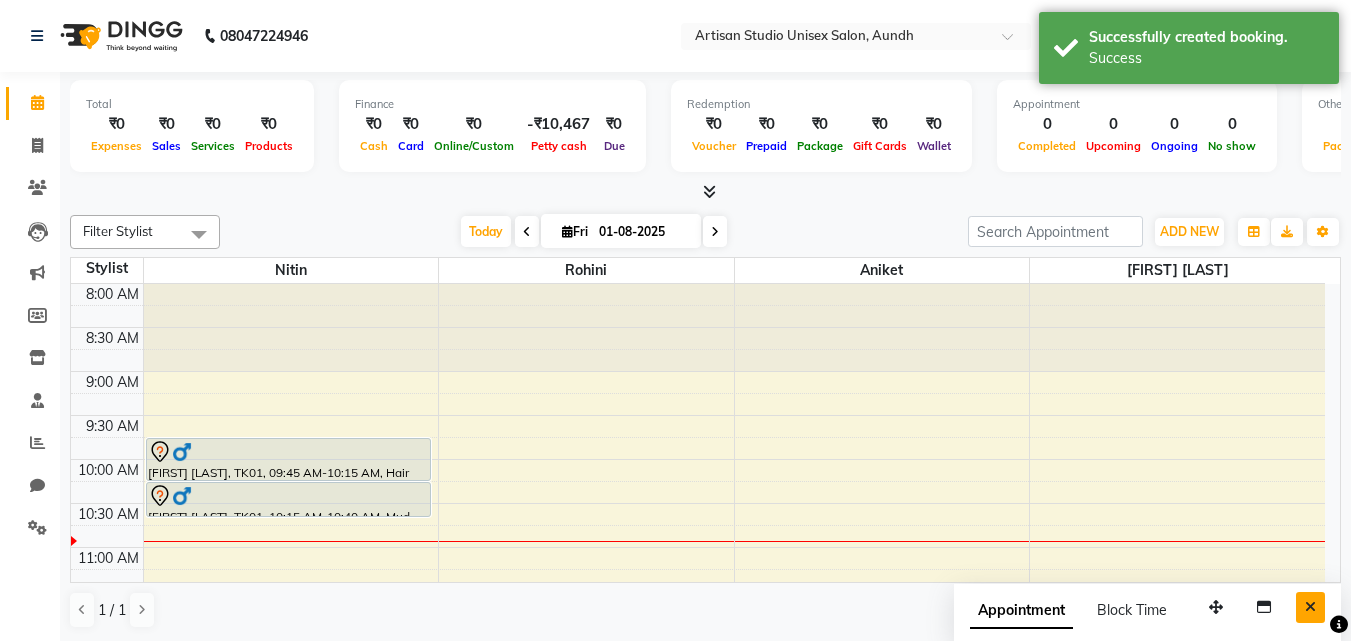 drag, startPoint x: 1317, startPoint y: 605, endPoint x: 916, endPoint y: 609, distance: 401.01996 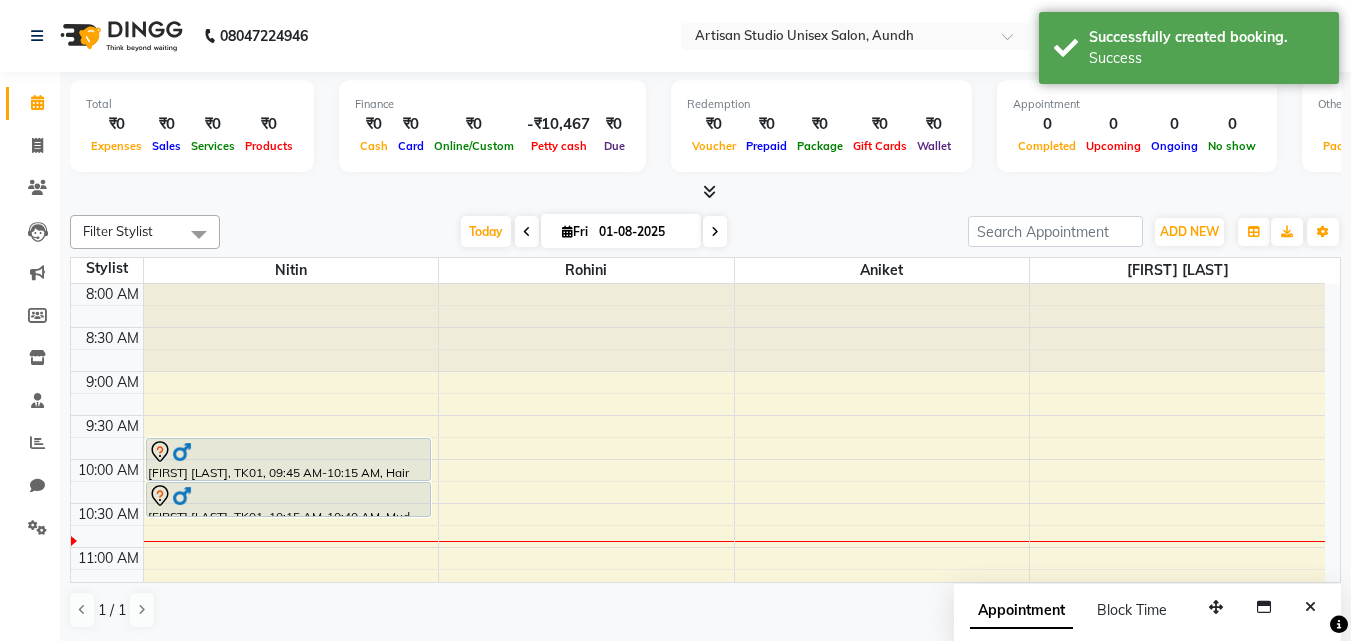click at bounding box center [1310, 607] 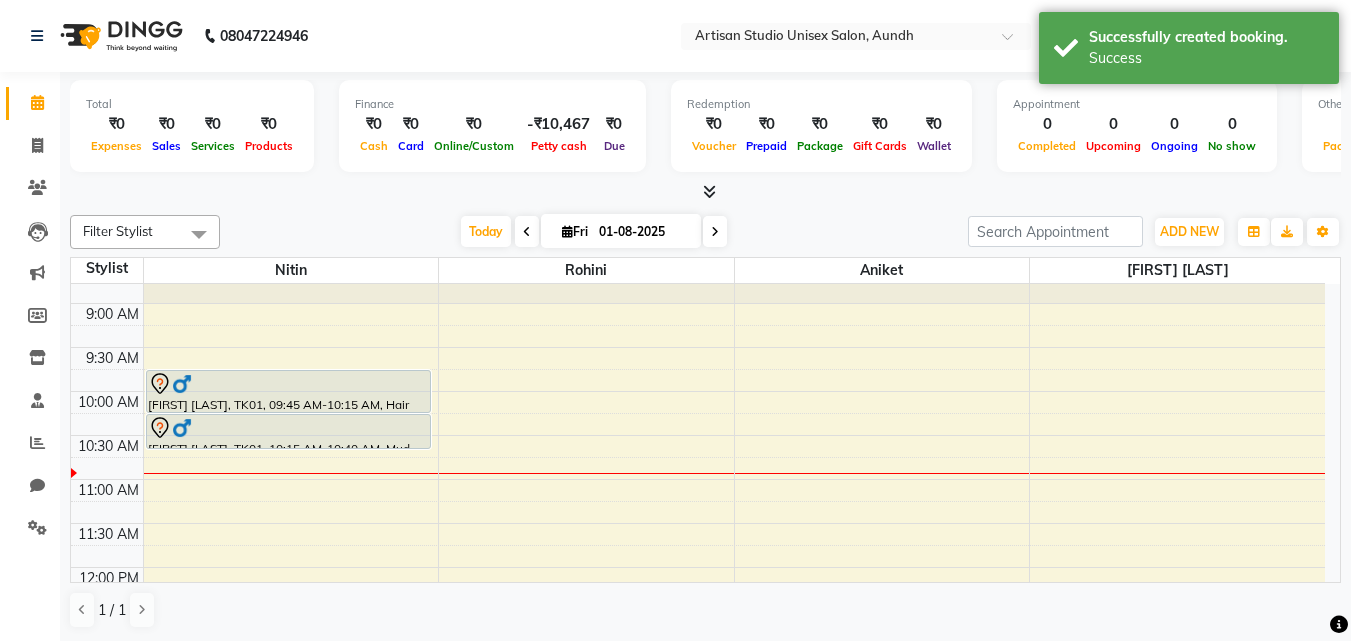 scroll, scrollTop: 100, scrollLeft: 0, axis: vertical 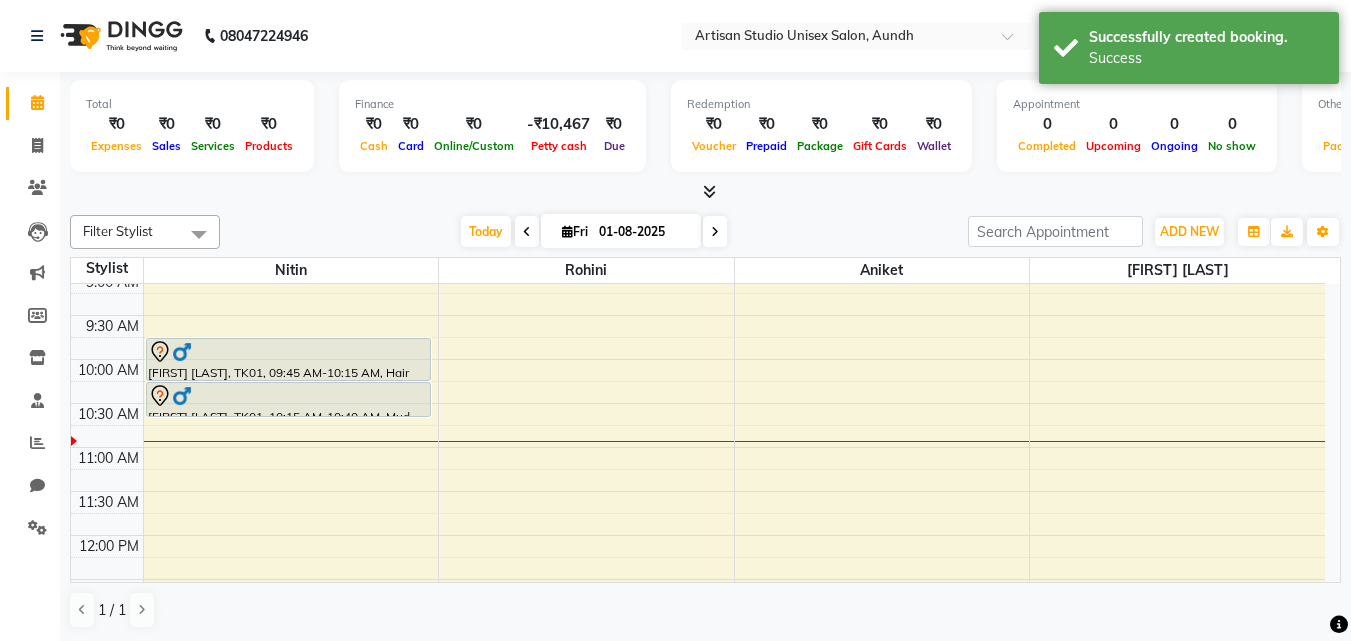click on "8:00 AM 8:30 AM 9:00 AM 9:30 AM 10:00 AM 10:30 AM 11:00 AM 11:30 AM 12:00 PM 12:30 PM 1:00 PM 1:30 PM 2:00 PM 2:30 PM 3:00 PM 3:30 PM 4:00 PM 4:30 PM 5:00 PM 5:30 PM 6:00 PM 6:30 PM 7:00 PM 7:30 PM 8:00 PM 8:30 PM 9:00 PM 9:30 PM             [FIRST] [LAST], TK01, 09:45 AM-10:15 AM, Hair Cut - Men Hair Cut (Sr.Stylish)             [FIRST] [LAST], TK01, 10:15 AM-10:40 AM, Mud Spa (Mens)" at bounding box center [698, 799] 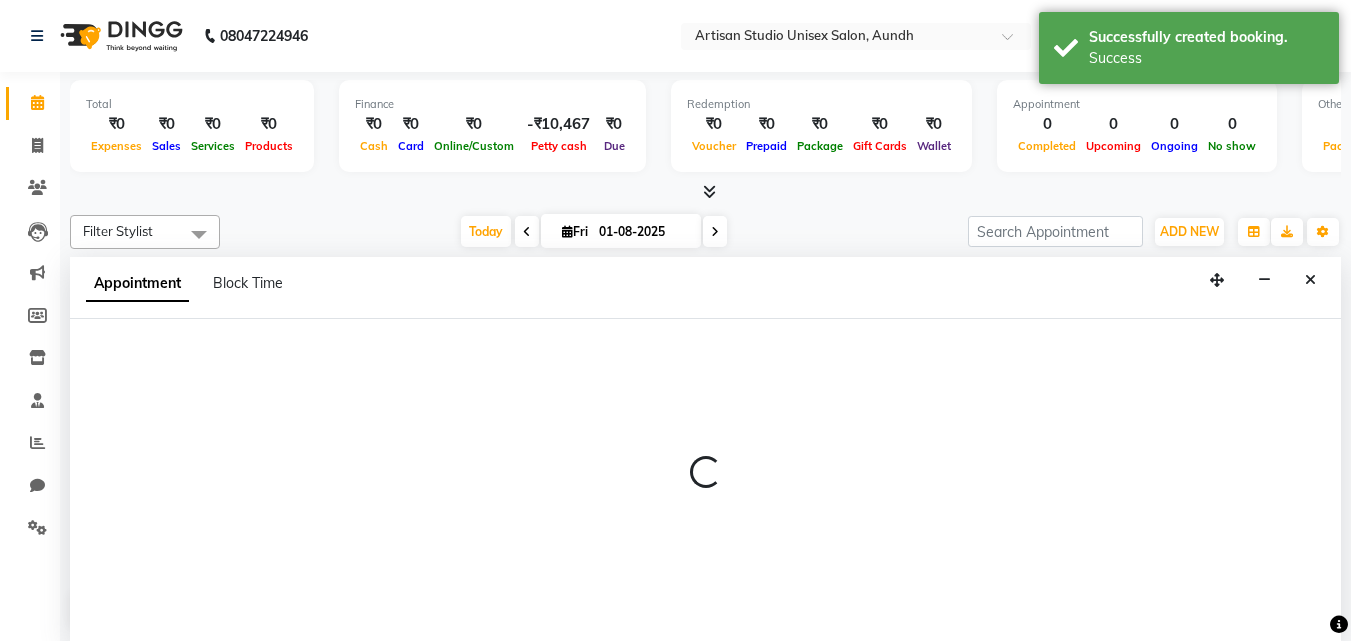 select on "31468" 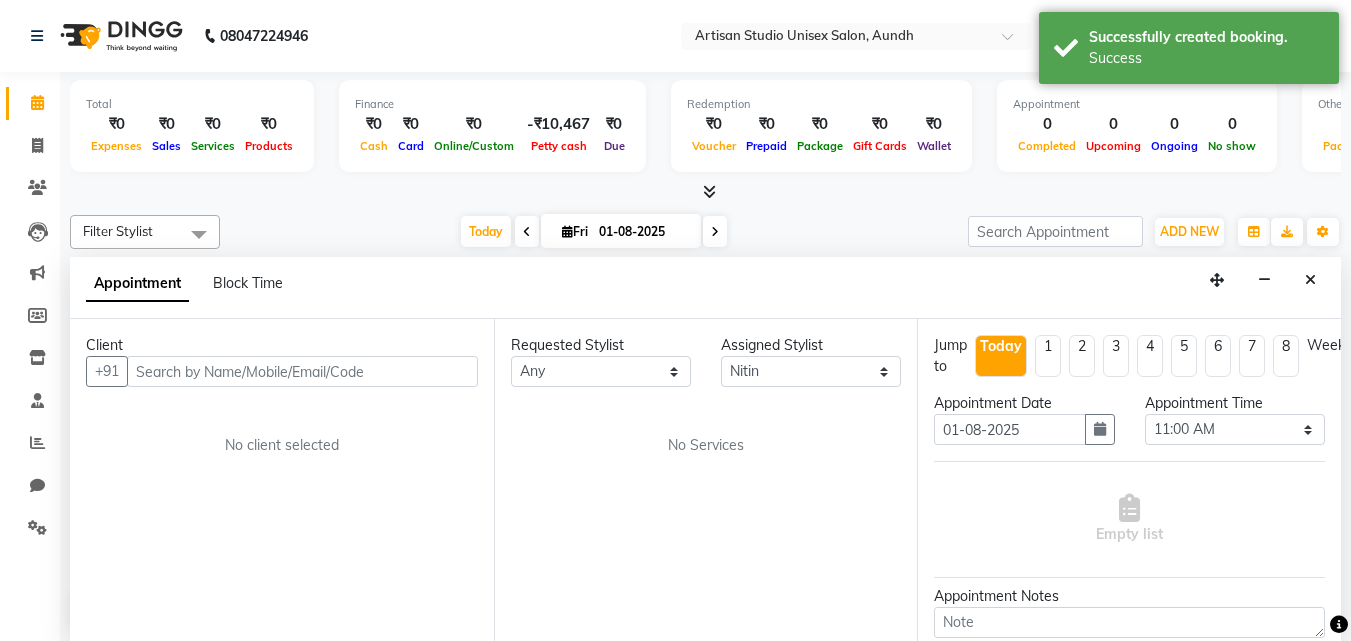 scroll, scrollTop: 1, scrollLeft: 0, axis: vertical 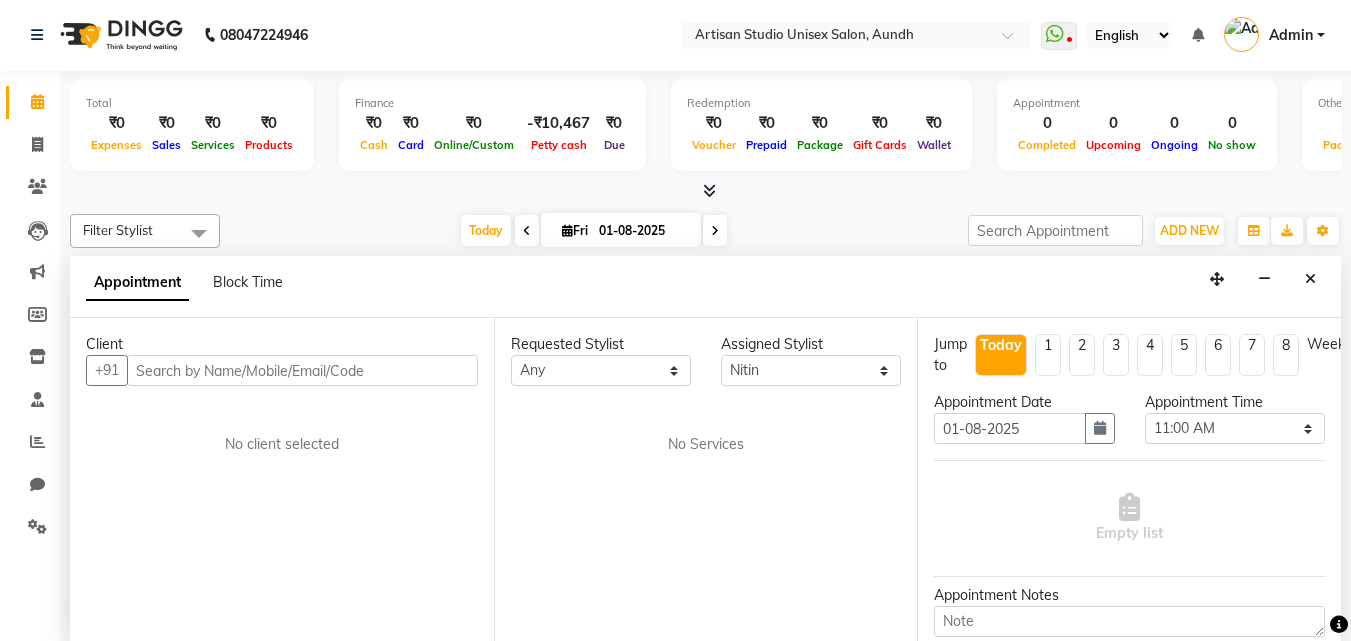 click at bounding box center (302, 370) 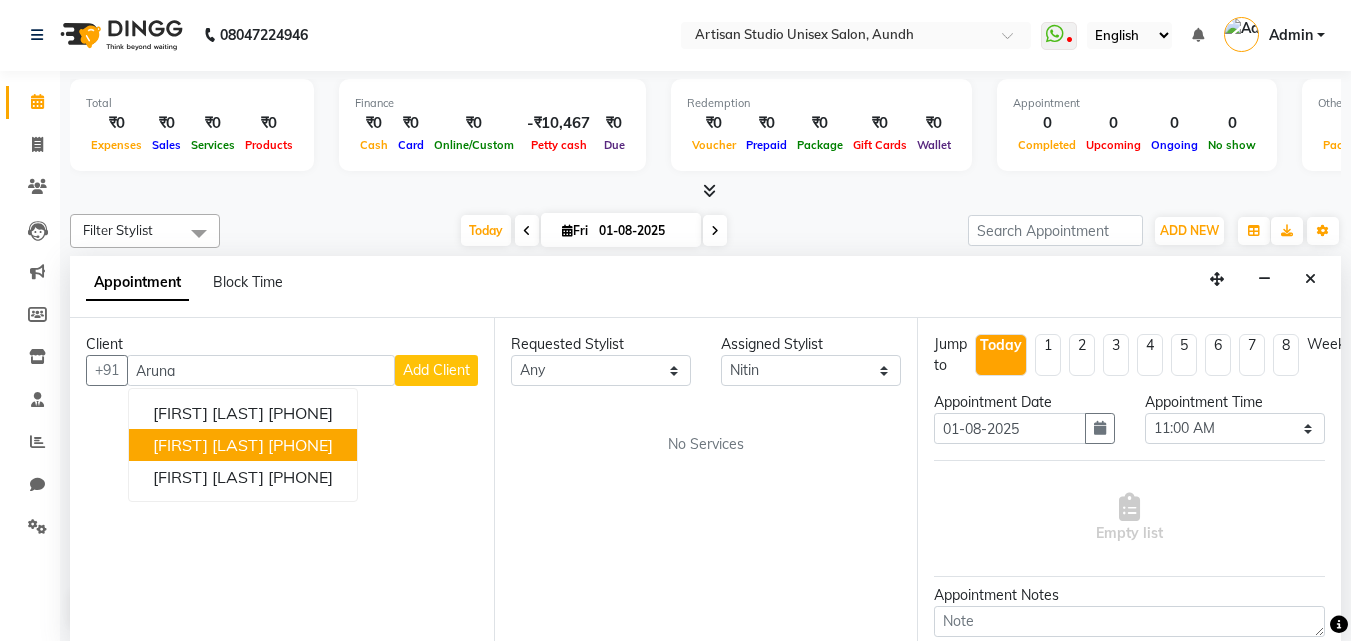 drag, startPoint x: 246, startPoint y: 447, endPoint x: 259, endPoint y: 440, distance: 14.764823 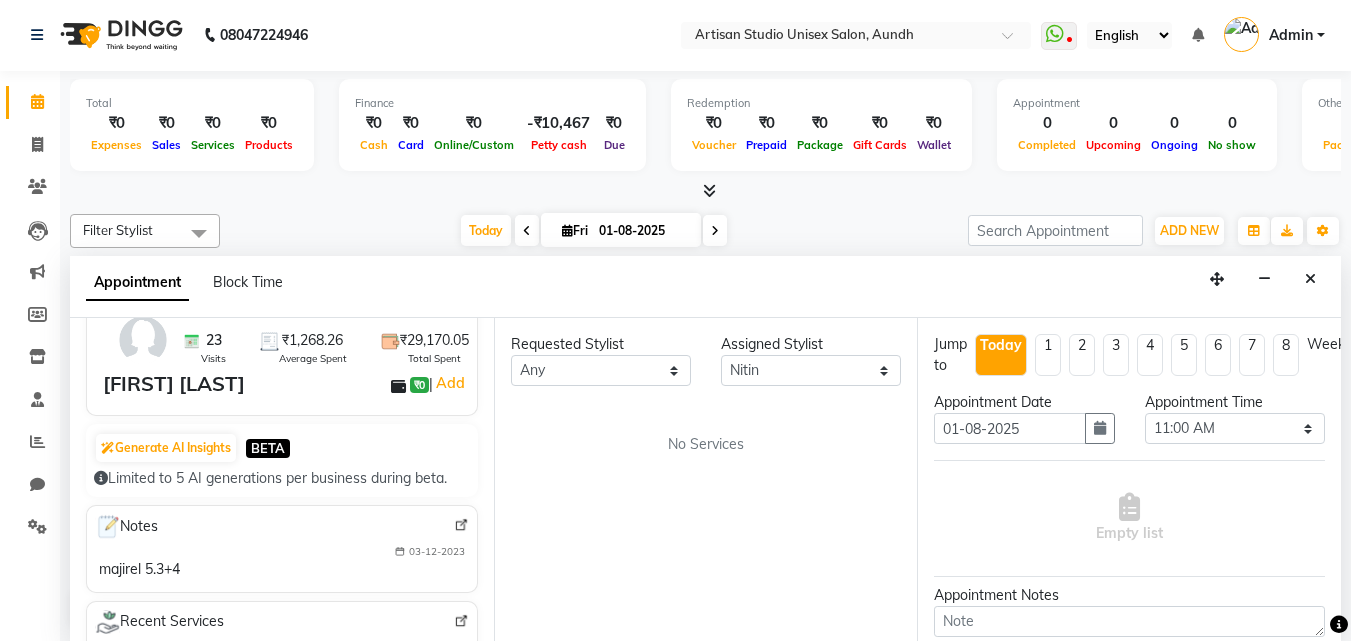 scroll, scrollTop: 200, scrollLeft: 0, axis: vertical 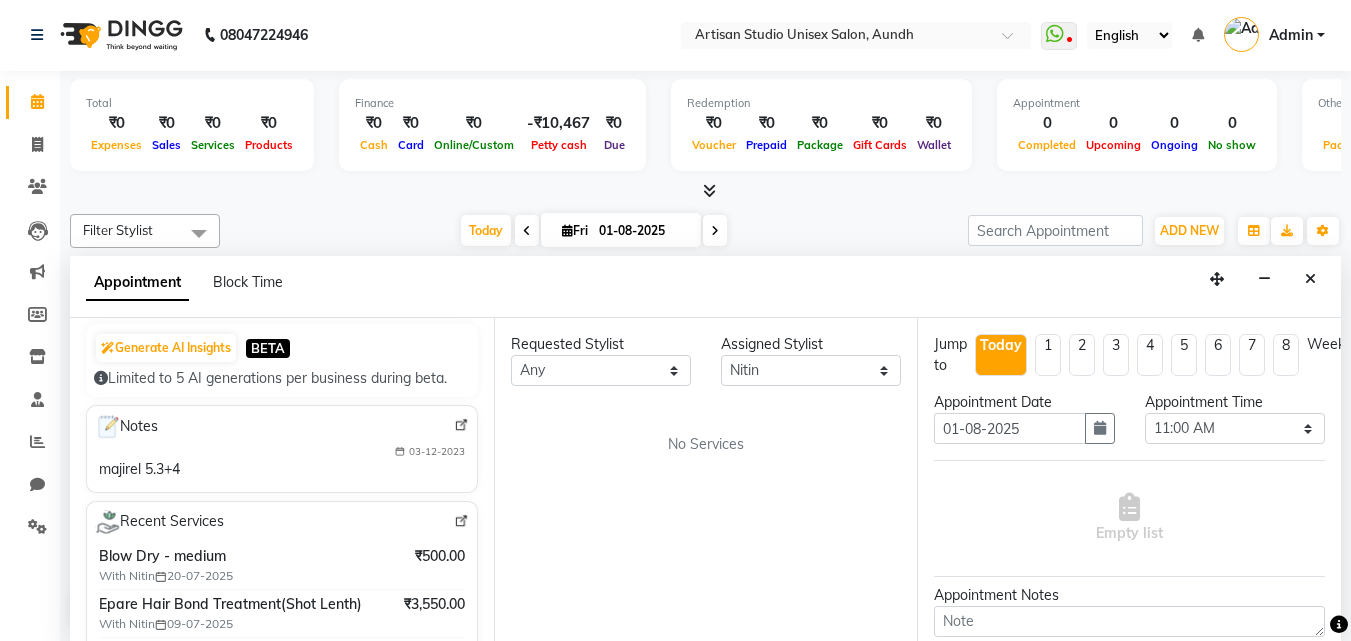 type on "[PHONE]" 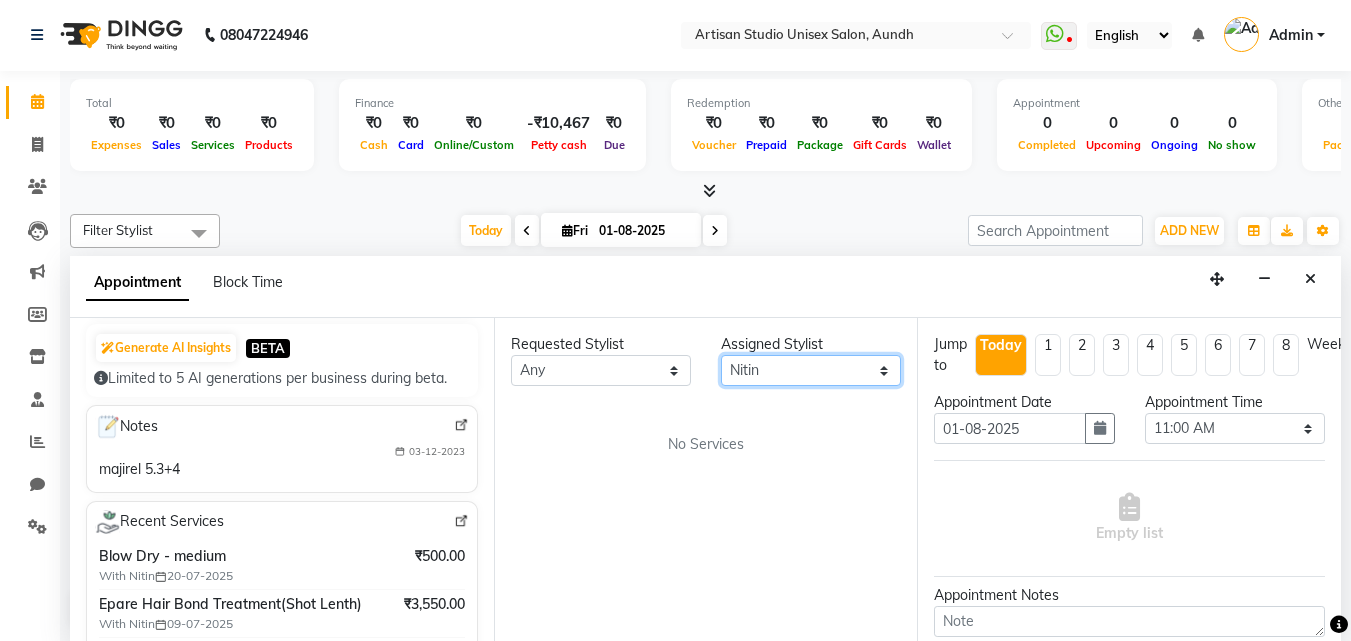 click on "Select [FIRST]  [FIRST] [LAST] [FIRST] [FIRST]" at bounding box center [811, 370] 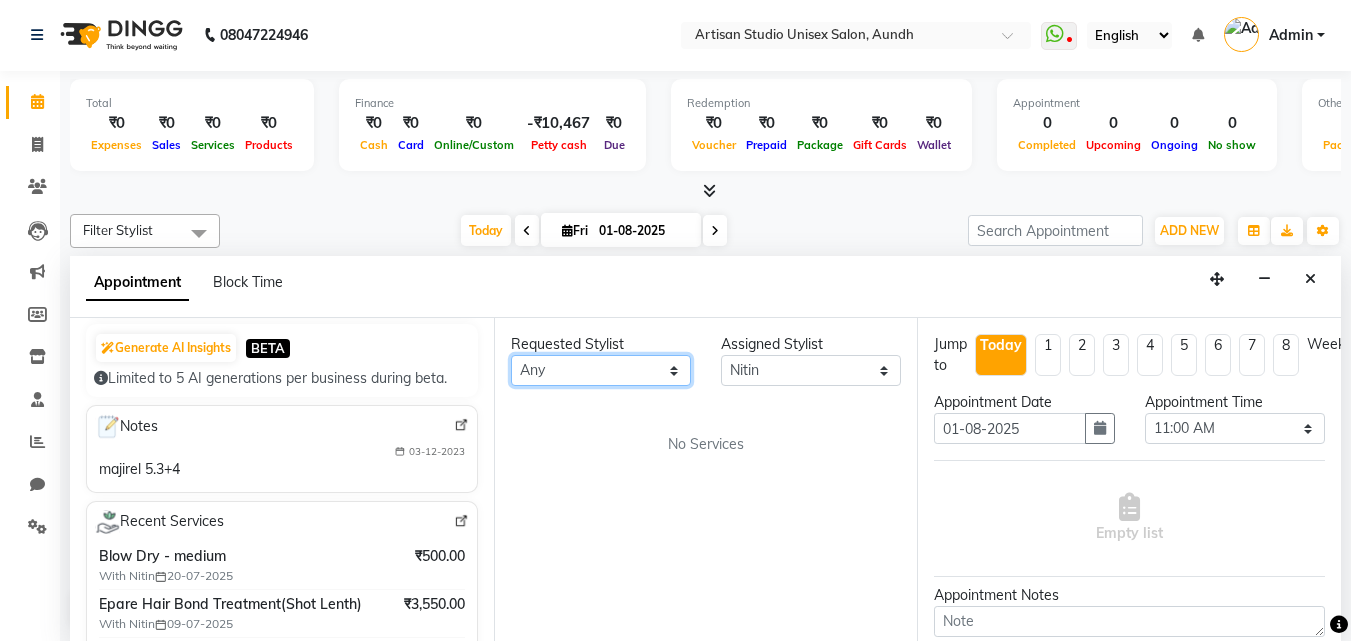 click on "Any [FIRST]  [FIRST] [LAST] [FIRST] [FIRST]" at bounding box center (601, 370) 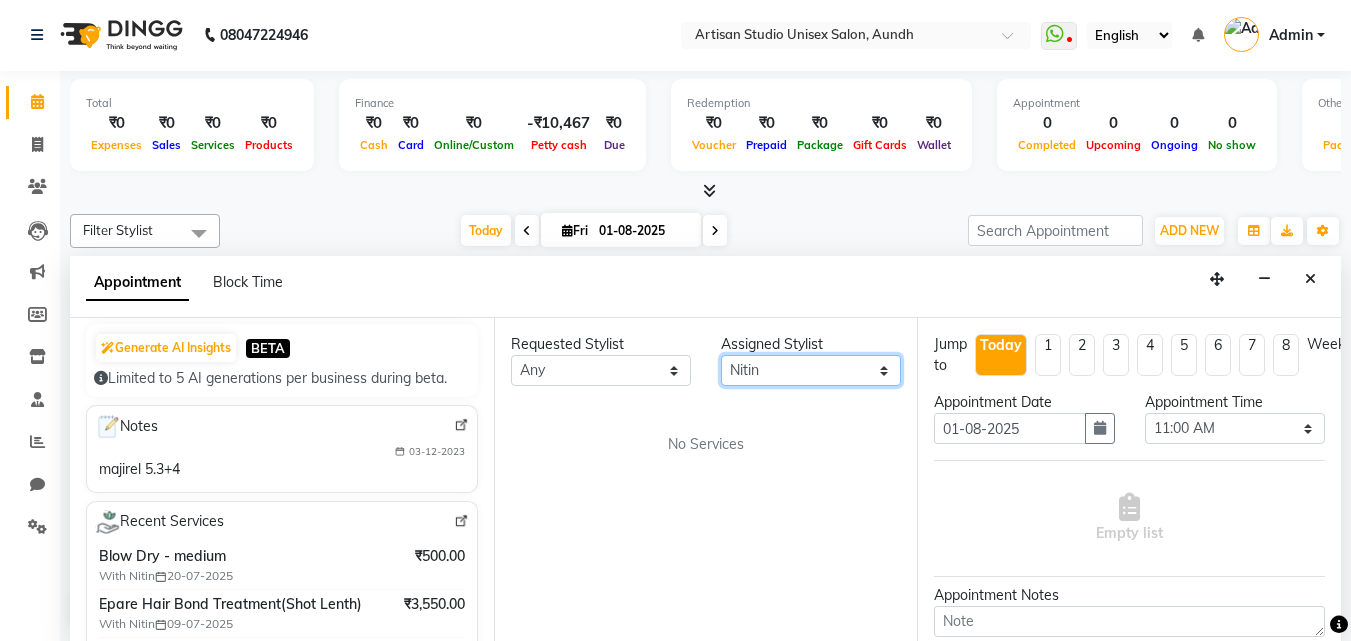 click on "Select [FIRST]  [FIRST] [LAST] [FIRST] [FIRST]" at bounding box center (811, 370) 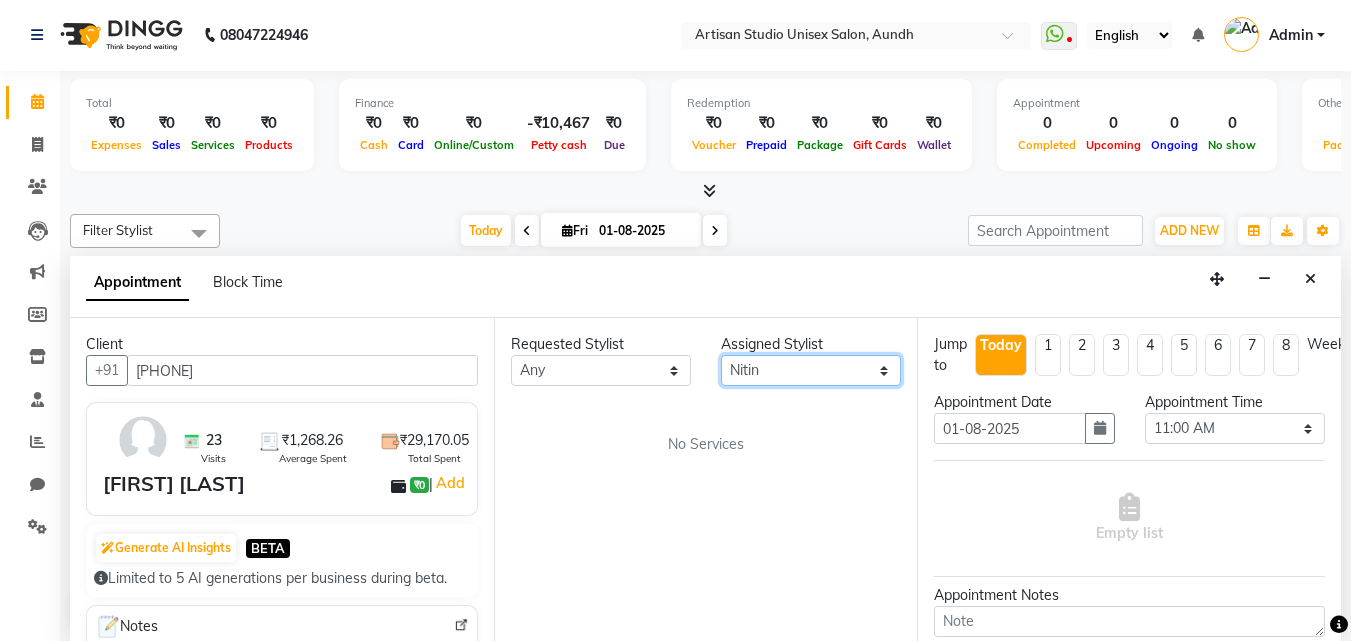 scroll, scrollTop: 0, scrollLeft: 0, axis: both 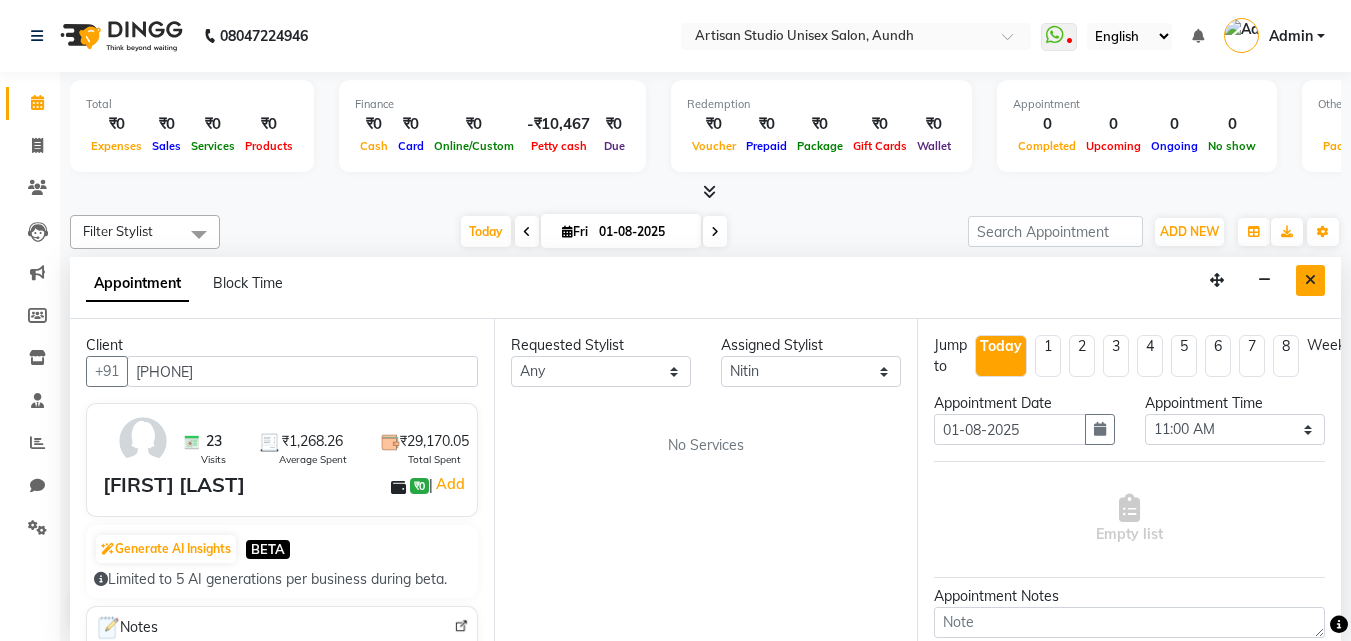 click at bounding box center [1310, 280] 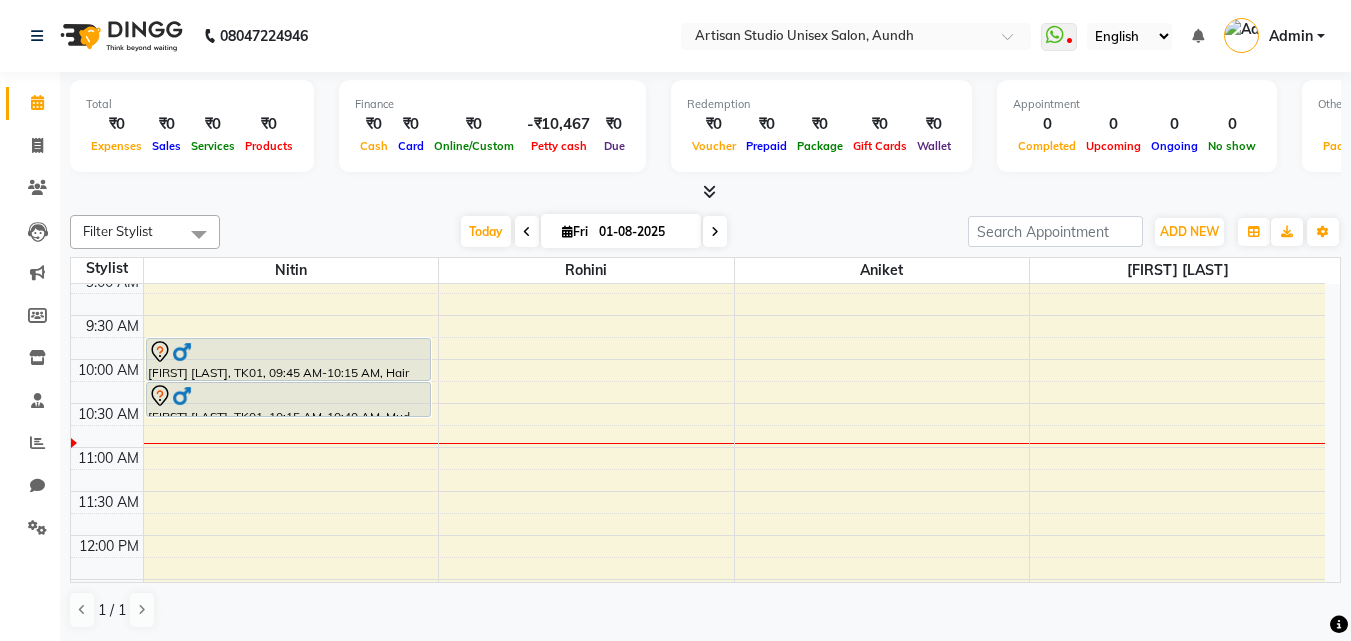 click on "8:00 AM 8:30 AM 9:00 AM 9:30 AM 10:00 AM 10:30 AM 11:00 AM 11:30 AM 12:00 PM 12:30 PM 1:00 PM 1:30 PM 2:00 PM 2:30 PM 3:00 PM 3:30 PM 4:00 PM 4:30 PM 5:00 PM 5:30 PM 6:00 PM 6:30 PM 7:00 PM 7:30 PM 8:00 PM 8:30 PM 9:00 PM 9:30 PM             [FIRST] [LAST], TK01, 09:45 AM-10:15 AM, Hair Cut - Men Hair Cut (Sr.Stylish)             [FIRST] [LAST], TK01, 10:15 AM-10:40 AM, Mud Spa (Mens)" at bounding box center [698, 799] 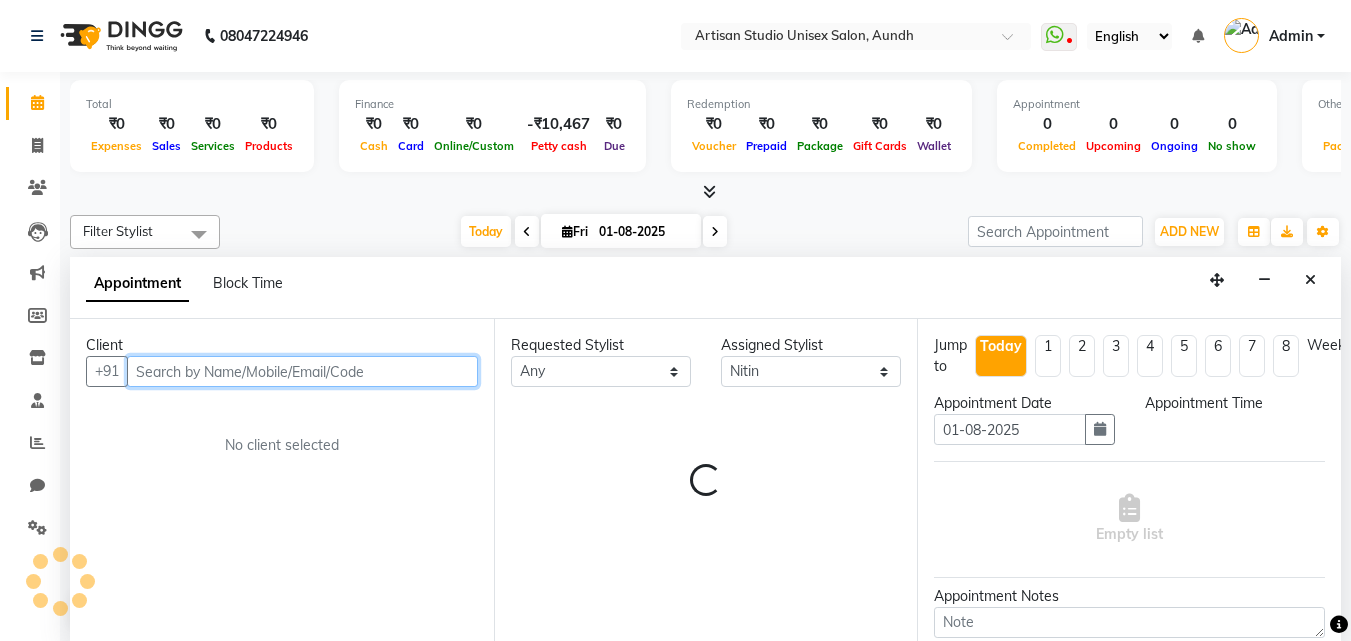 select on "660" 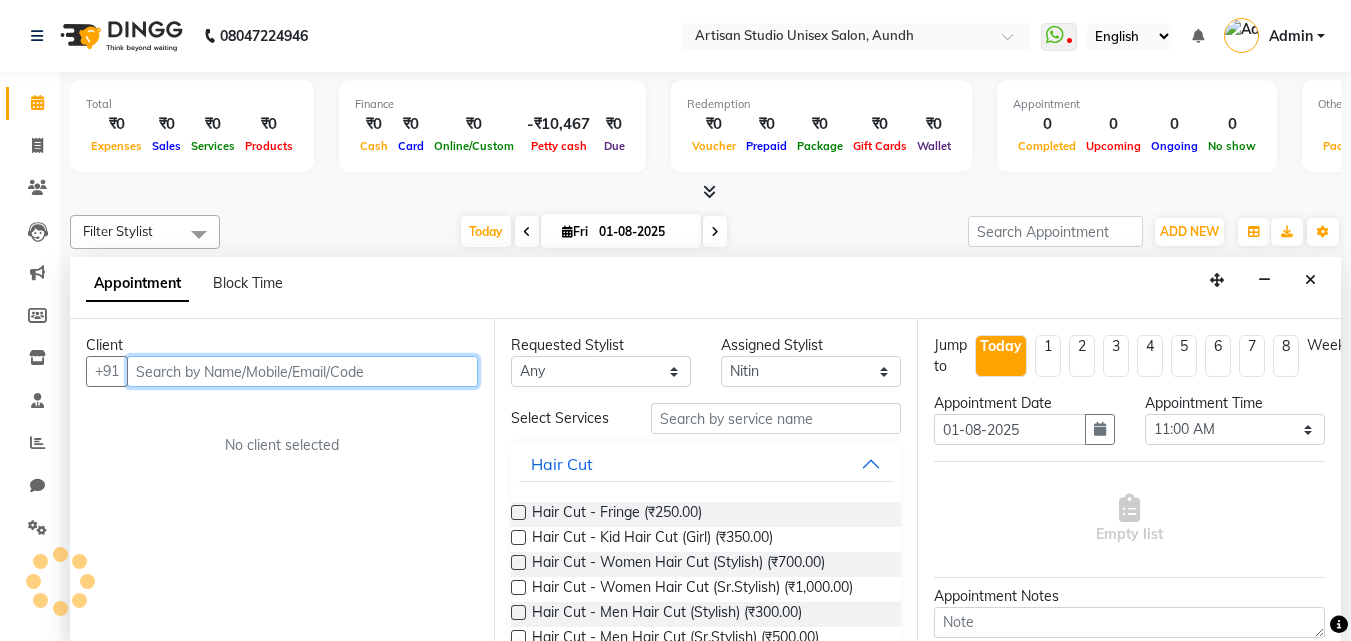 scroll, scrollTop: 1, scrollLeft: 0, axis: vertical 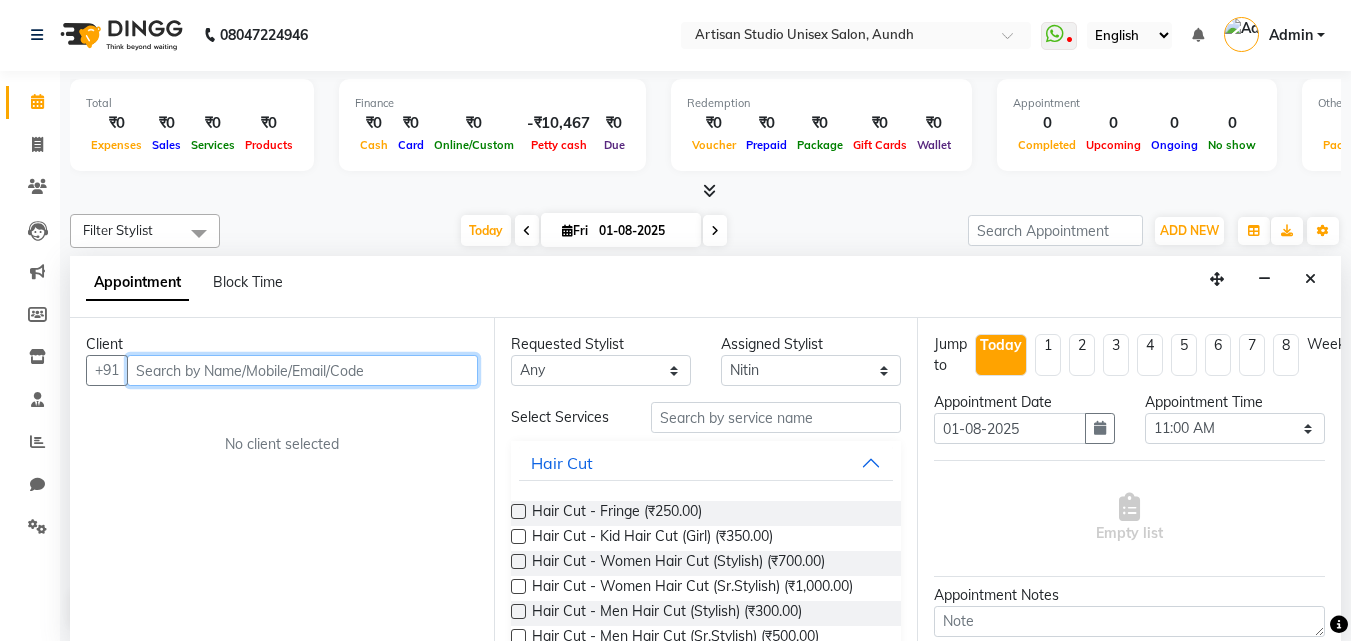 click at bounding box center (302, 370) 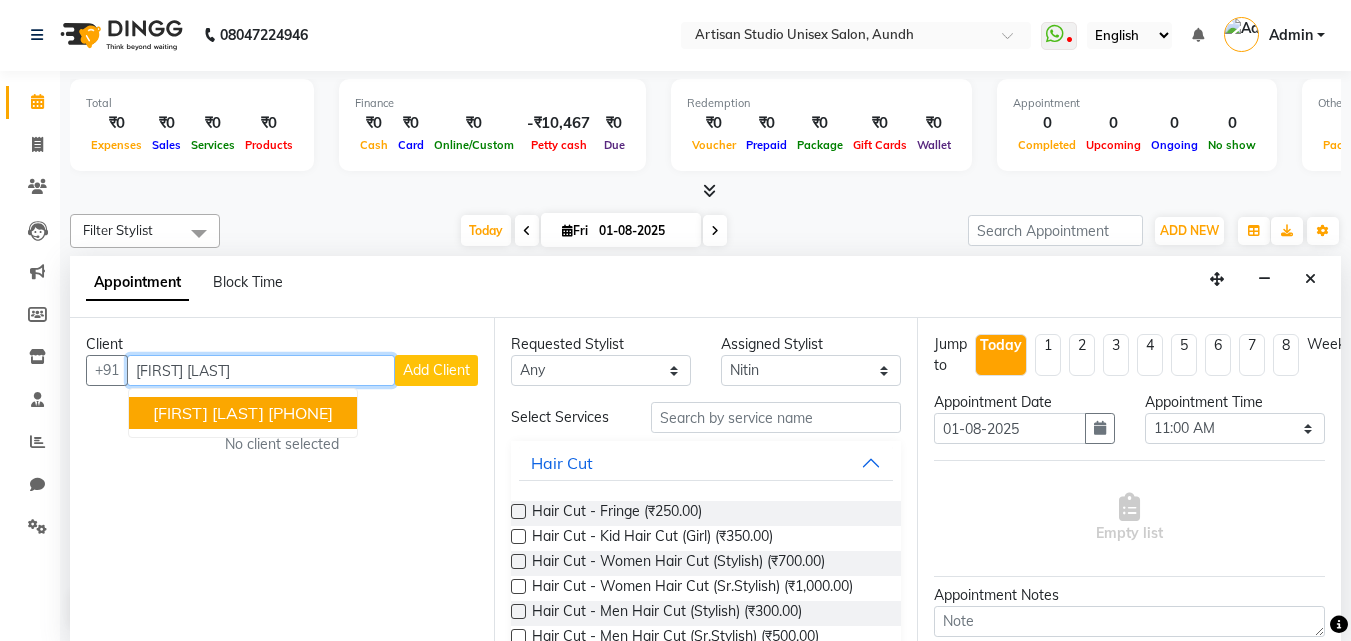 click on "[PHONE]" at bounding box center [300, 413] 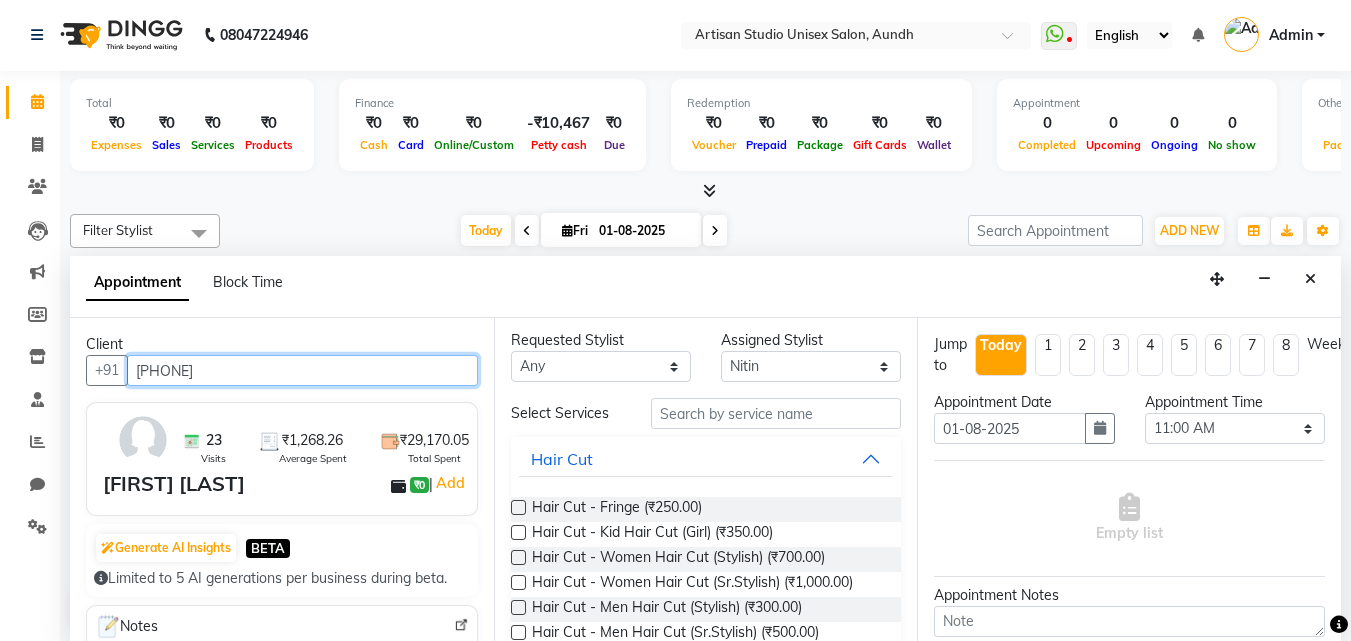 scroll, scrollTop: 0, scrollLeft: 0, axis: both 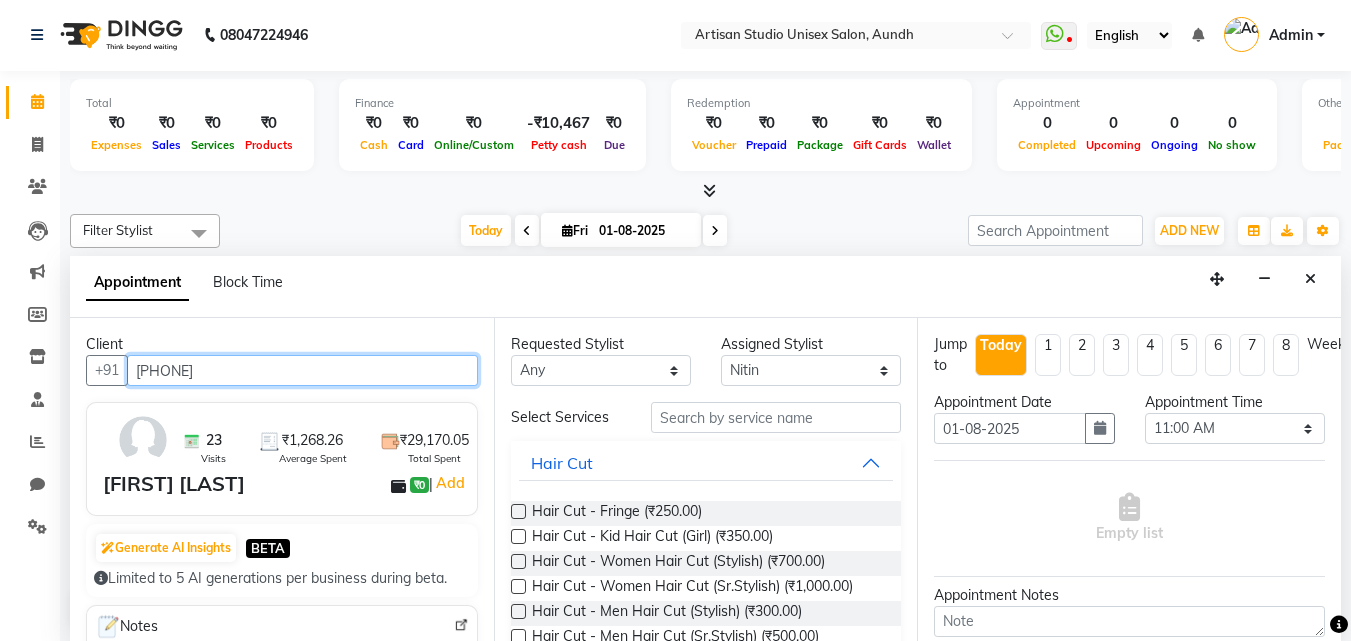 type on "[PHONE]" 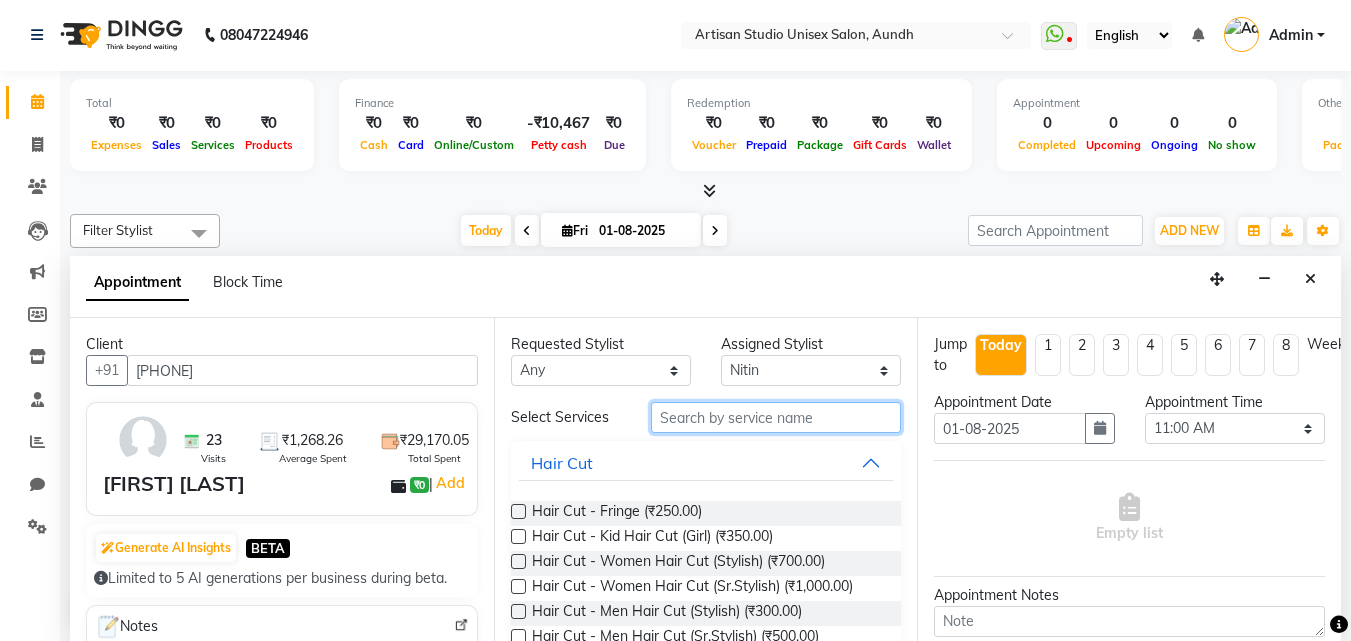 click at bounding box center (776, 417) 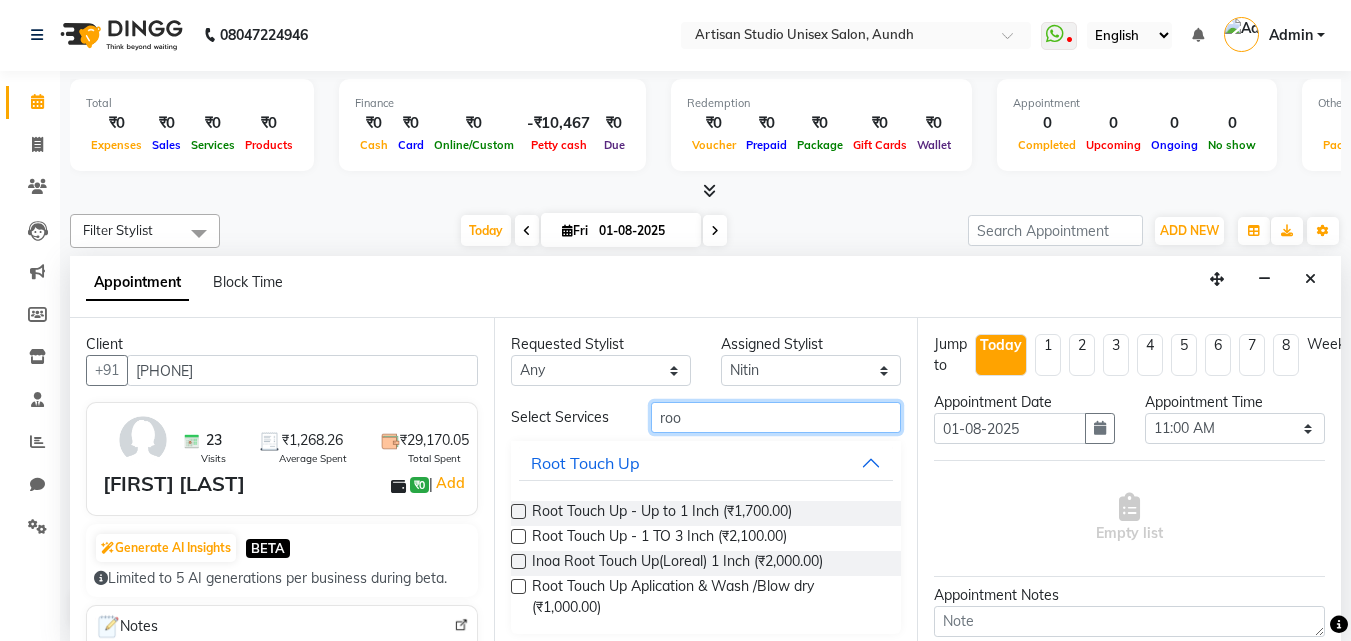 type on "roo" 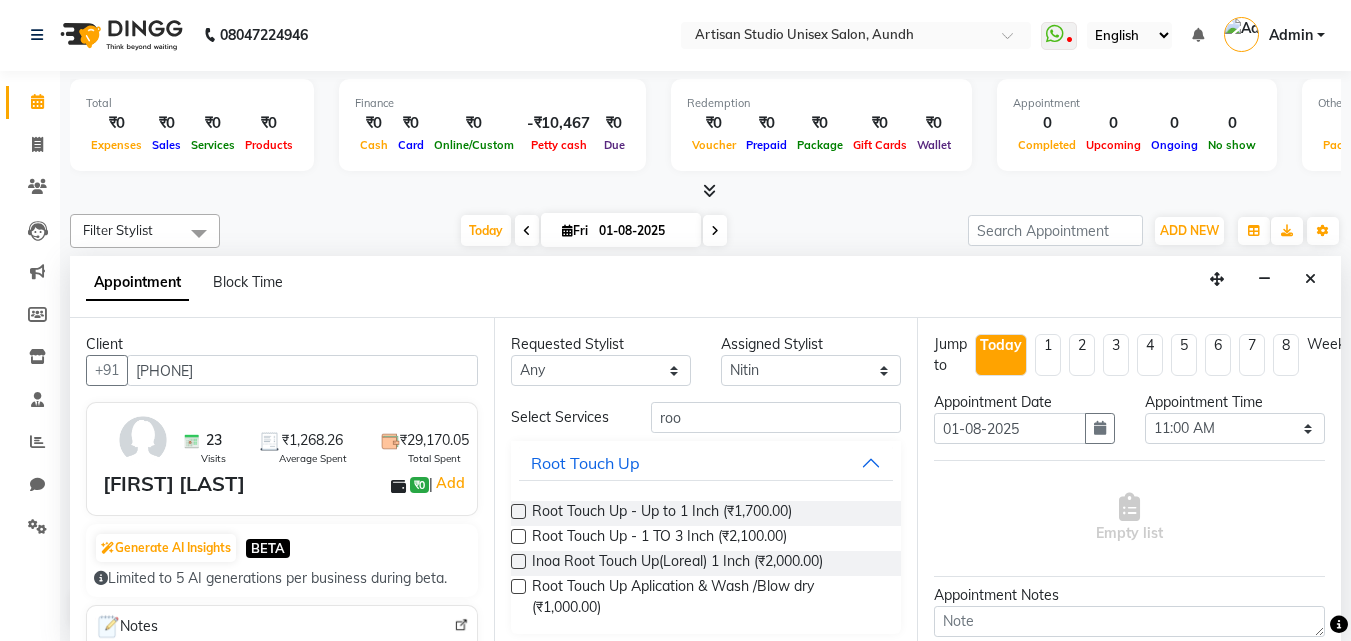 click at bounding box center (518, 511) 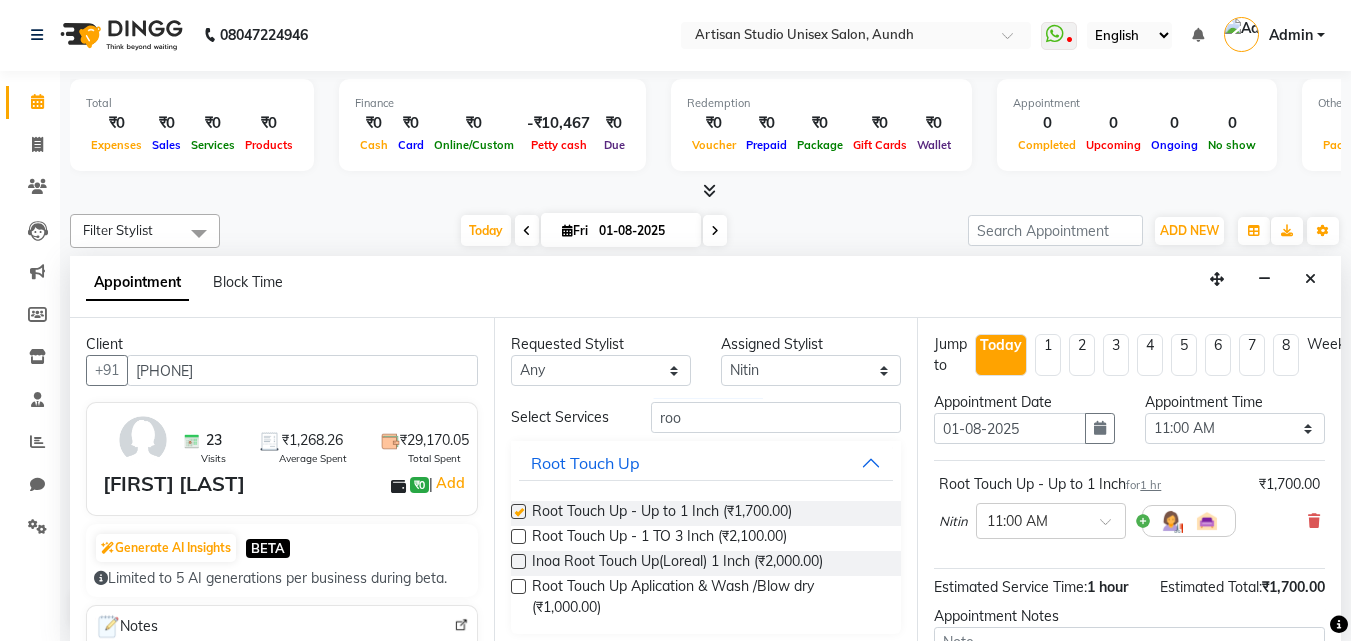 checkbox on "false" 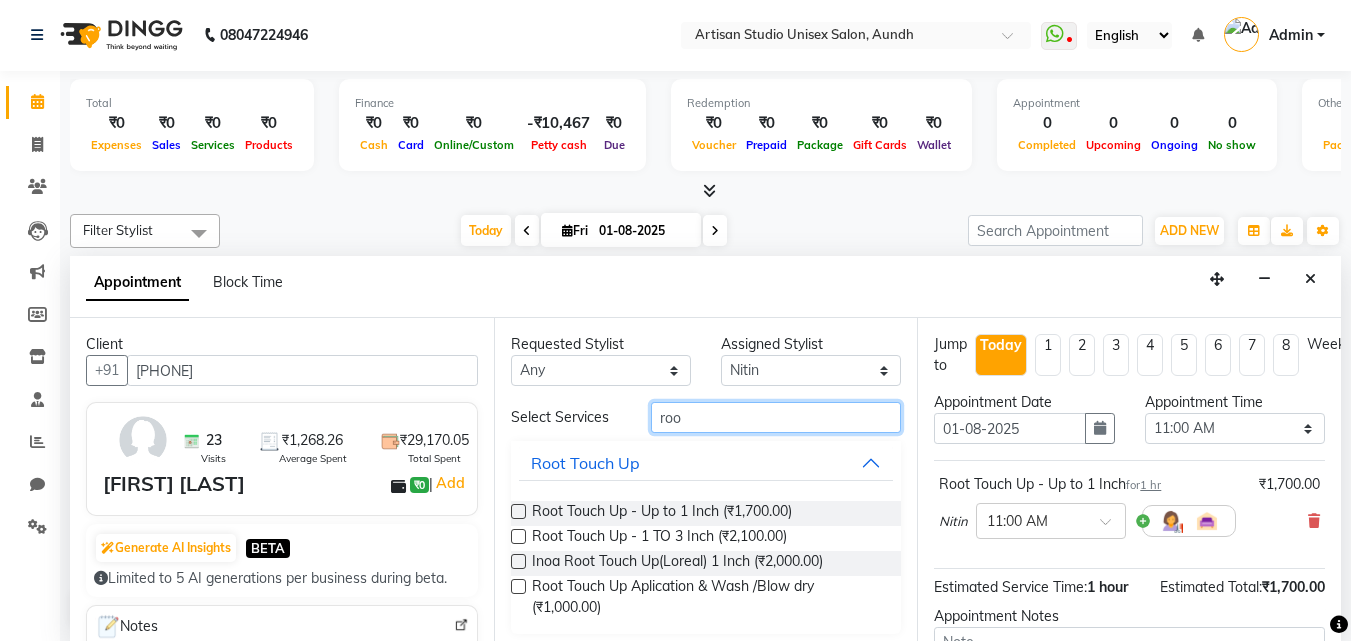 click on "roo" at bounding box center [776, 417] 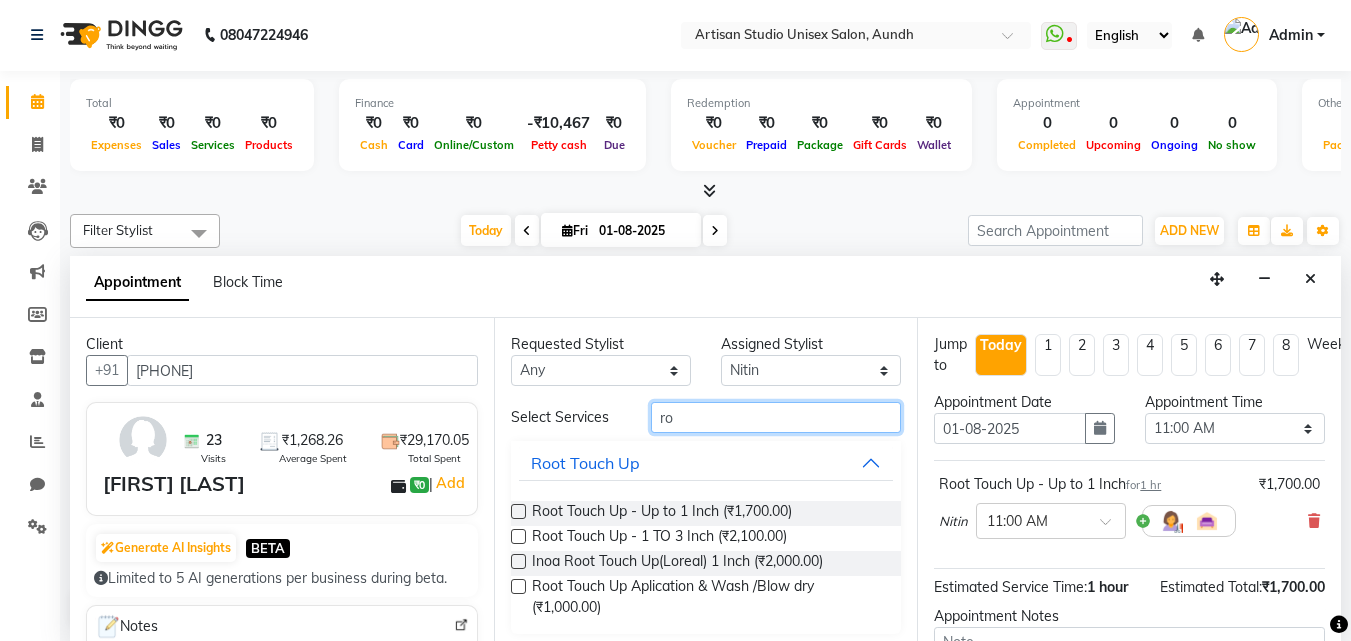 type on "r" 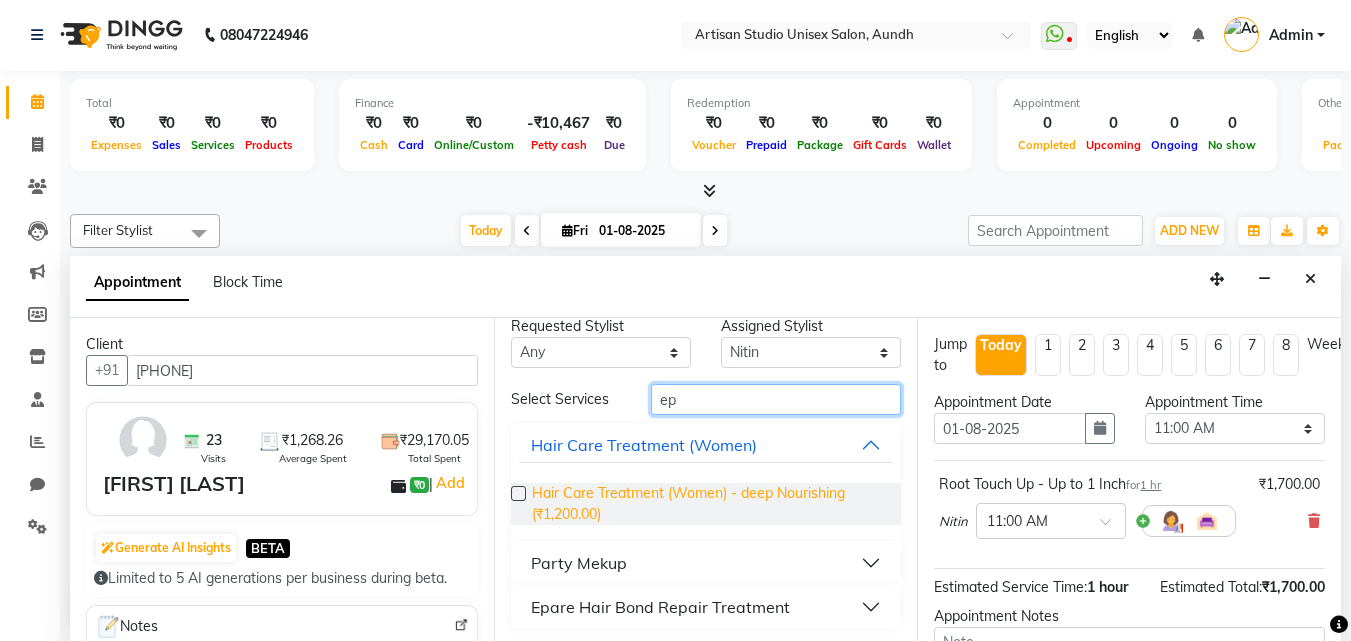 scroll, scrollTop: 22, scrollLeft: 0, axis: vertical 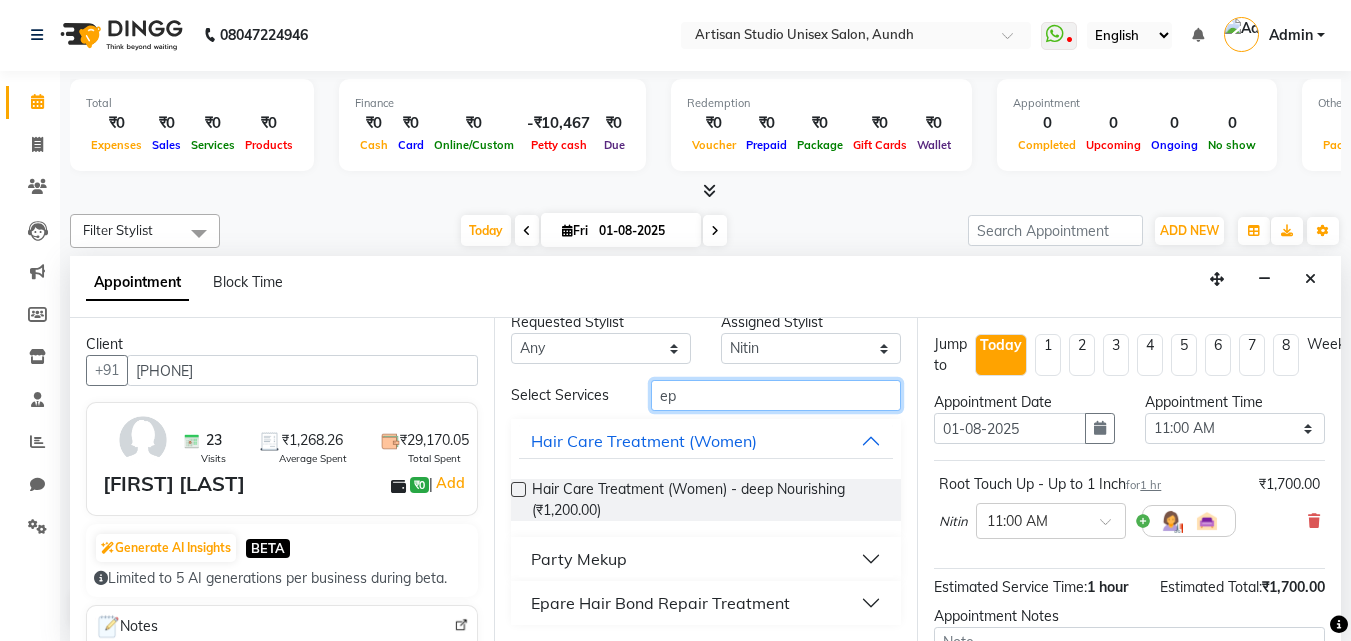 type on "ep" 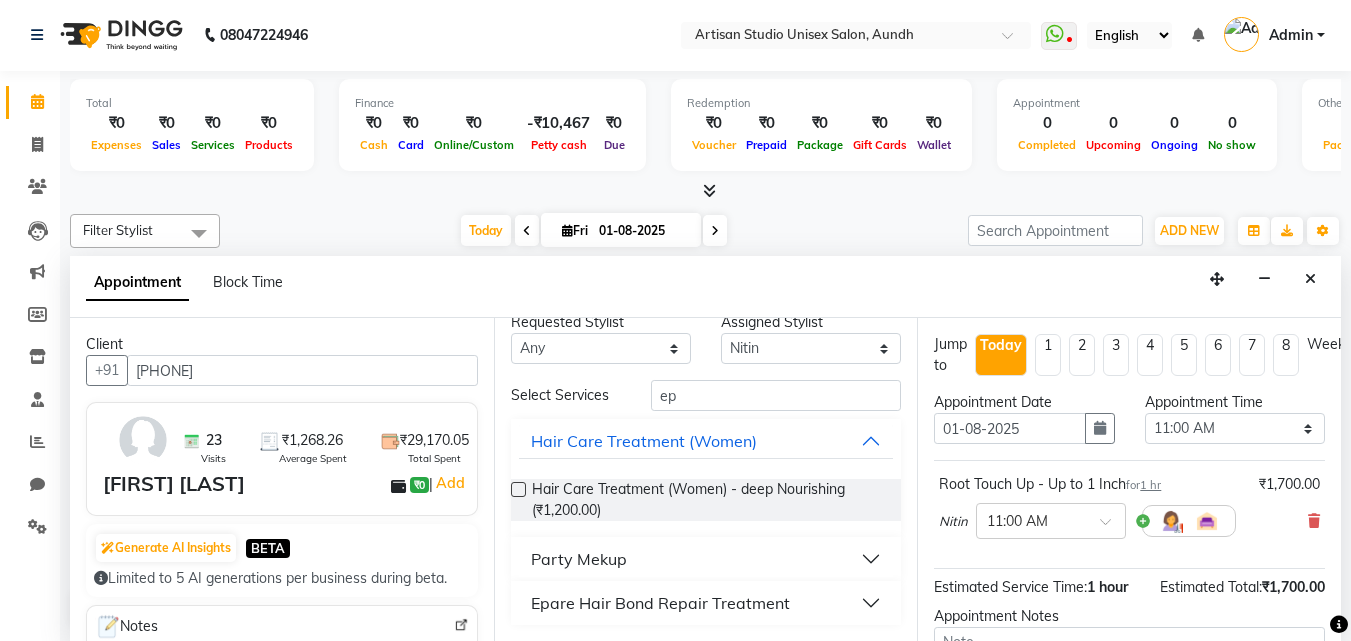 click on "Epare Hair Bond Repair Treatment" at bounding box center (706, 603) 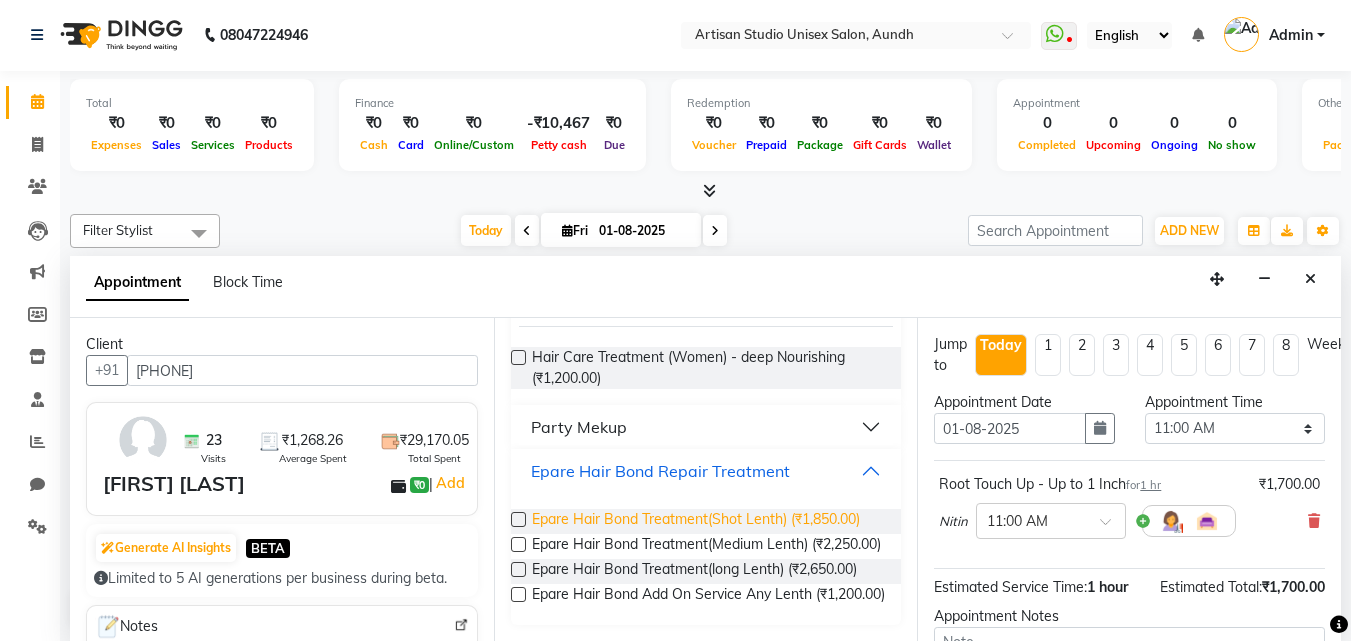scroll, scrollTop: 188, scrollLeft: 0, axis: vertical 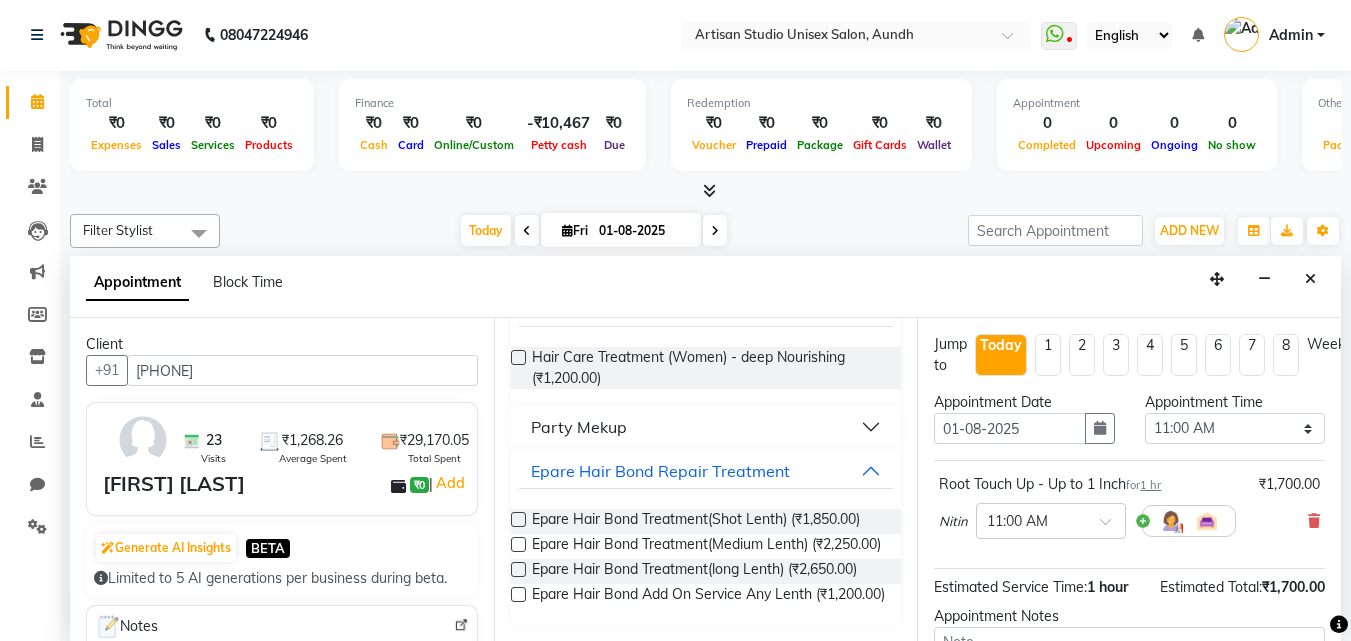 click at bounding box center [518, 519] 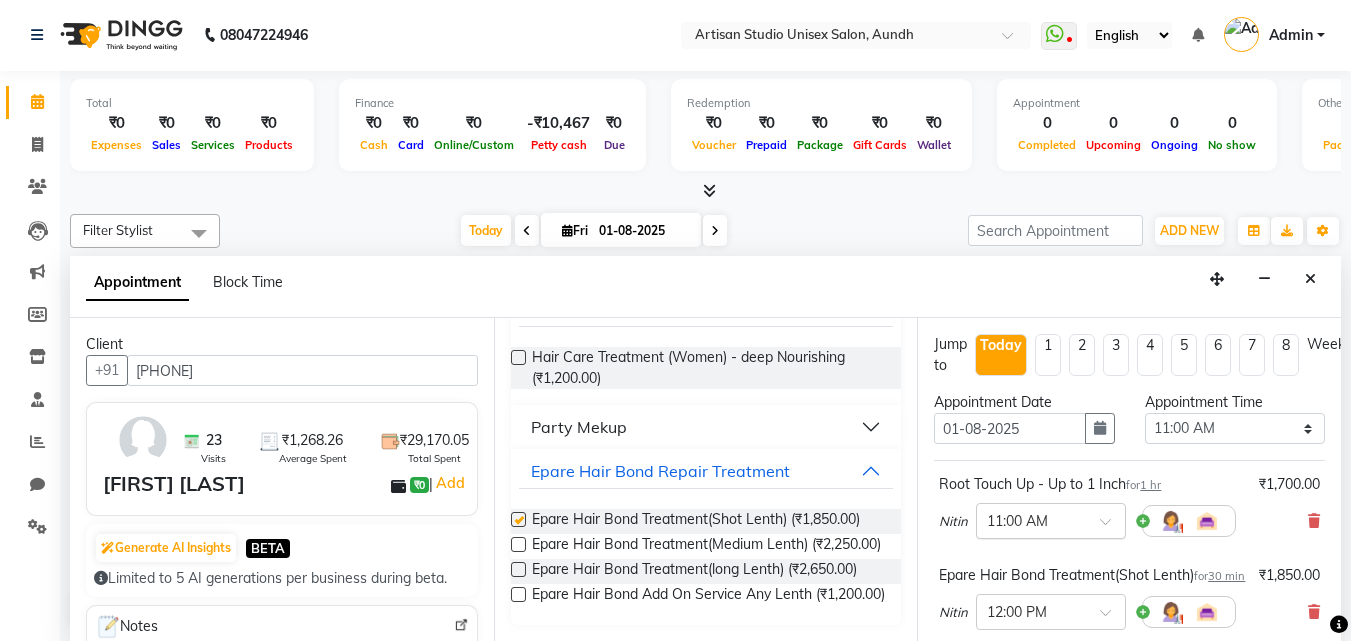 checkbox on "false" 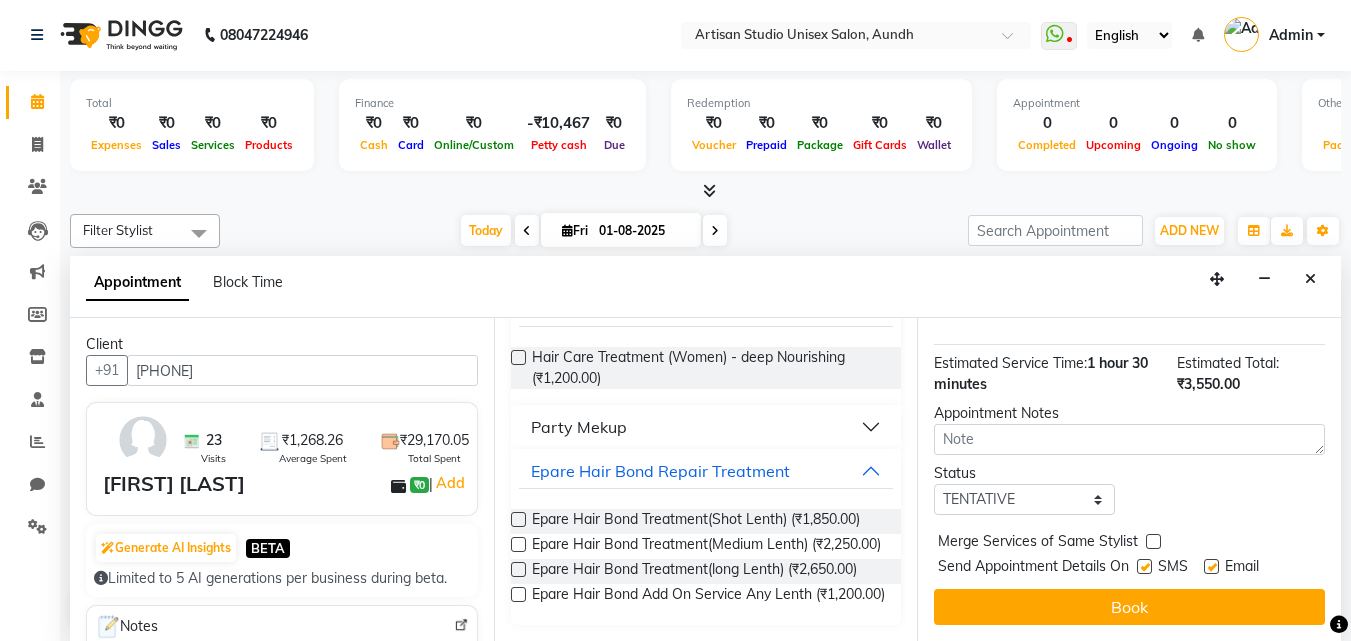 scroll, scrollTop: 351, scrollLeft: 0, axis: vertical 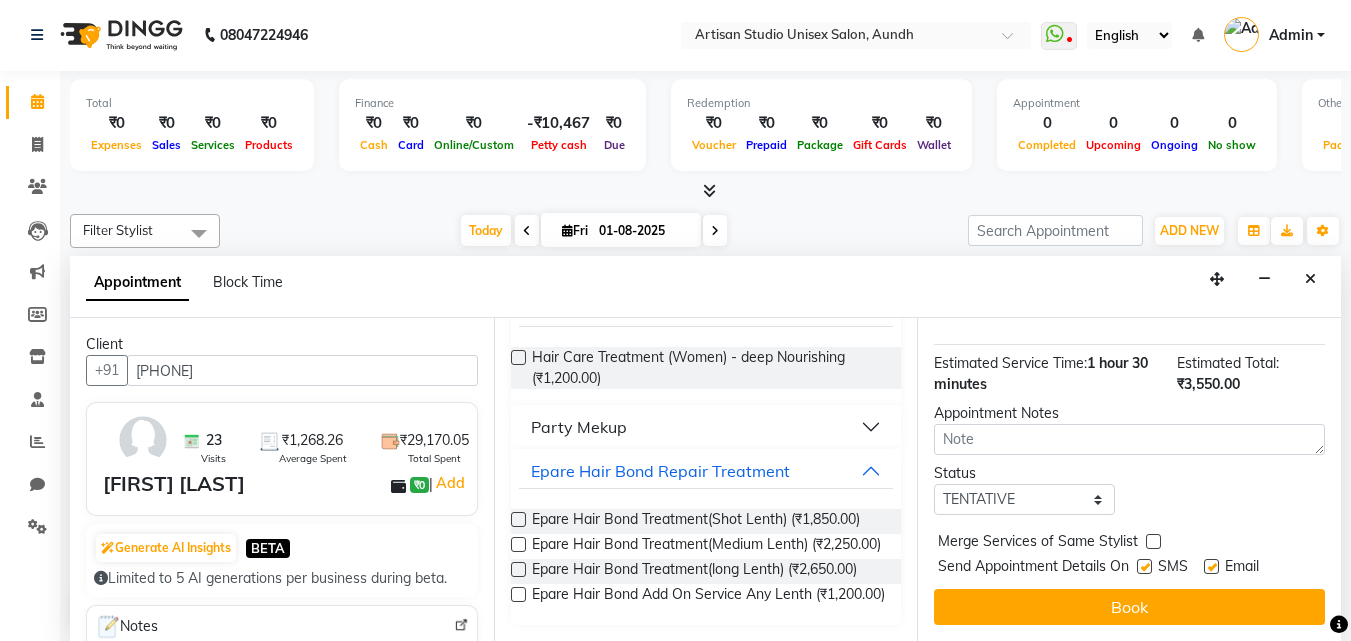 click at bounding box center [1144, 566] 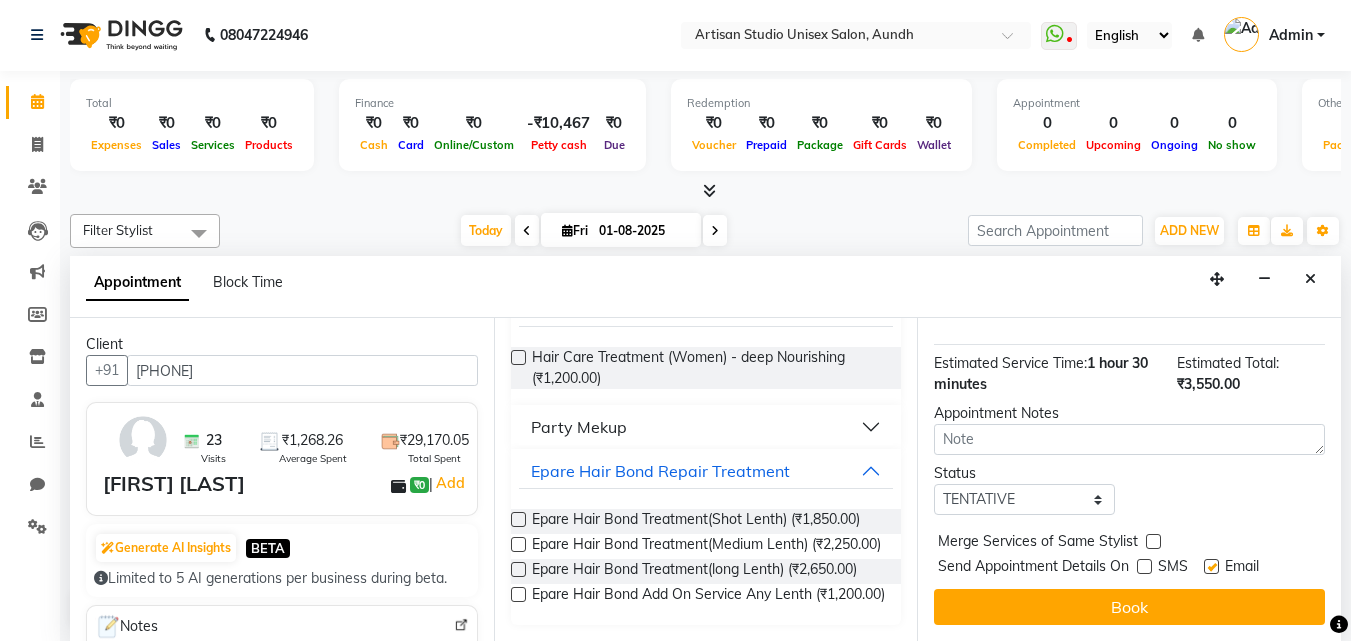 click on "Book" at bounding box center [1129, 607] 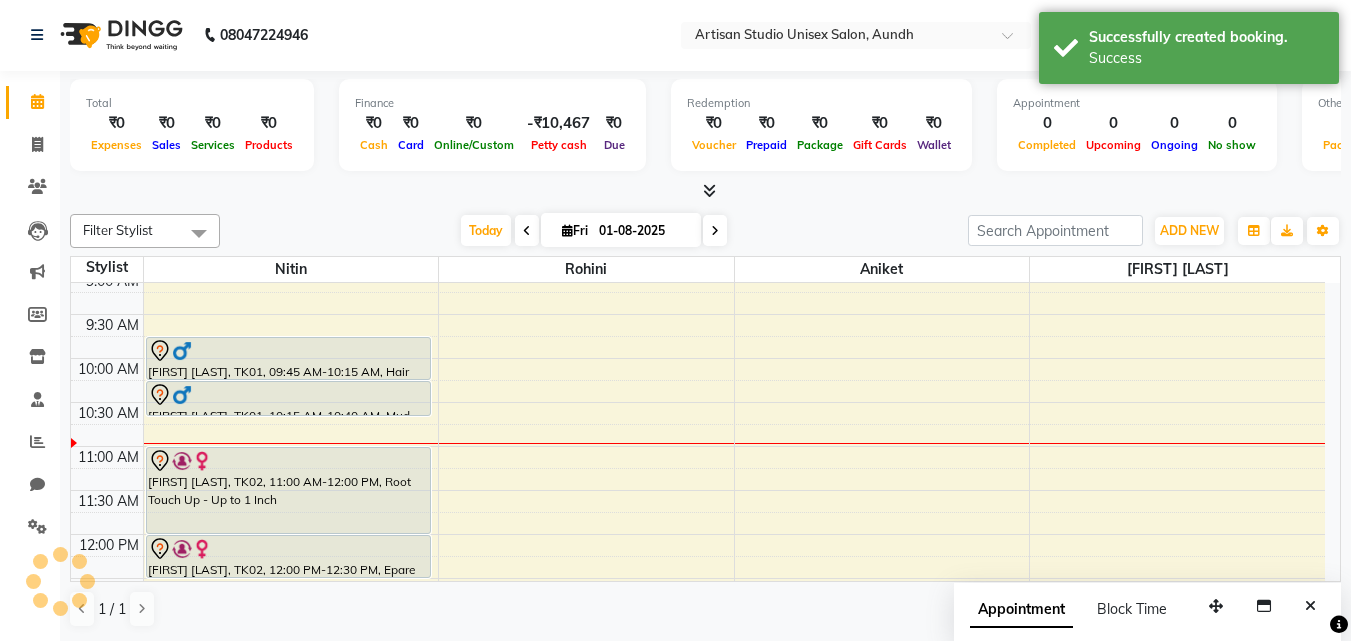 scroll, scrollTop: 0, scrollLeft: 0, axis: both 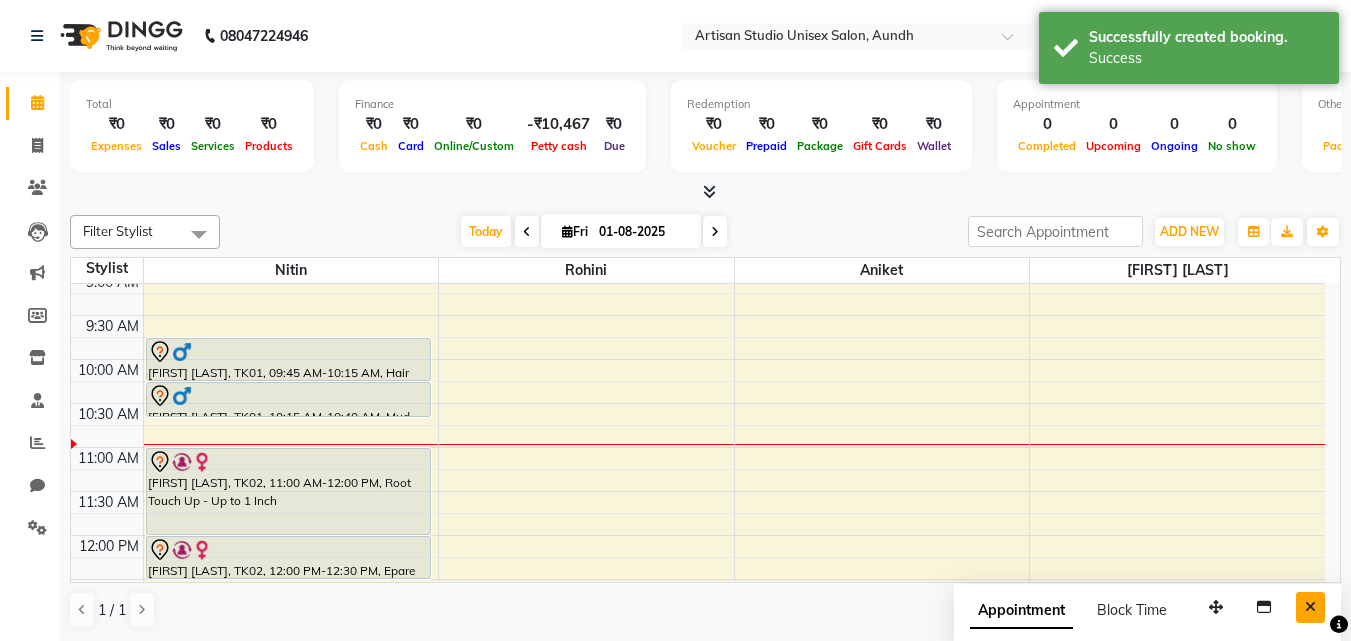 click at bounding box center [1310, 607] 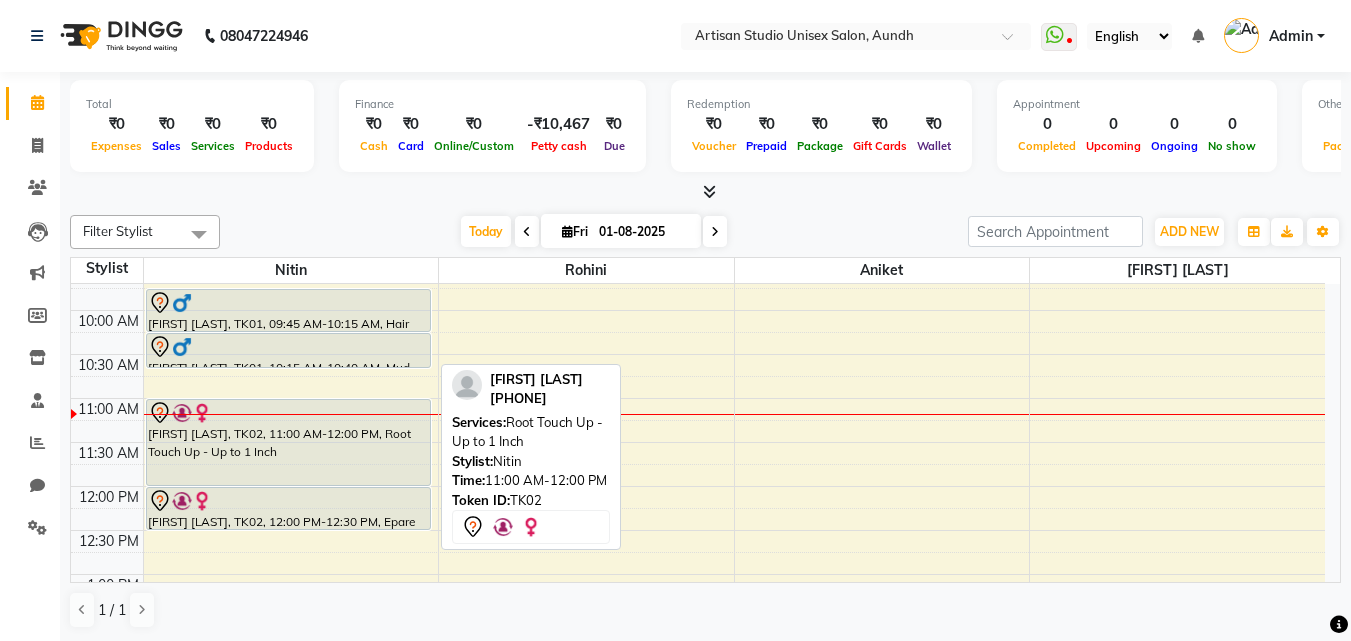 scroll, scrollTop: 100, scrollLeft: 0, axis: vertical 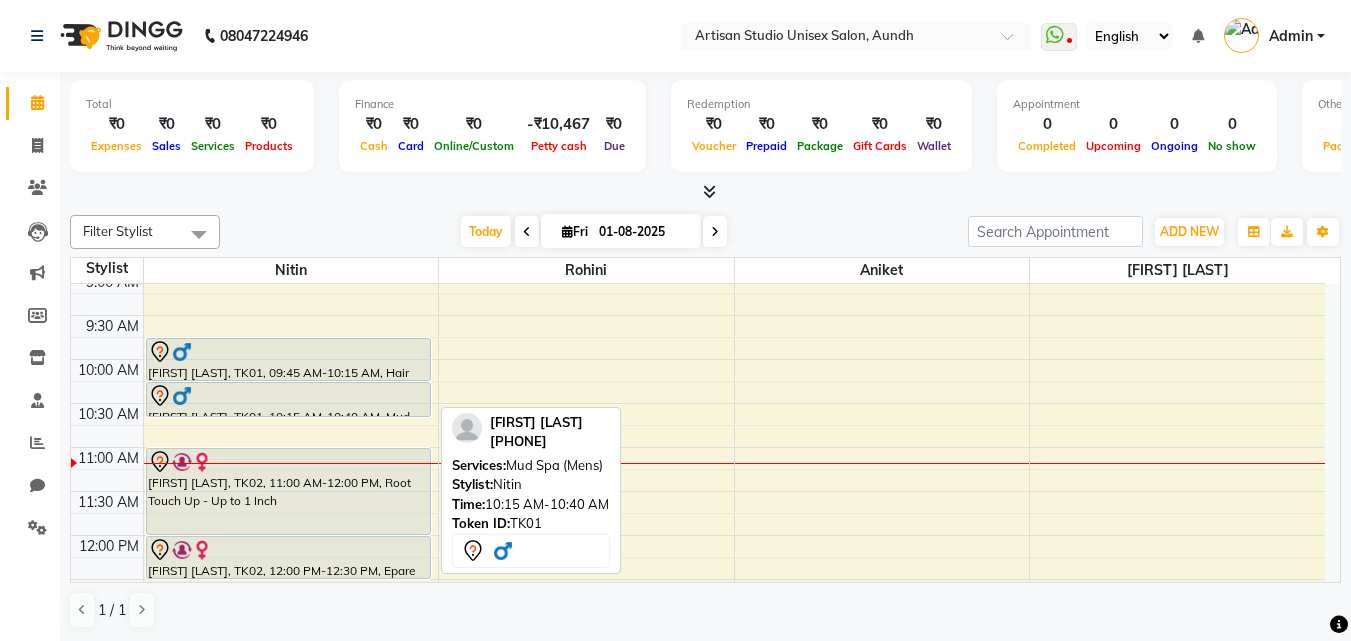 click at bounding box center [288, 396] 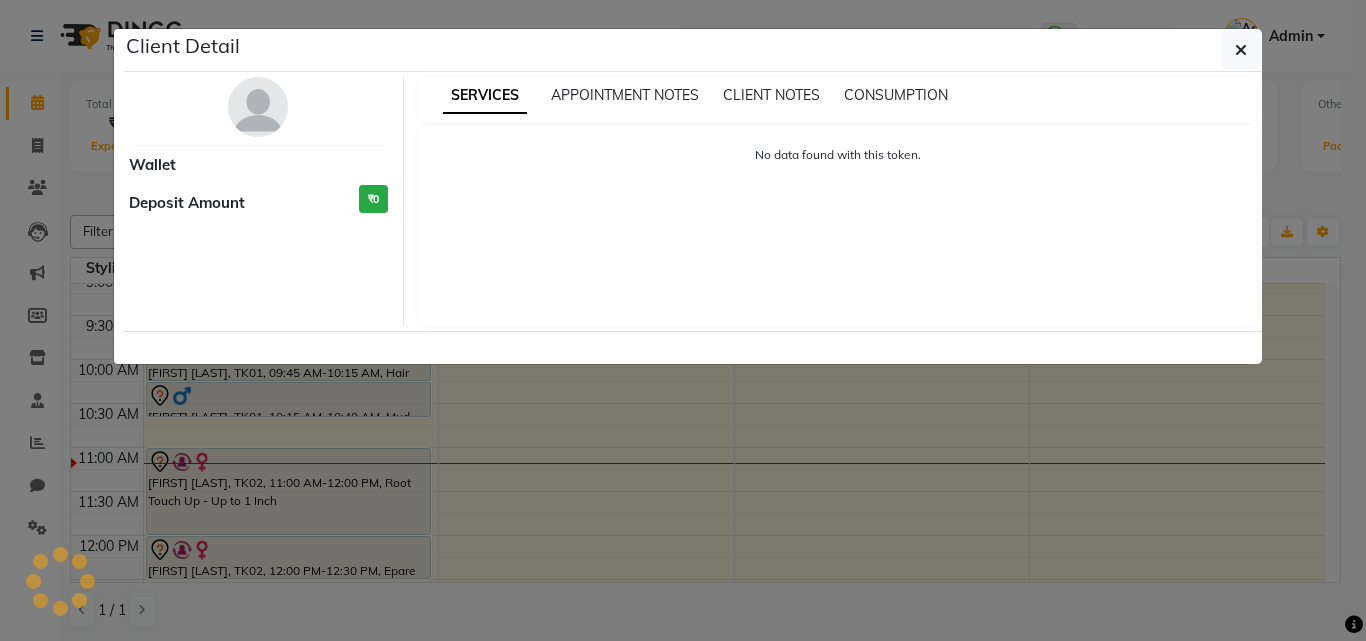 select on "7" 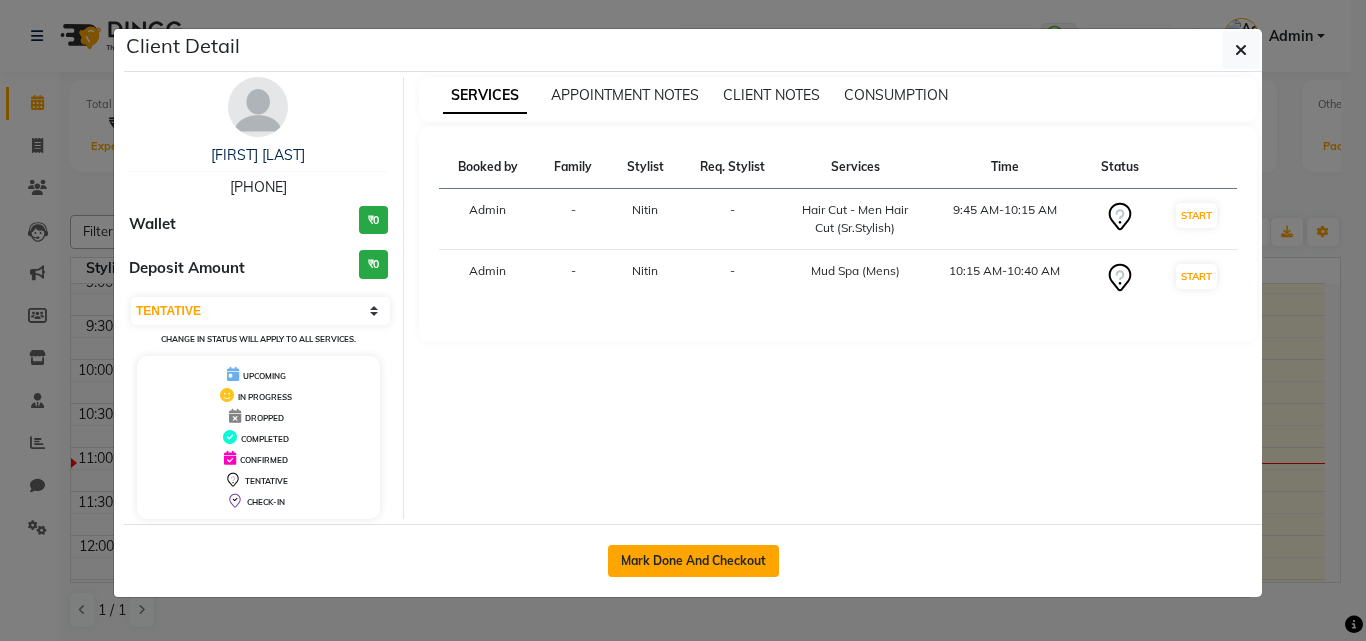 click on "Mark Done And Checkout" 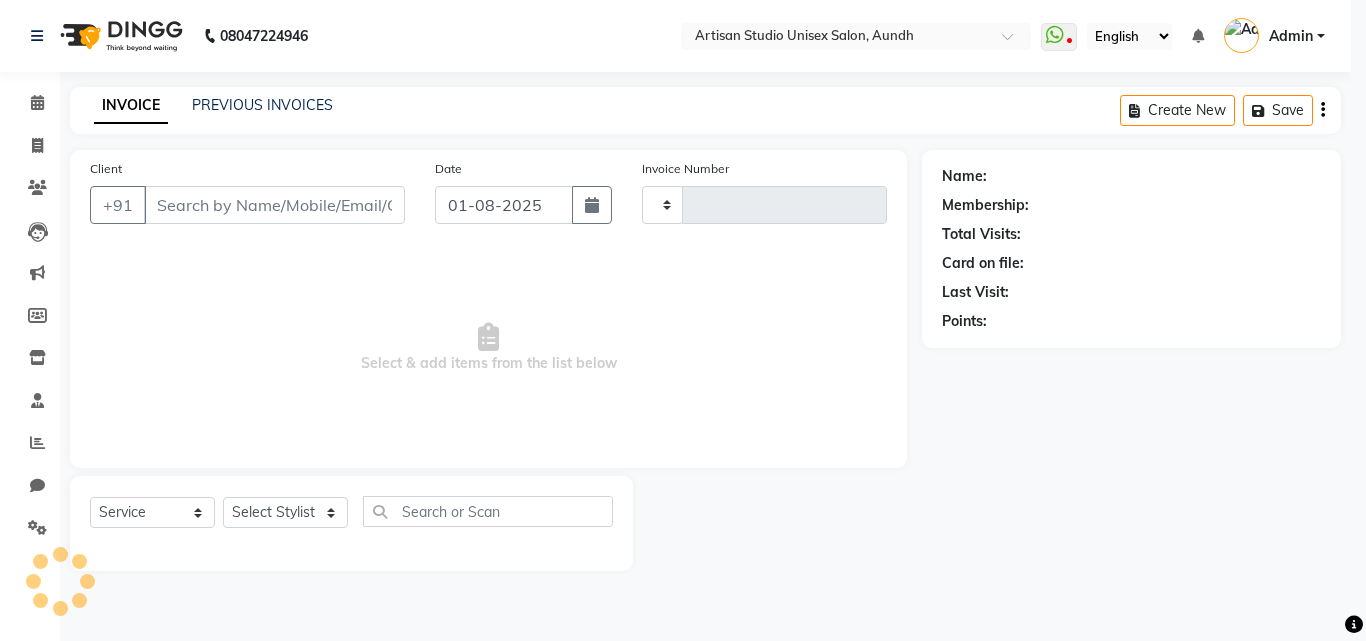 type on "0789" 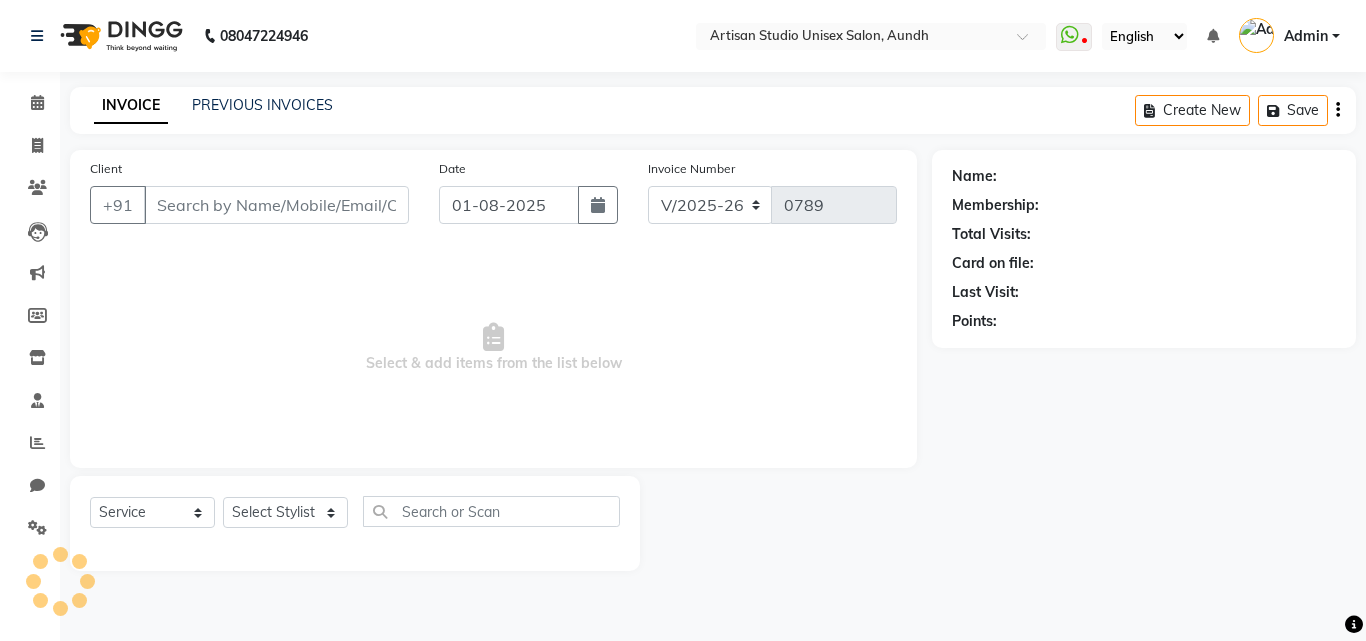 type on "[PHONE]" 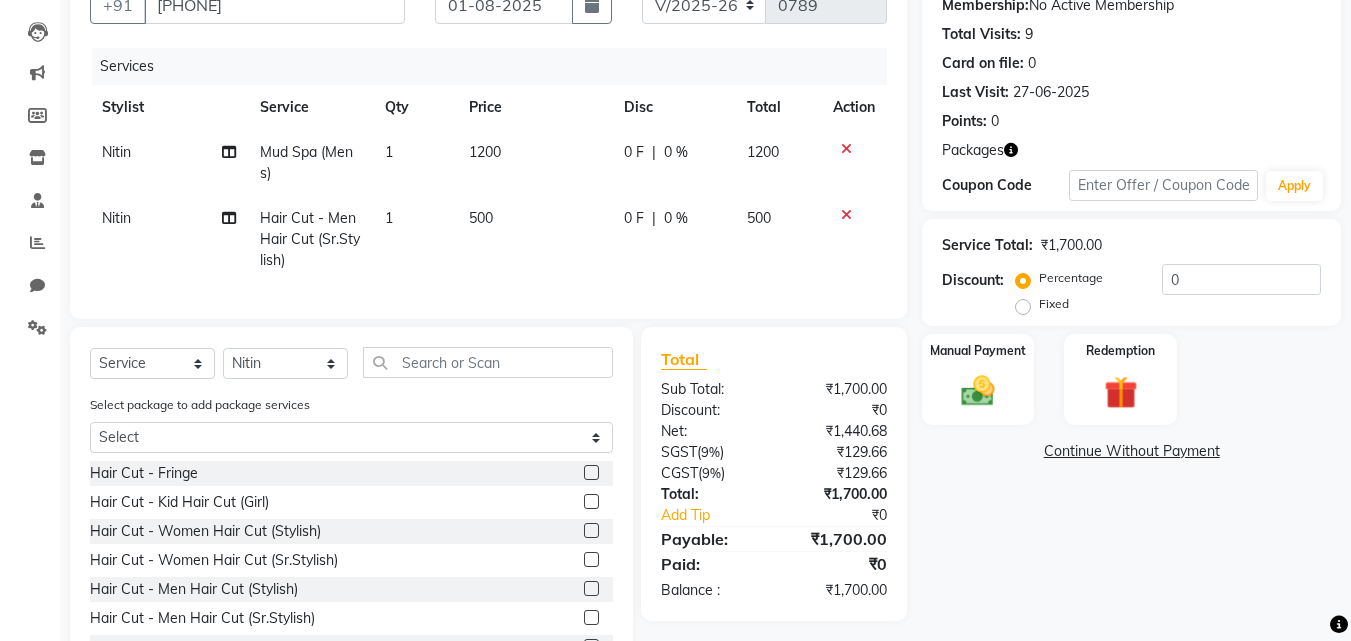 scroll, scrollTop: 293, scrollLeft: 0, axis: vertical 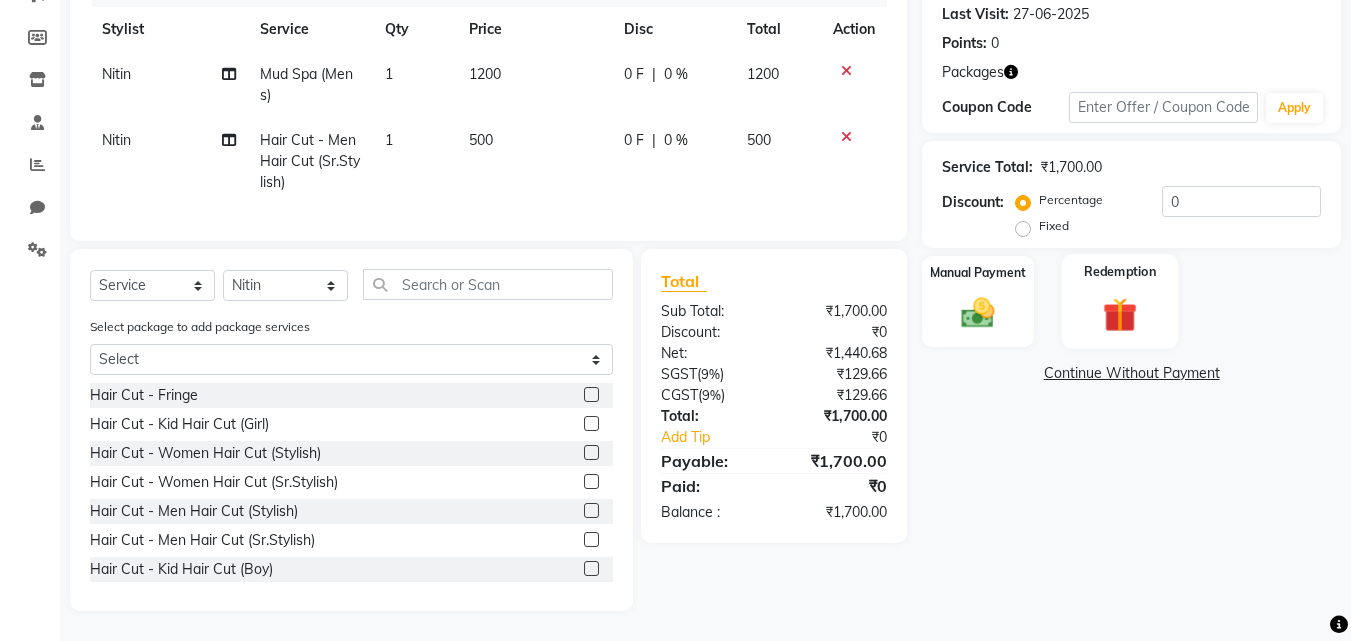 click 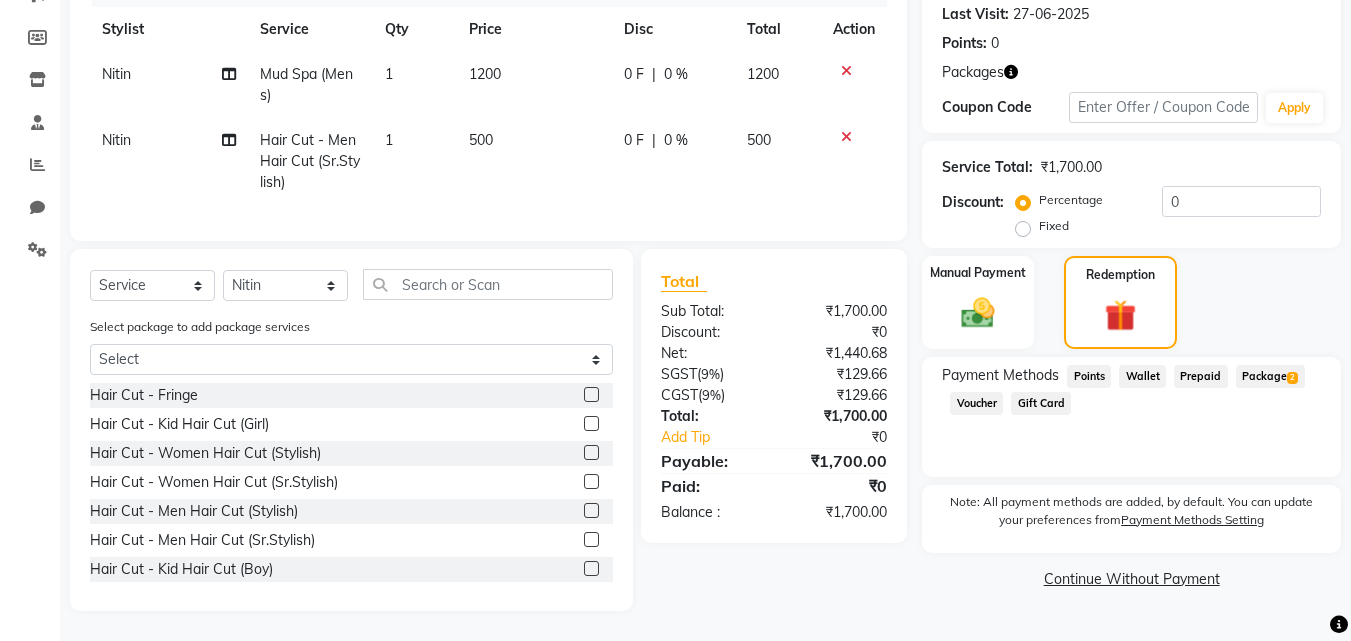 click on "Package  2" 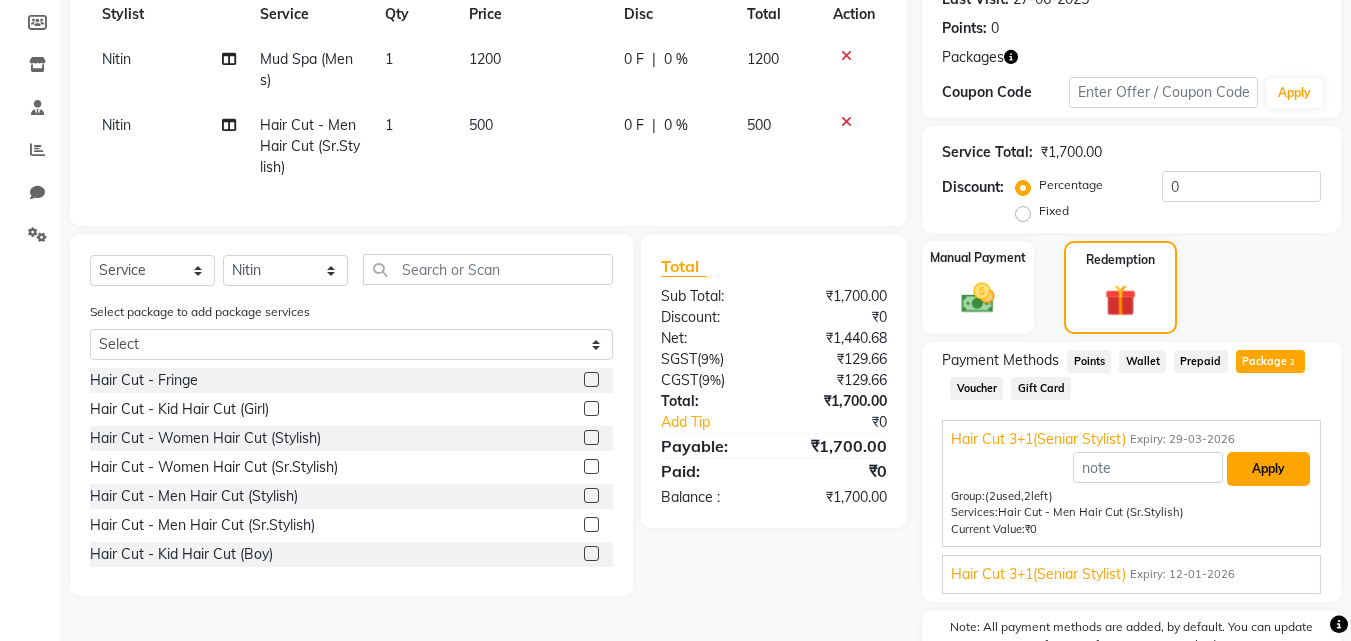 click on "Apply" at bounding box center (1268, 469) 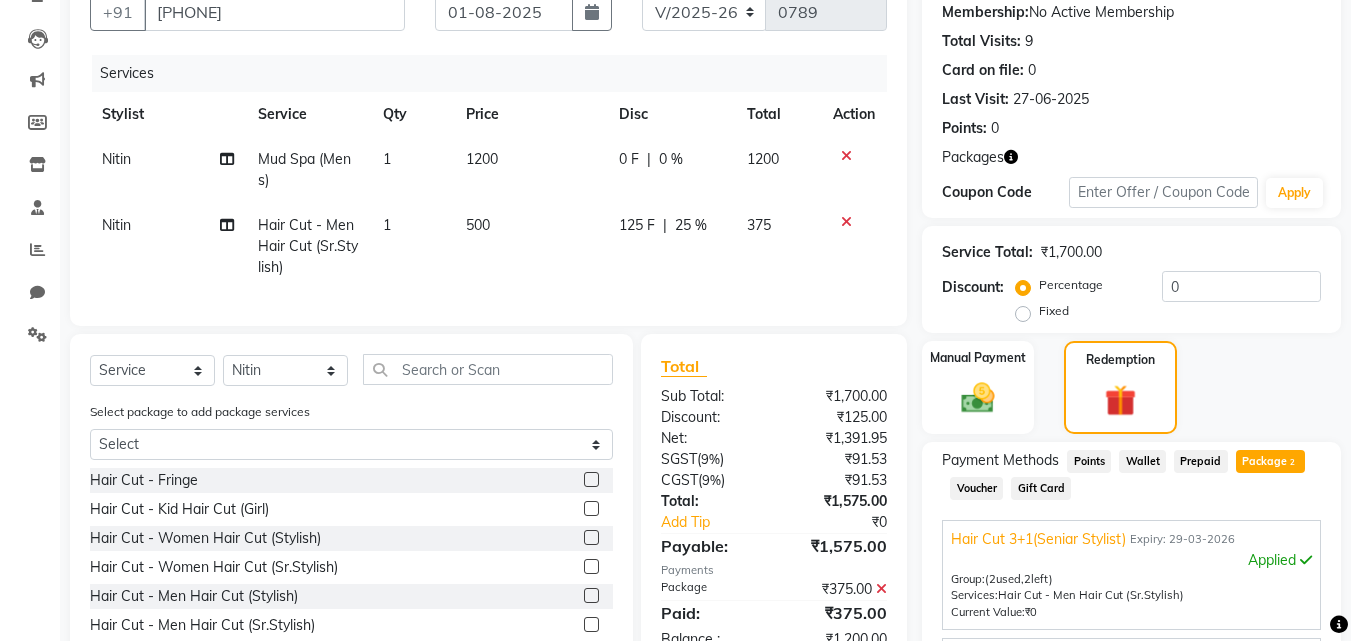 scroll, scrollTop: 293, scrollLeft: 0, axis: vertical 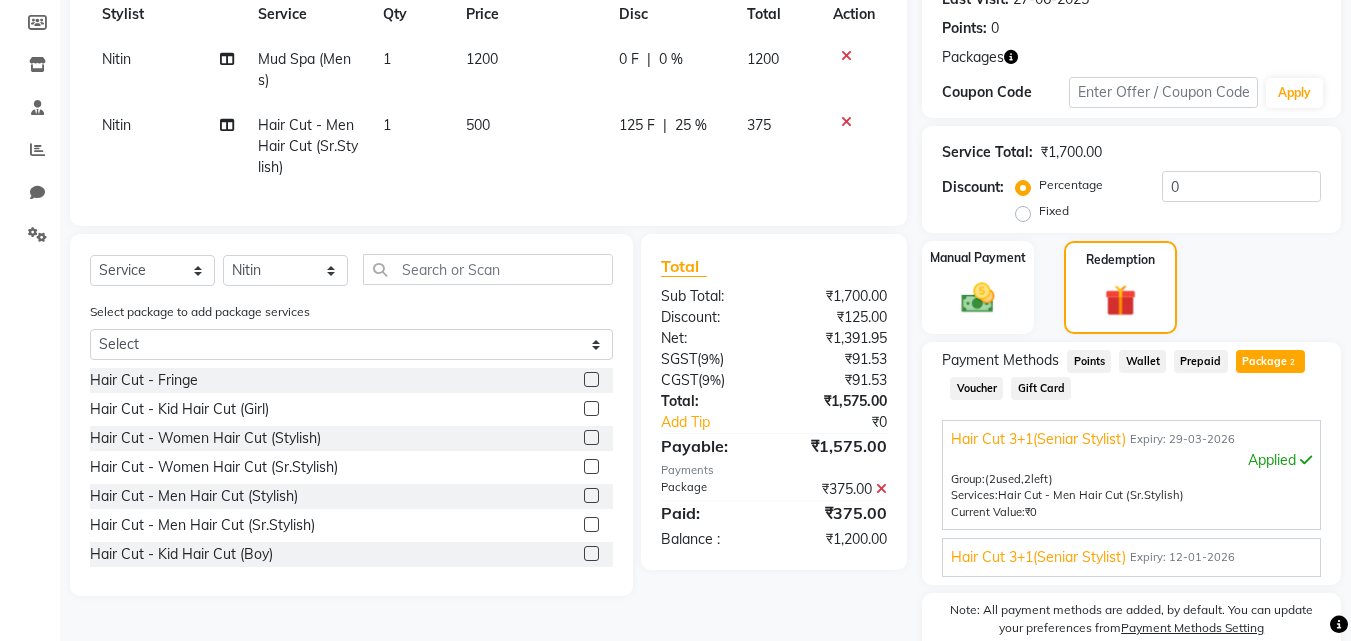 click on "1200" 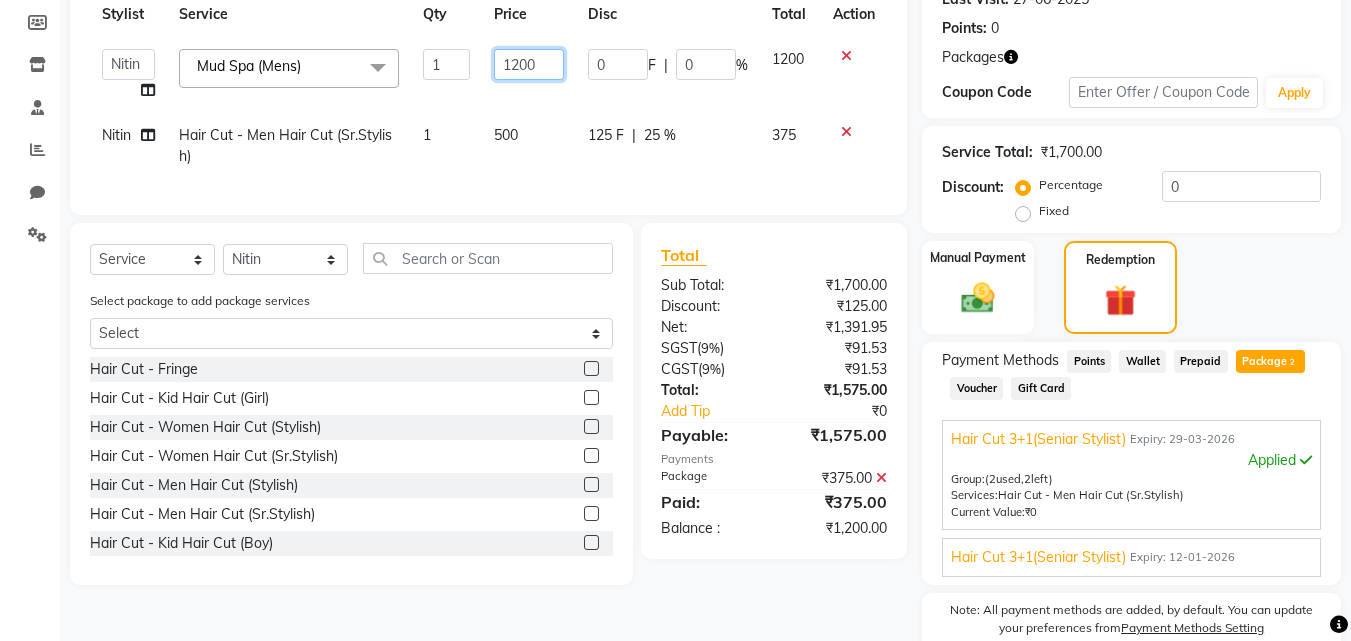 click on "1200" 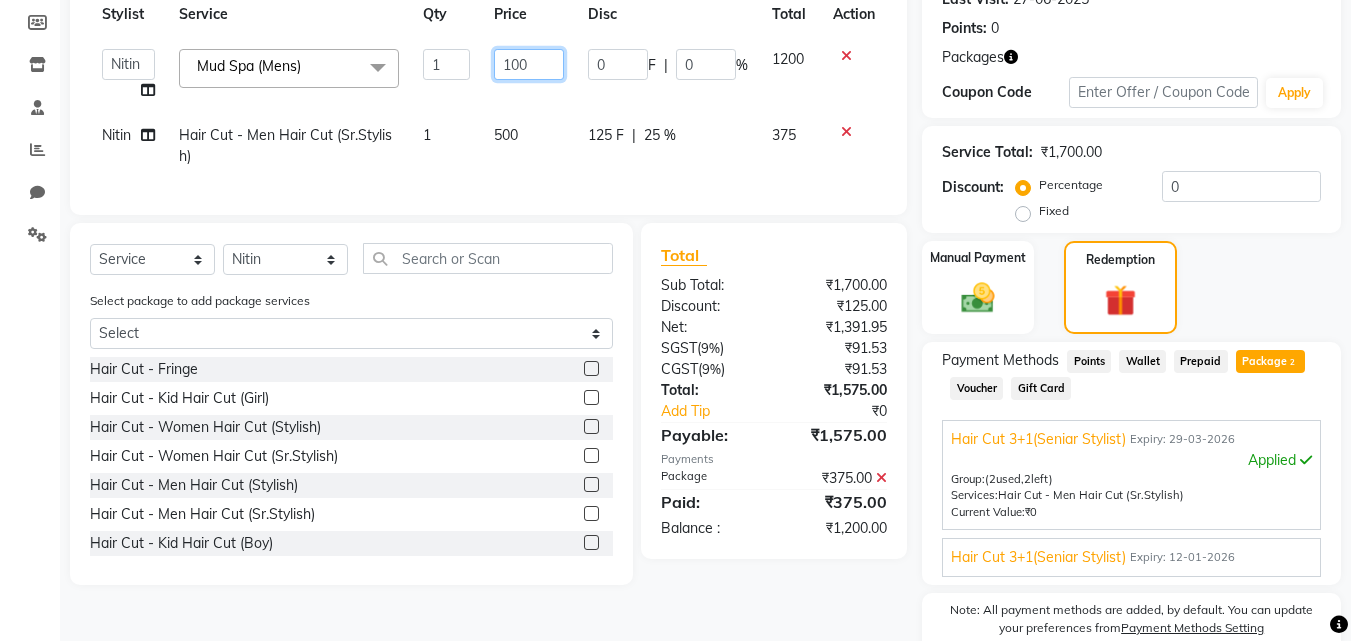 type on "1600" 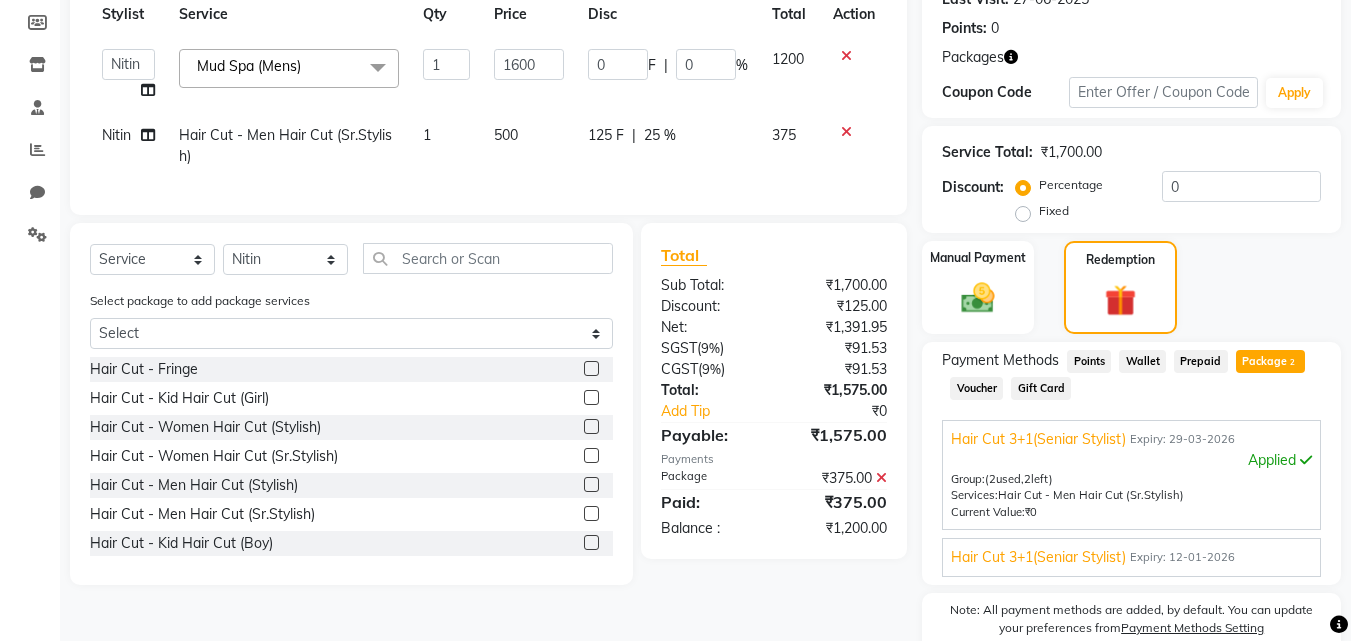 click on "Packages" 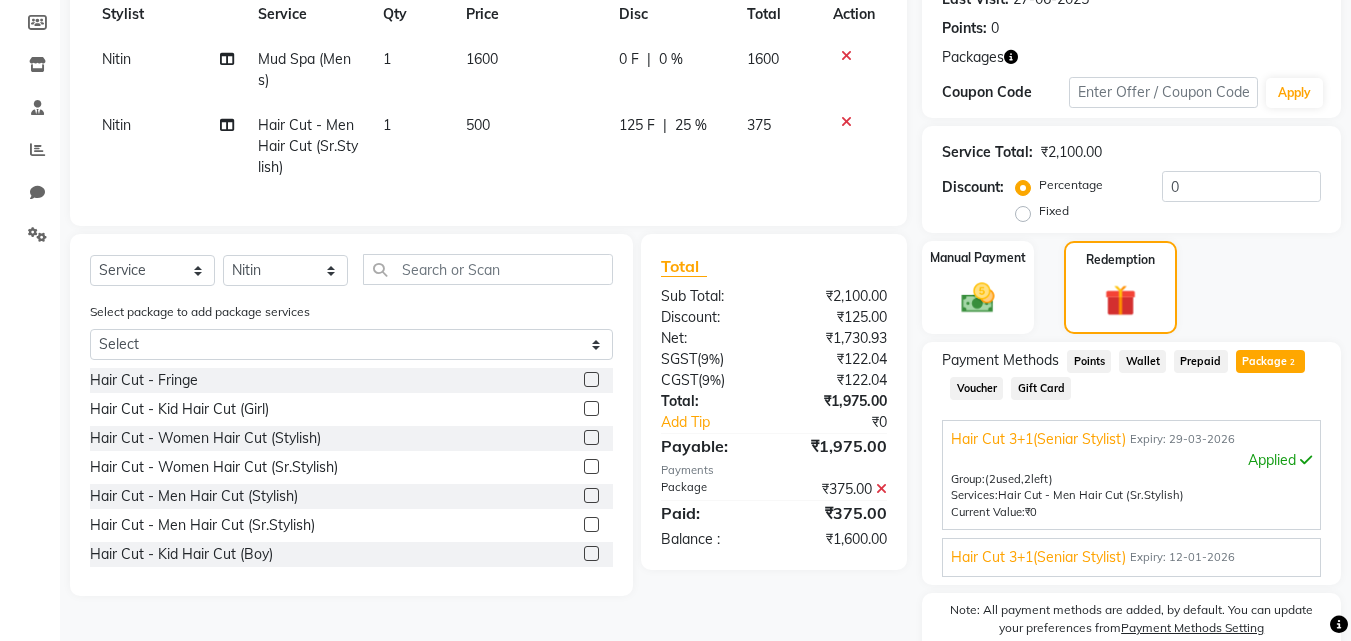 scroll, scrollTop: 193, scrollLeft: 0, axis: vertical 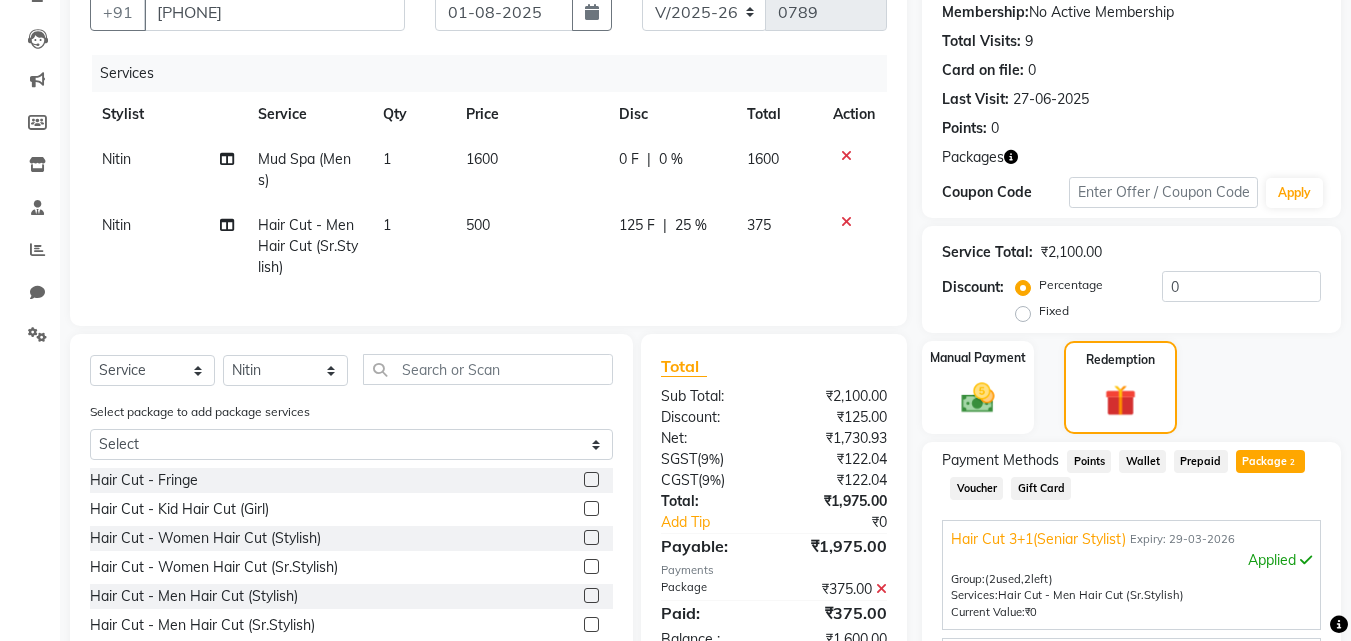 click on "1600" 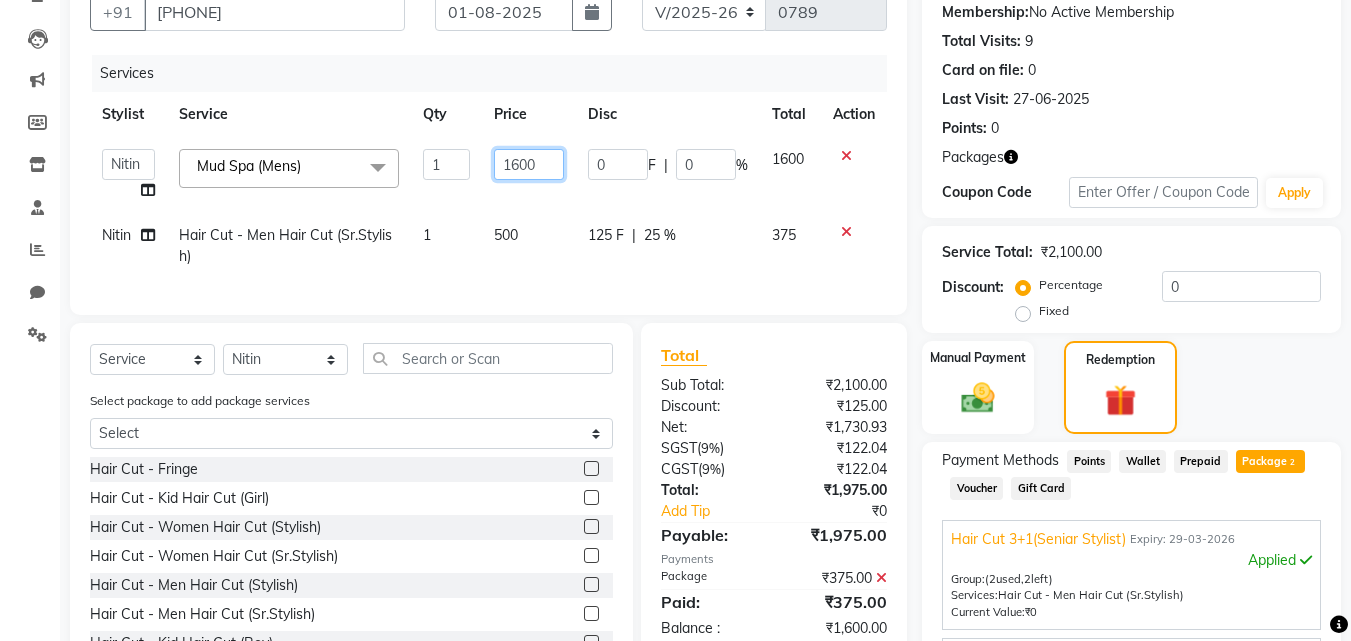 click on "1600" 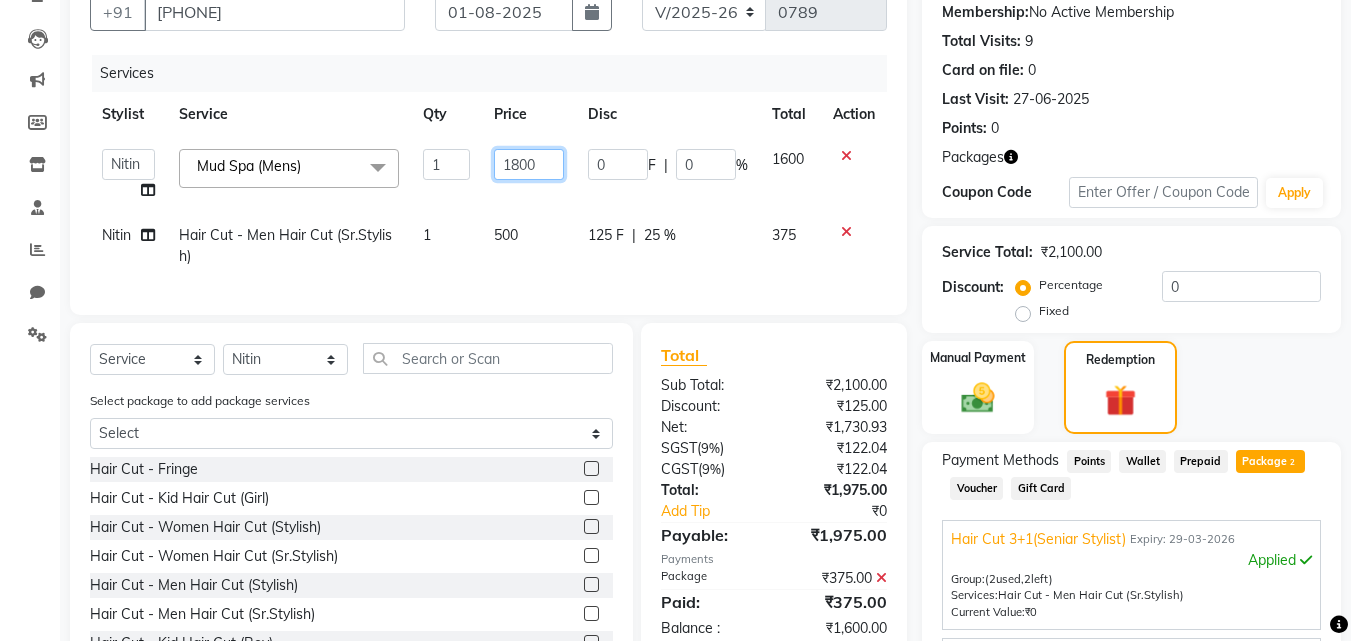 click on "1800" 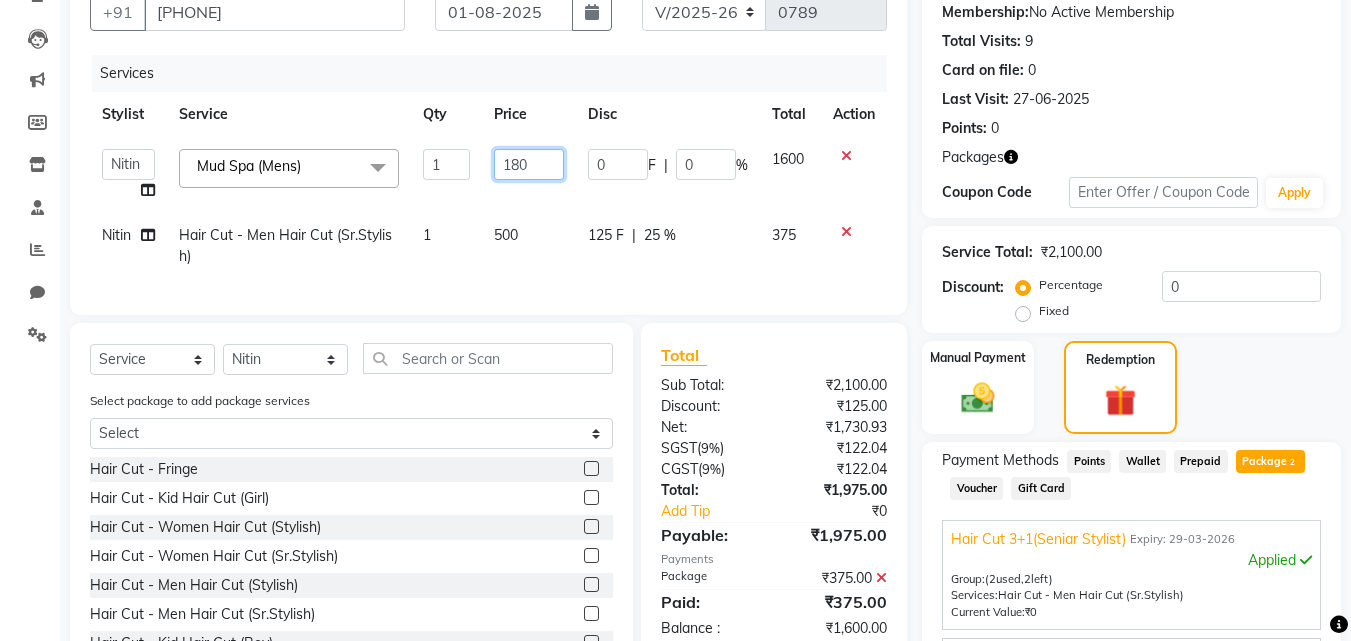 type on "1850" 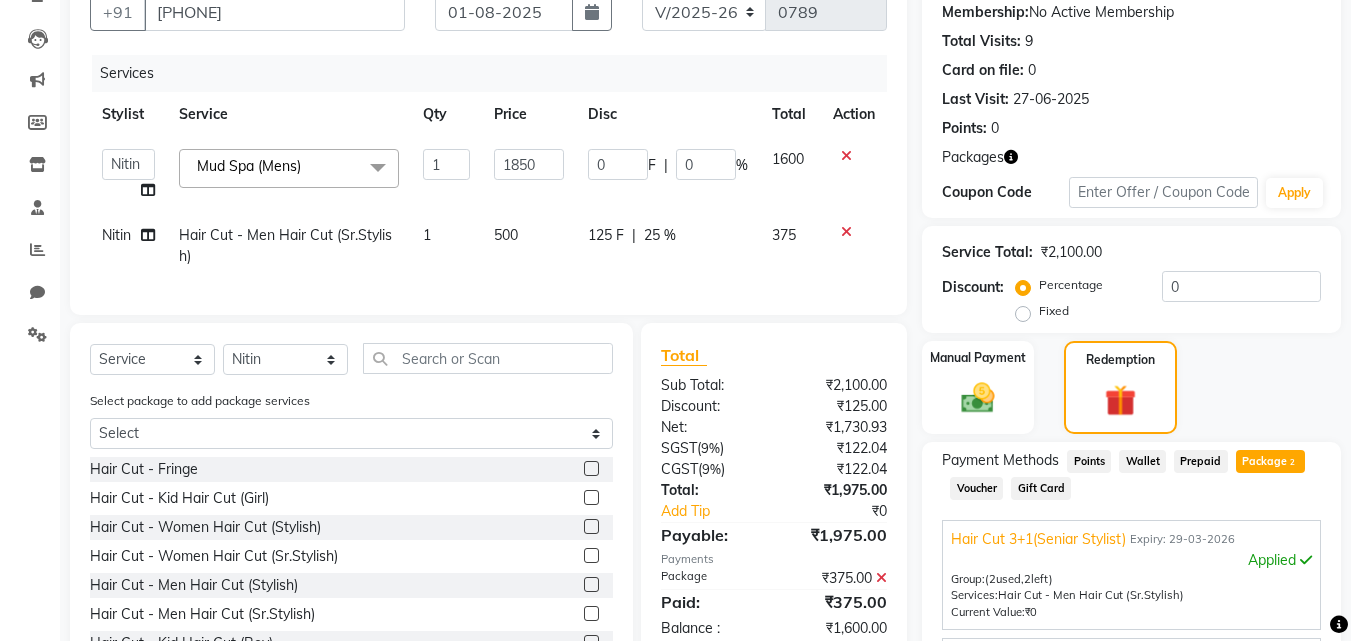 click on "Points:   0" 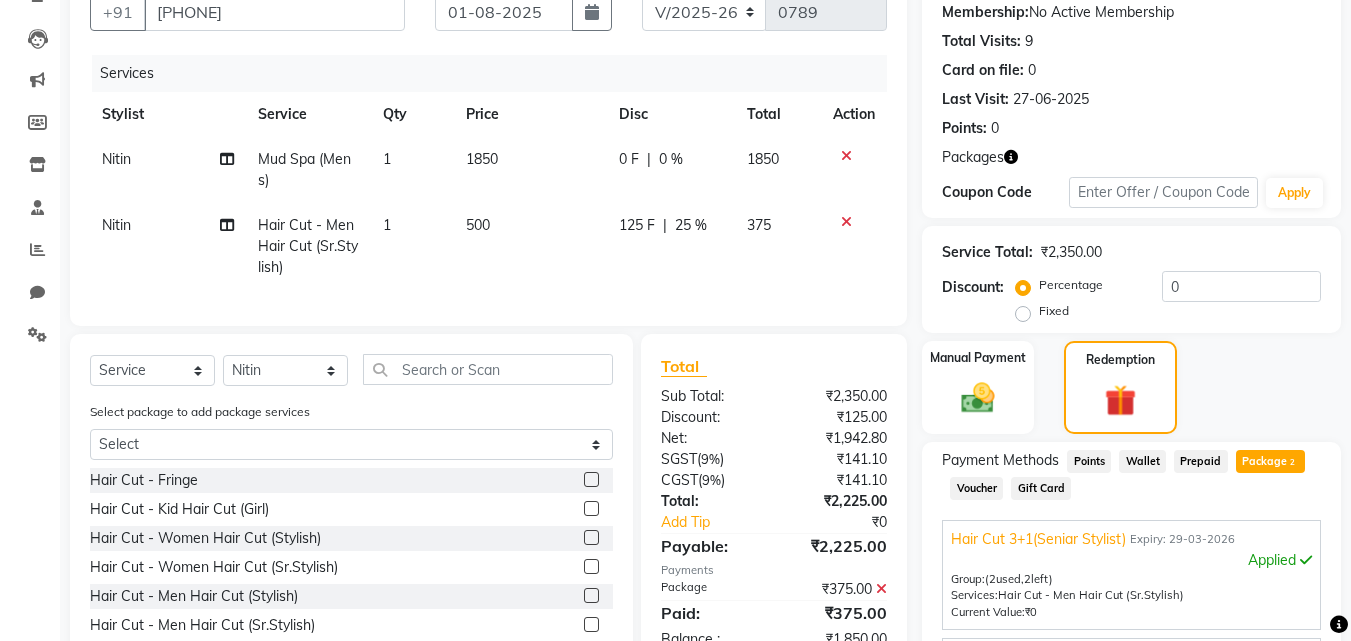 scroll, scrollTop: 293, scrollLeft: 0, axis: vertical 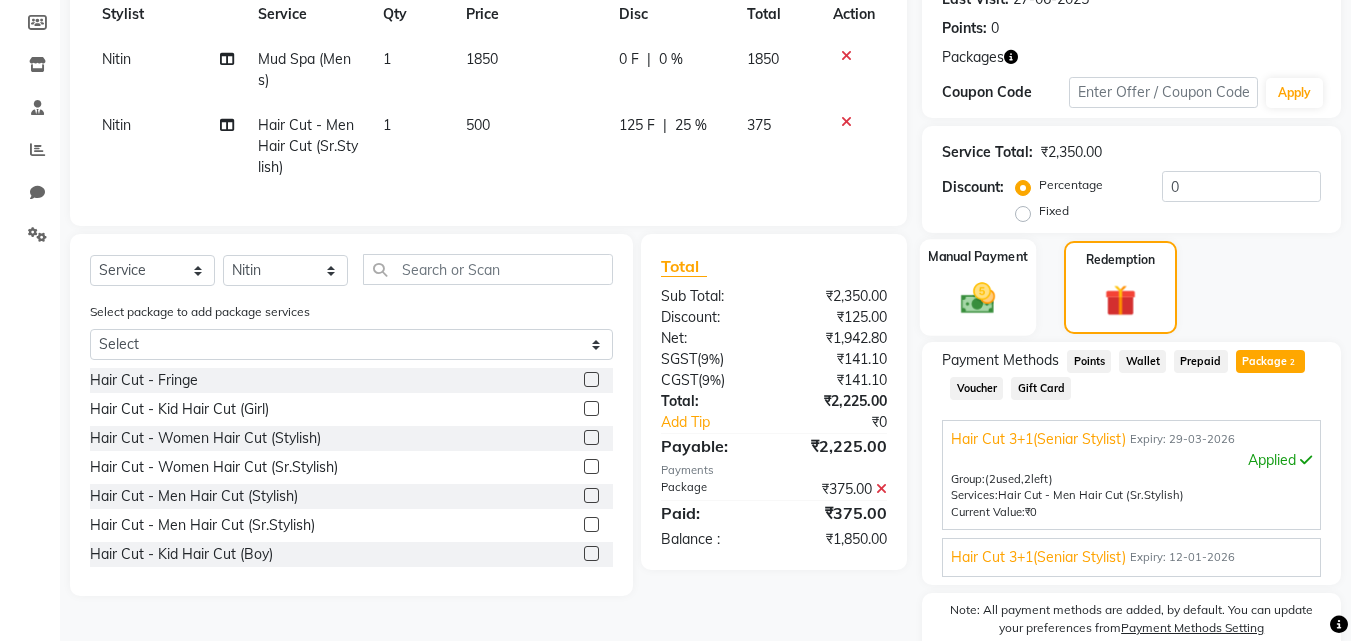 click 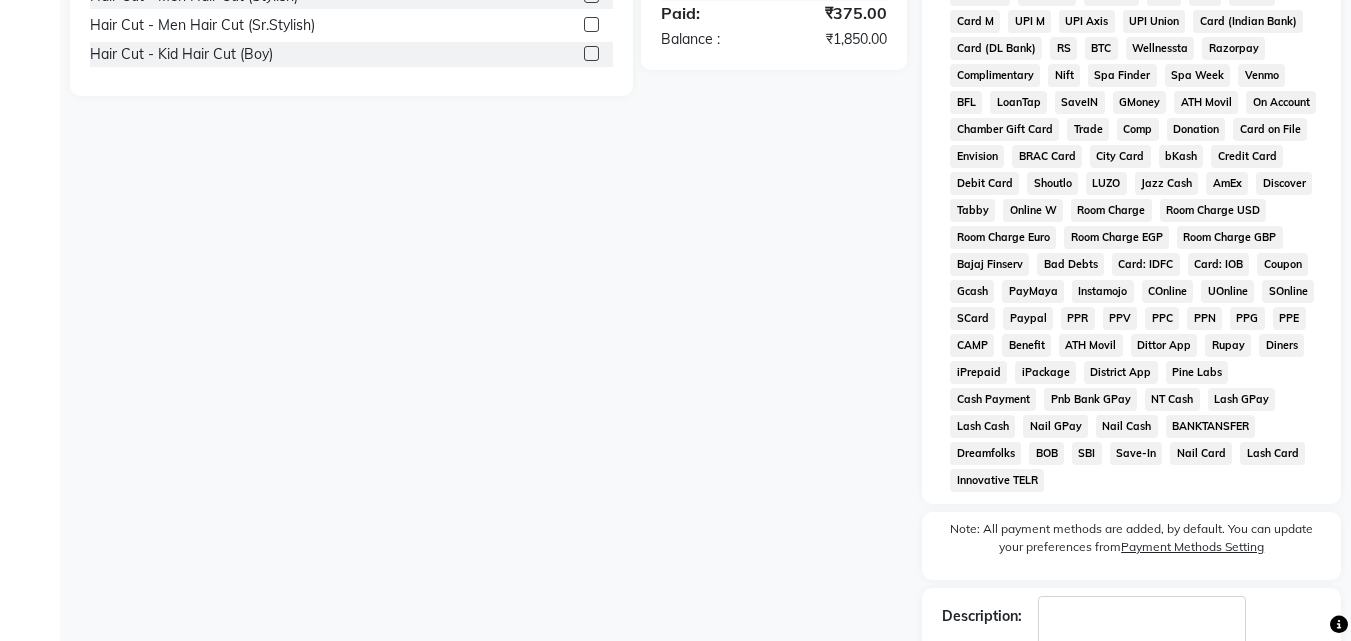scroll, scrollTop: 889, scrollLeft: 0, axis: vertical 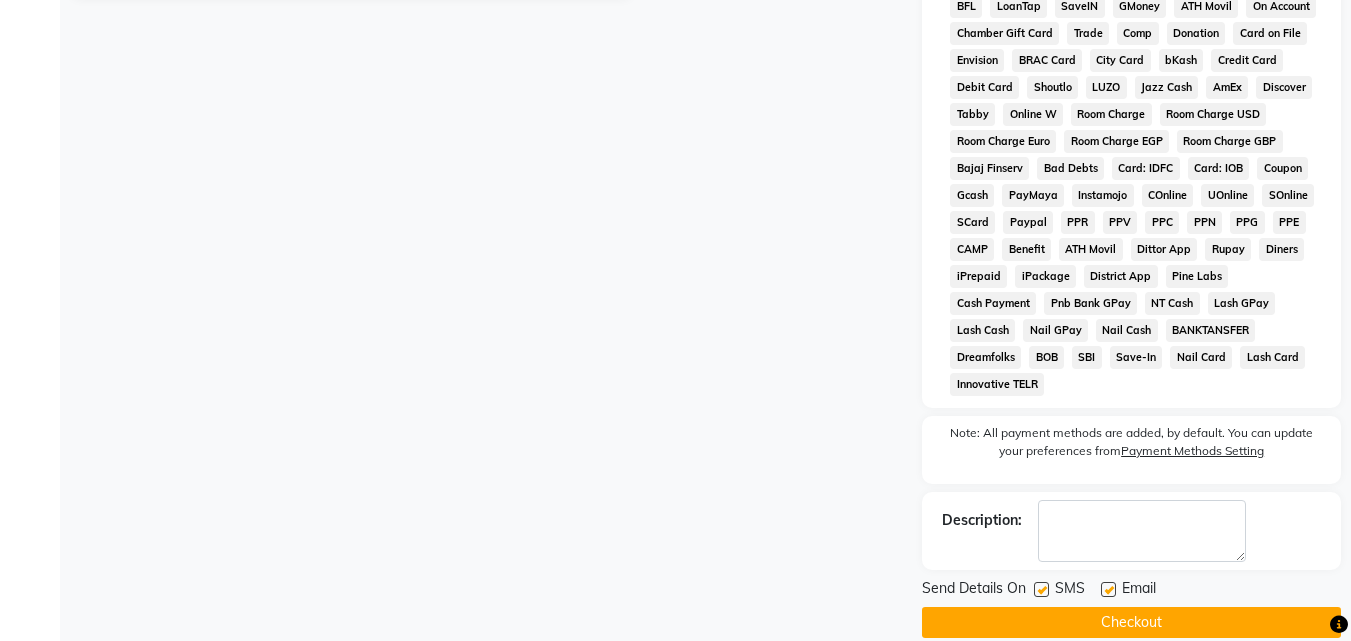 click 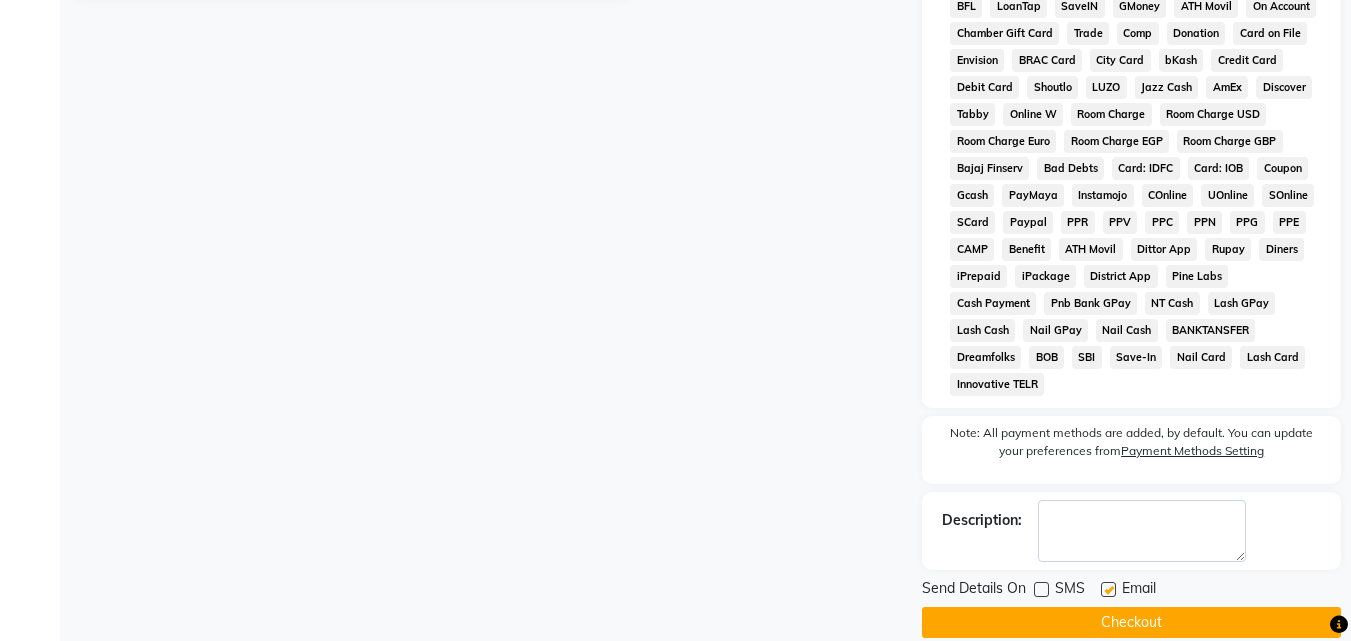 click 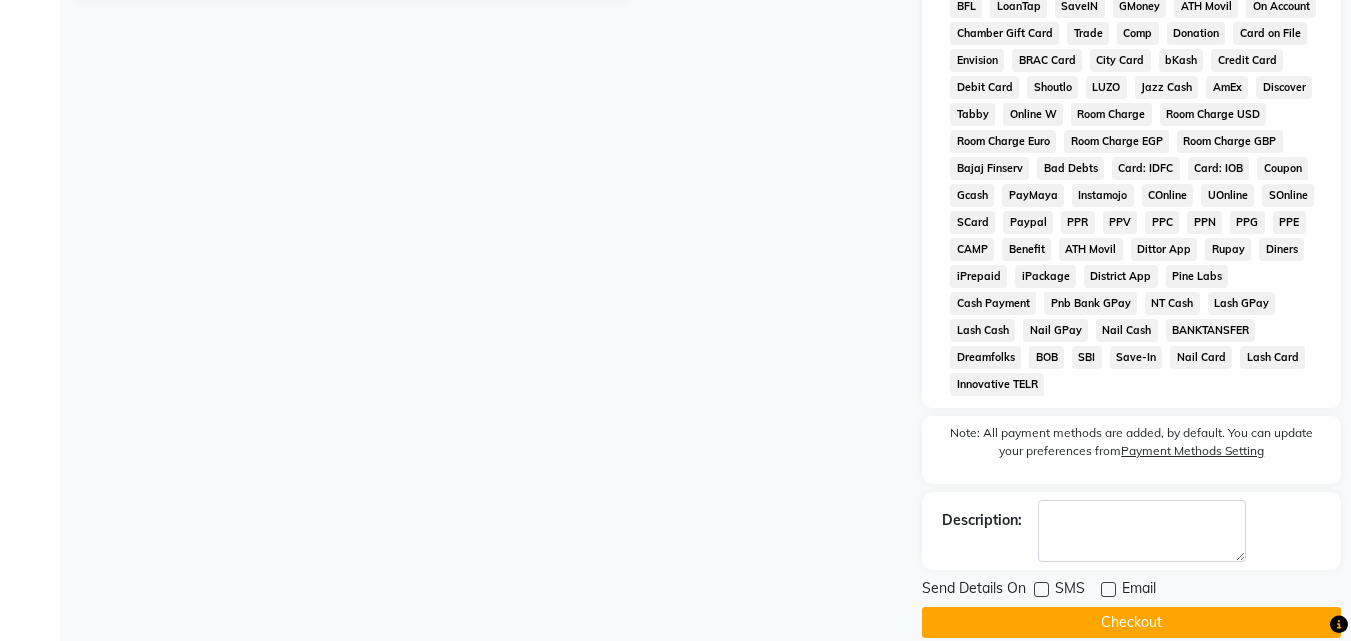 click on "Checkout" 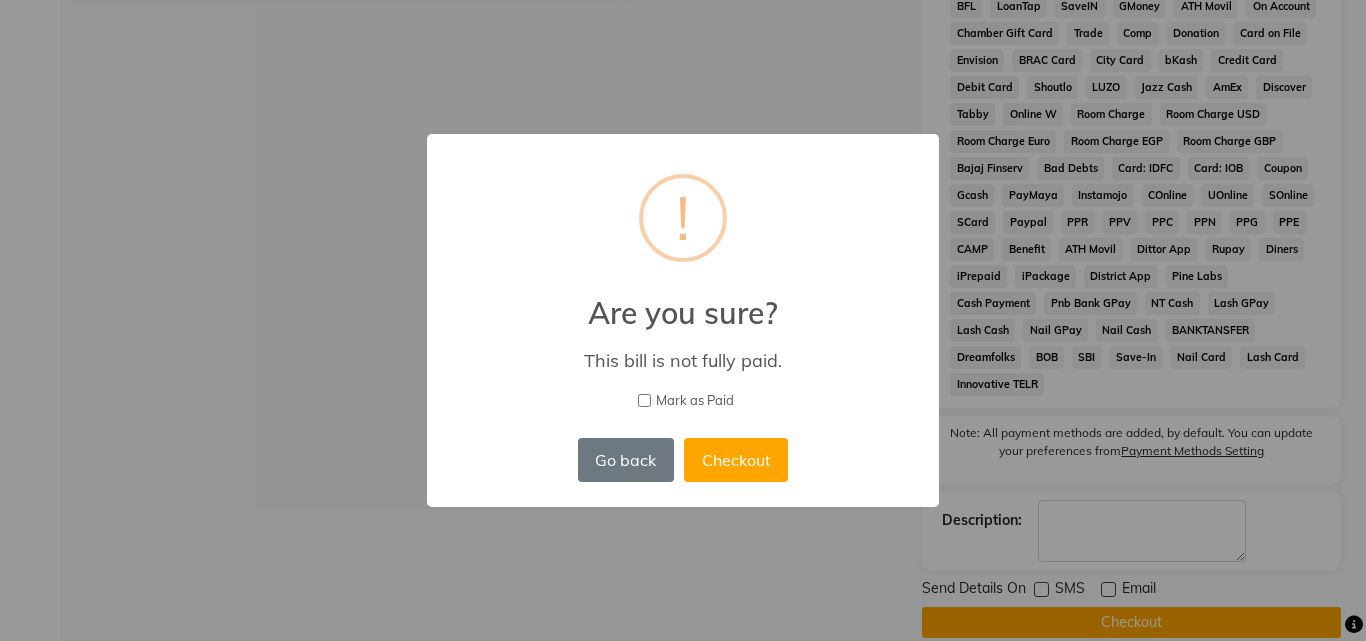 click on "Mark as Paid" at bounding box center [644, 400] 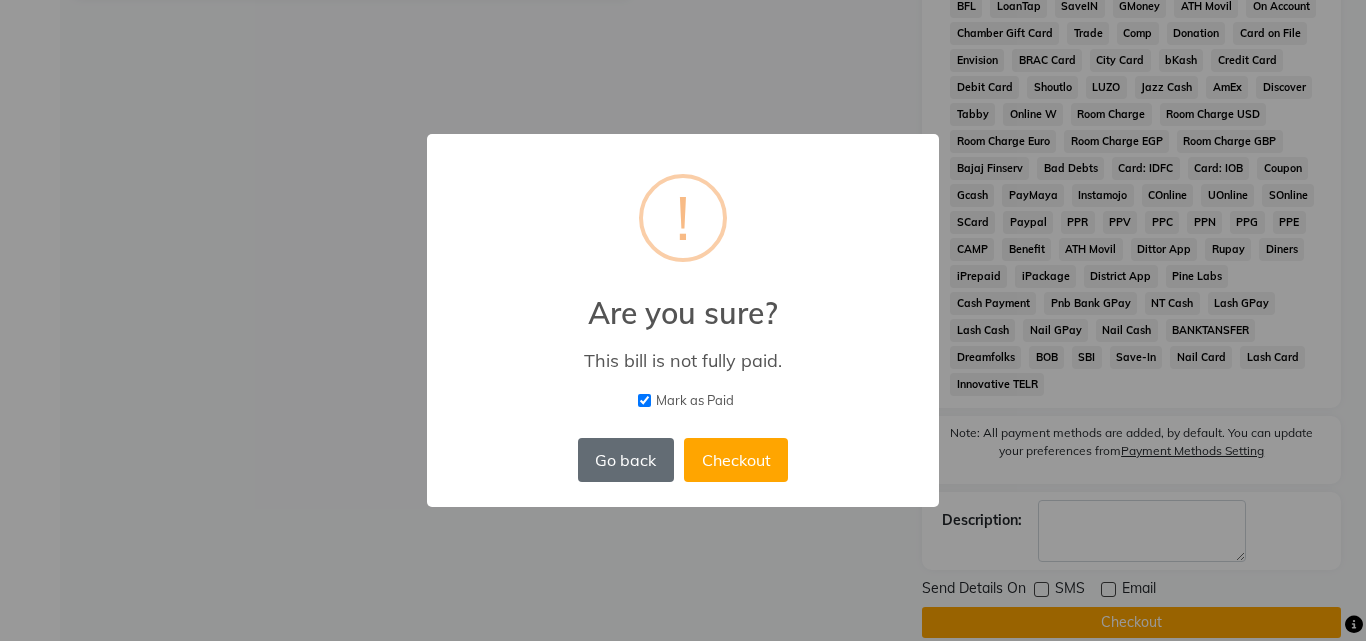 click on "Go back" at bounding box center (626, 460) 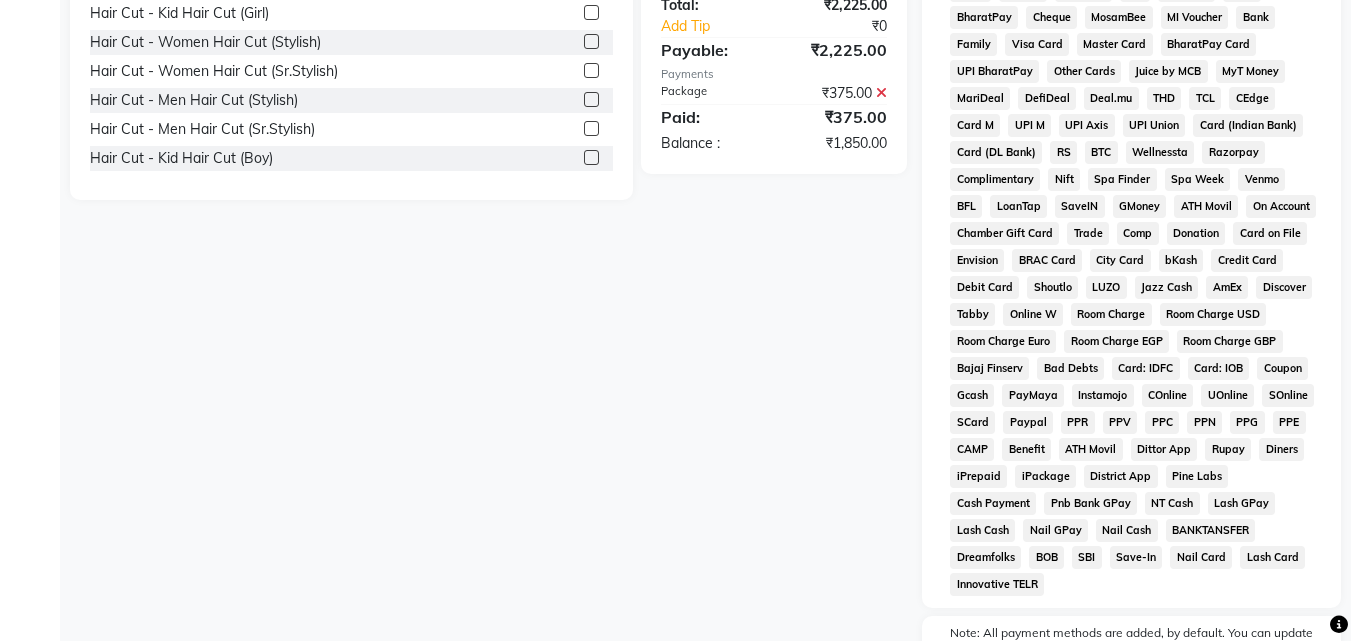 scroll, scrollTop: 489, scrollLeft: 0, axis: vertical 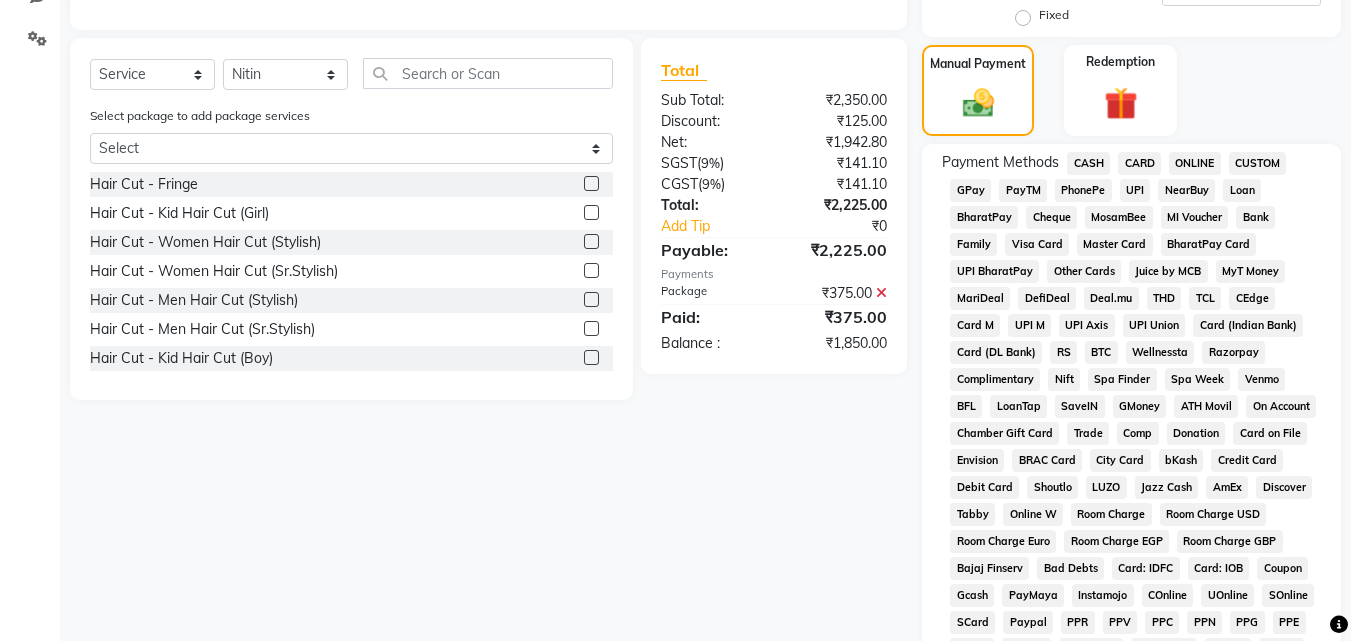 click on "ONLINE" 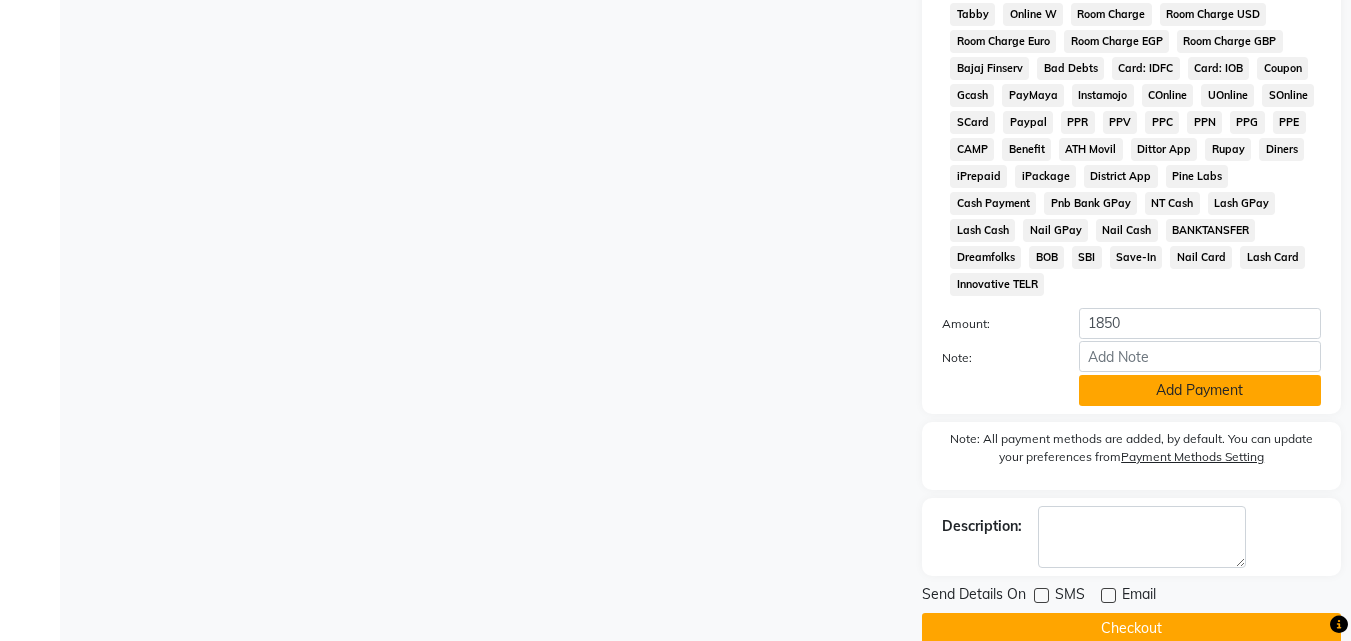 click on "Add Payment" 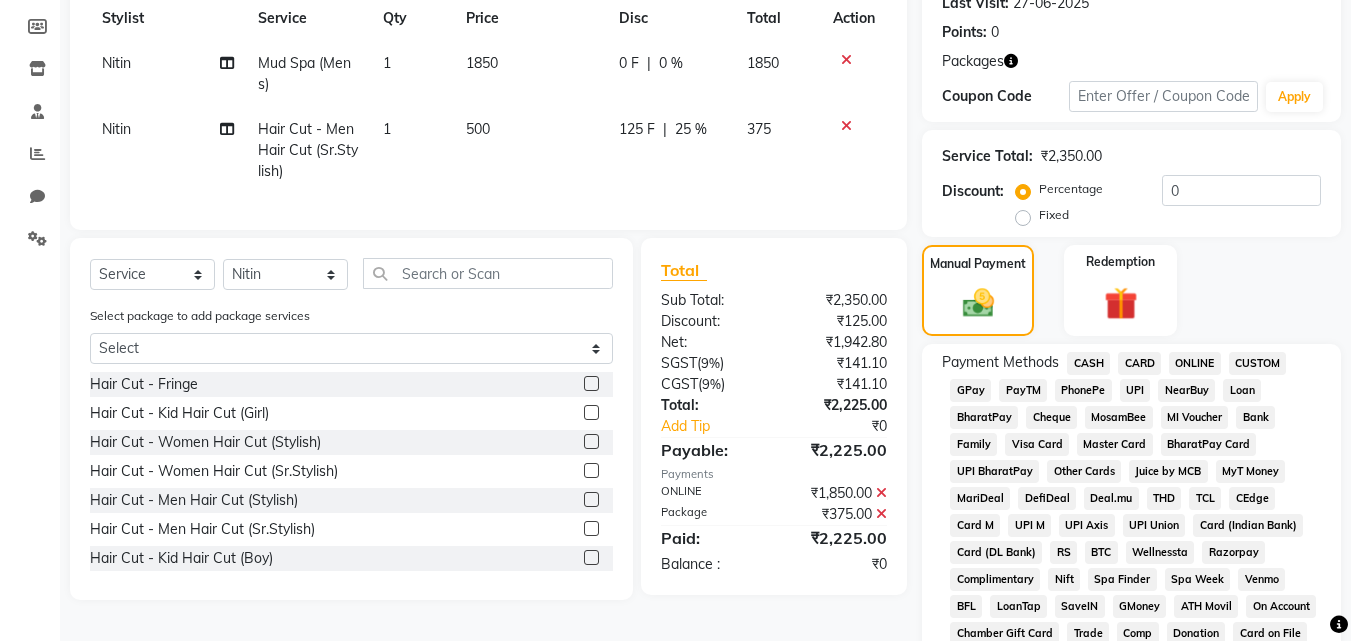 scroll, scrollTop: 889, scrollLeft: 0, axis: vertical 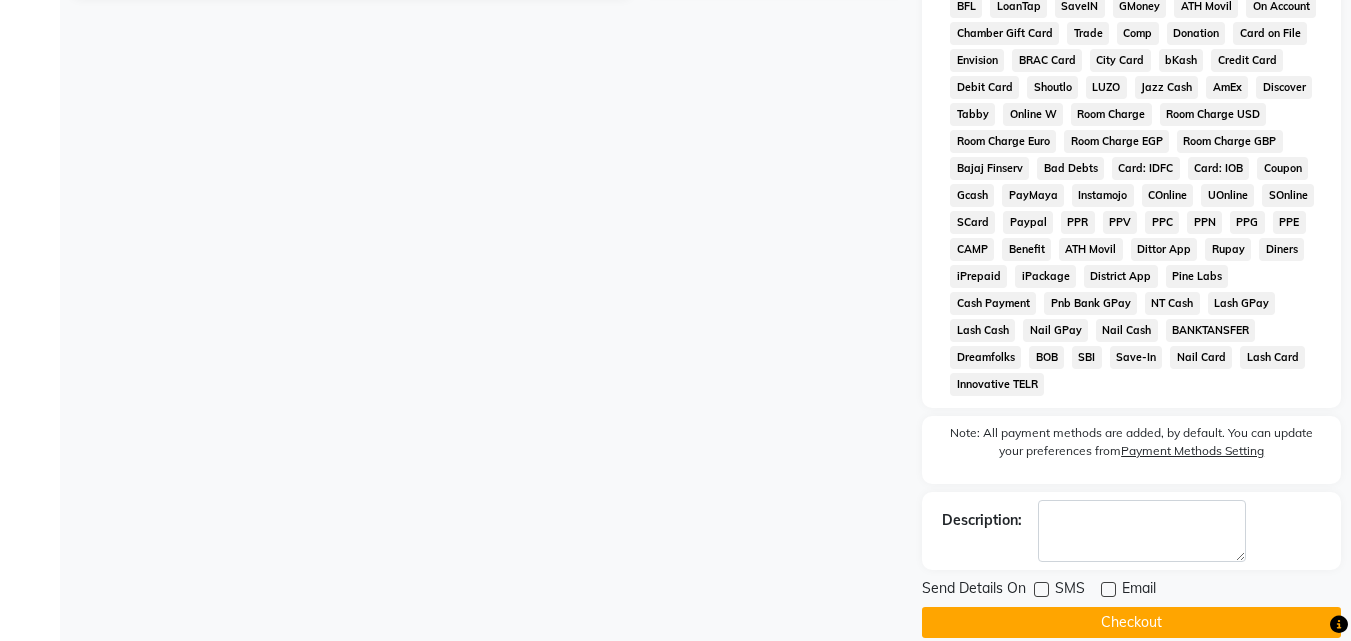 click on "Checkout" 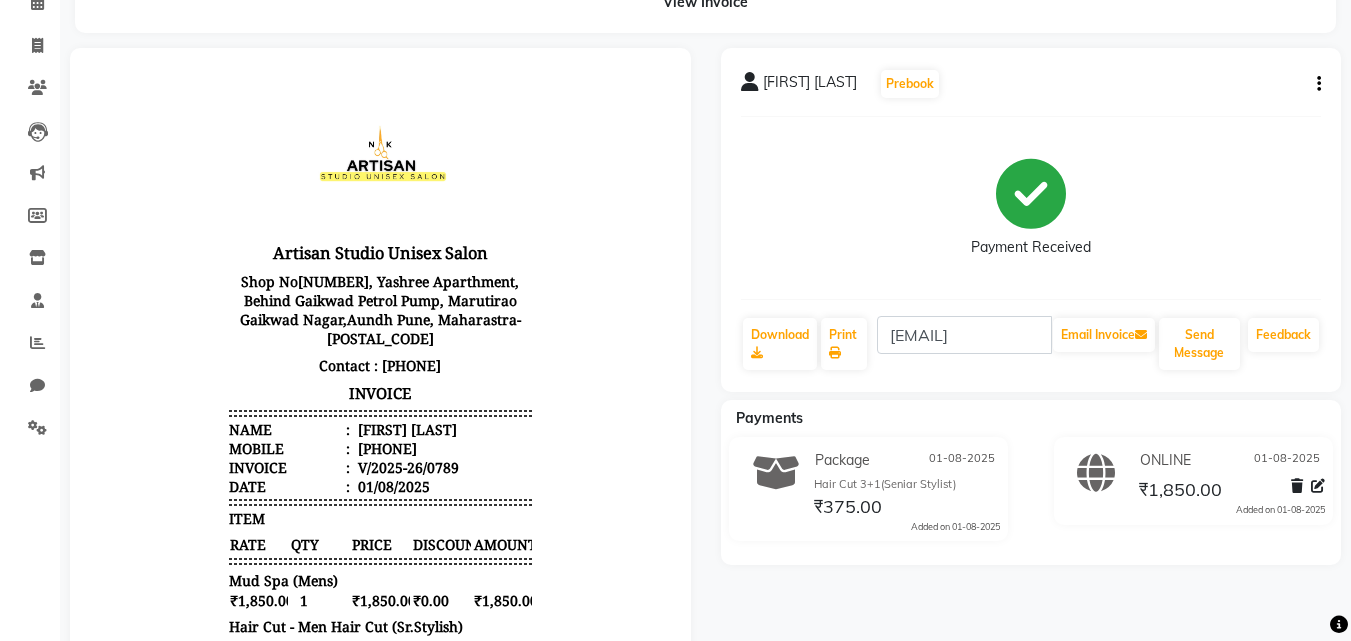 scroll, scrollTop: 0, scrollLeft: 0, axis: both 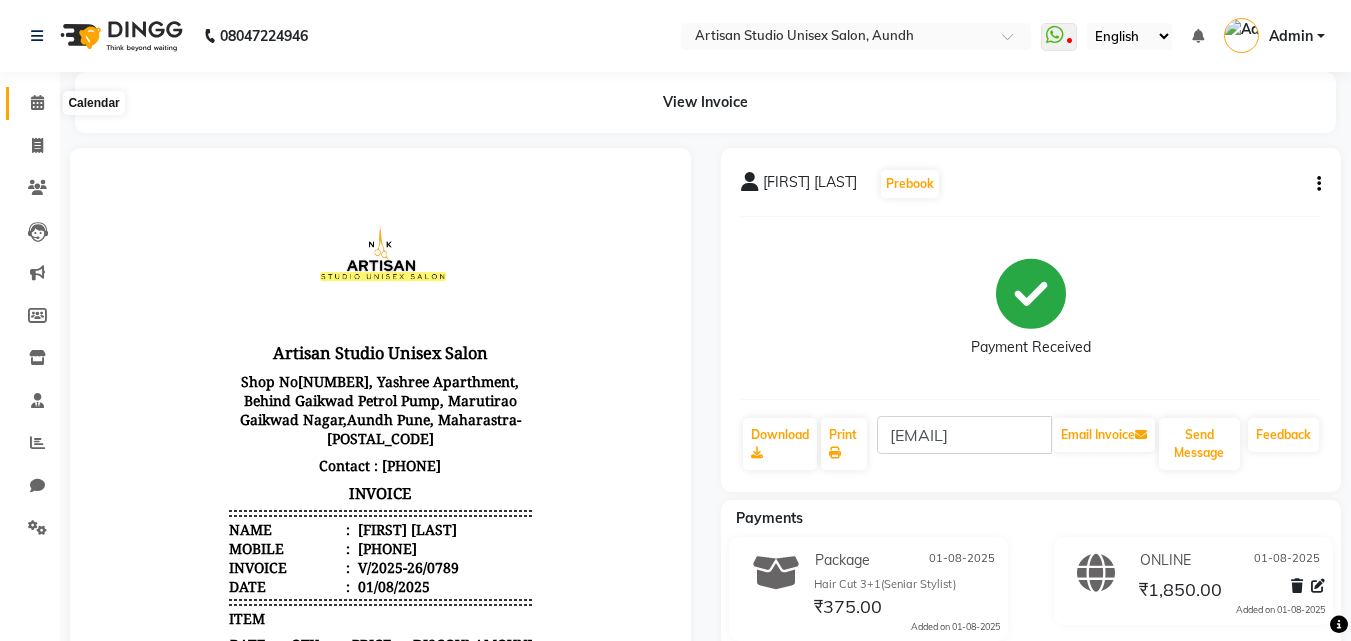 click 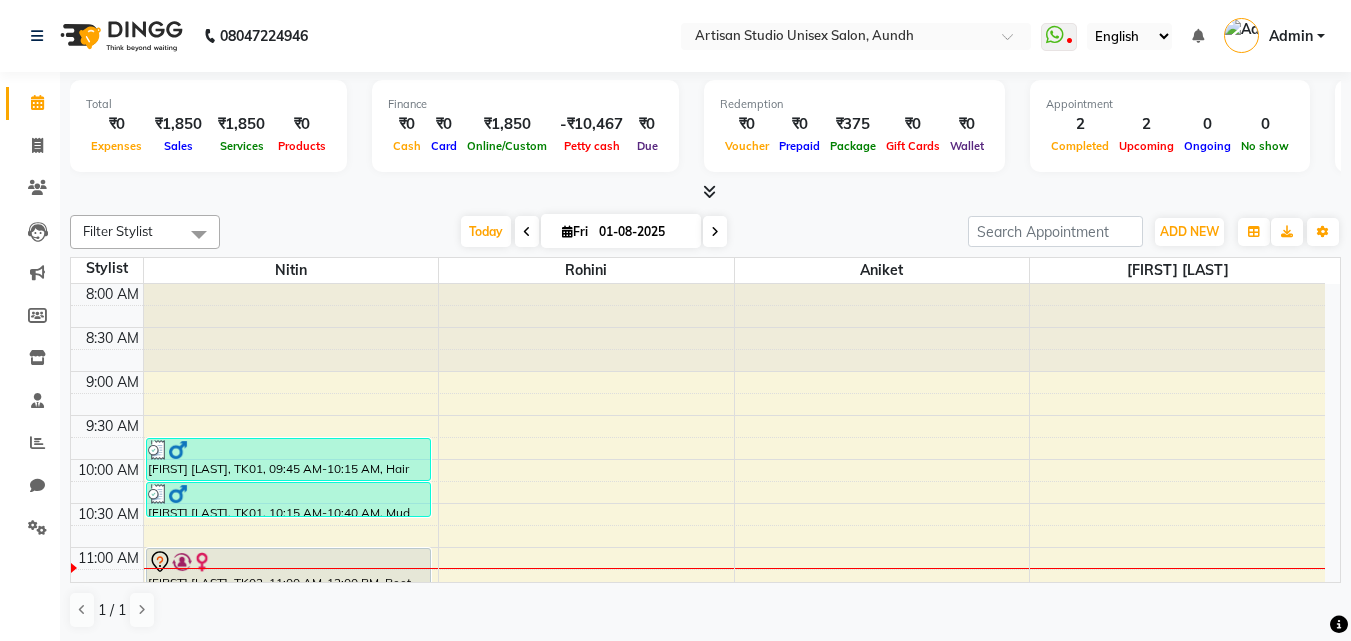 scroll, scrollTop: 1, scrollLeft: 0, axis: vertical 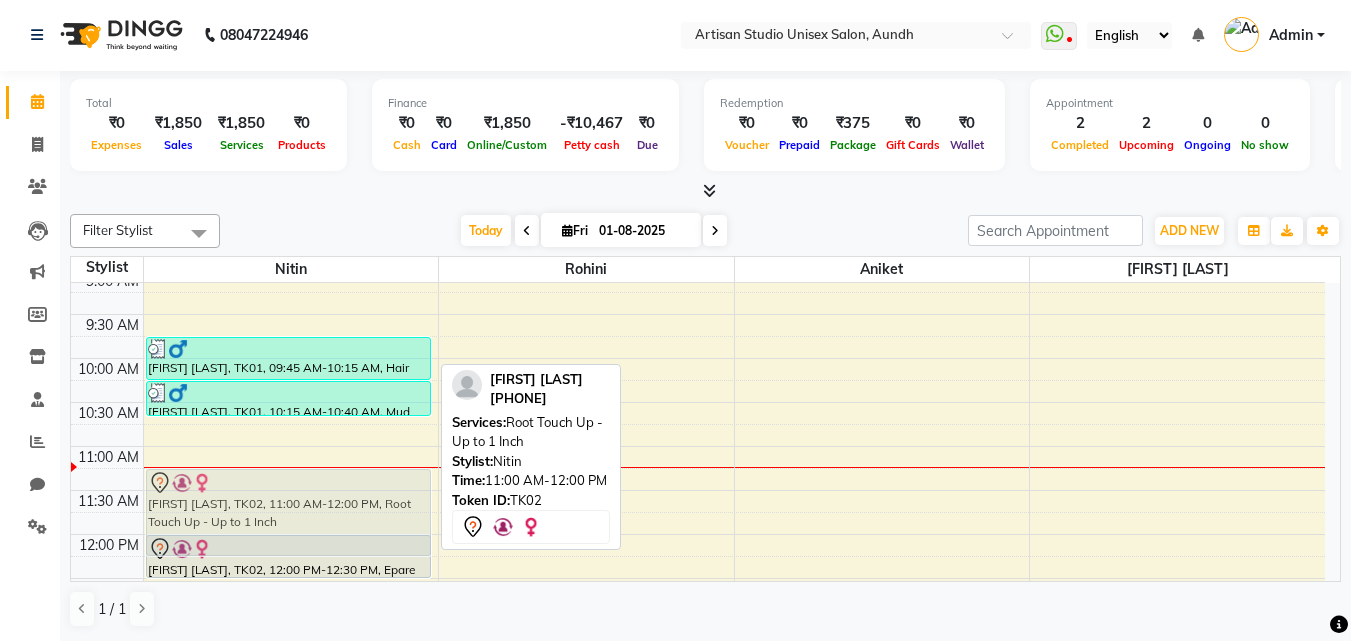drag, startPoint x: 380, startPoint y: 463, endPoint x: 382, endPoint y: 492, distance: 29.068884 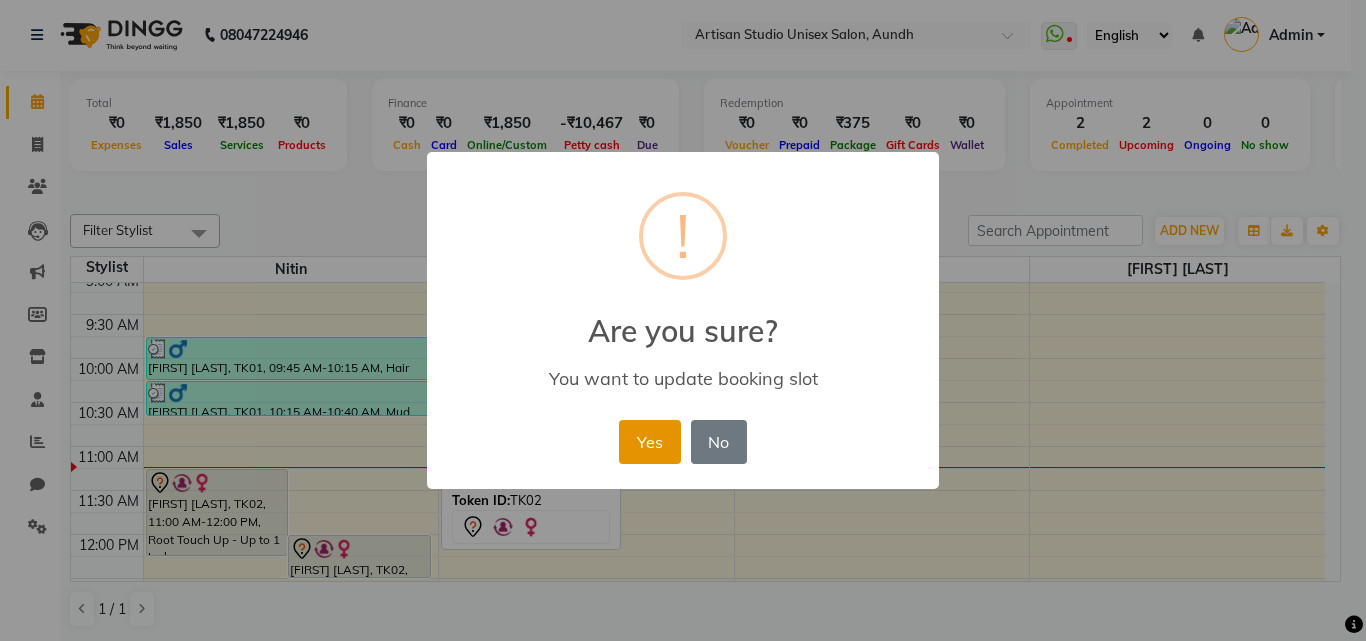 click on "Yes" at bounding box center [649, 442] 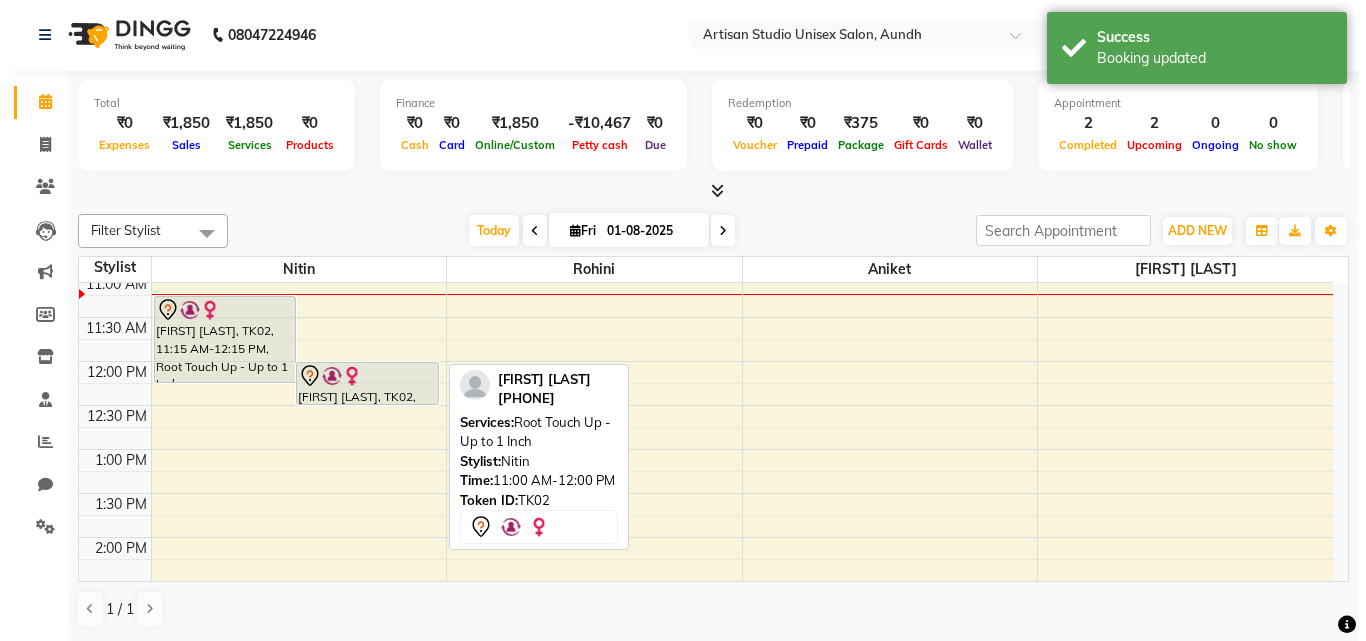 scroll, scrollTop: 200, scrollLeft: 0, axis: vertical 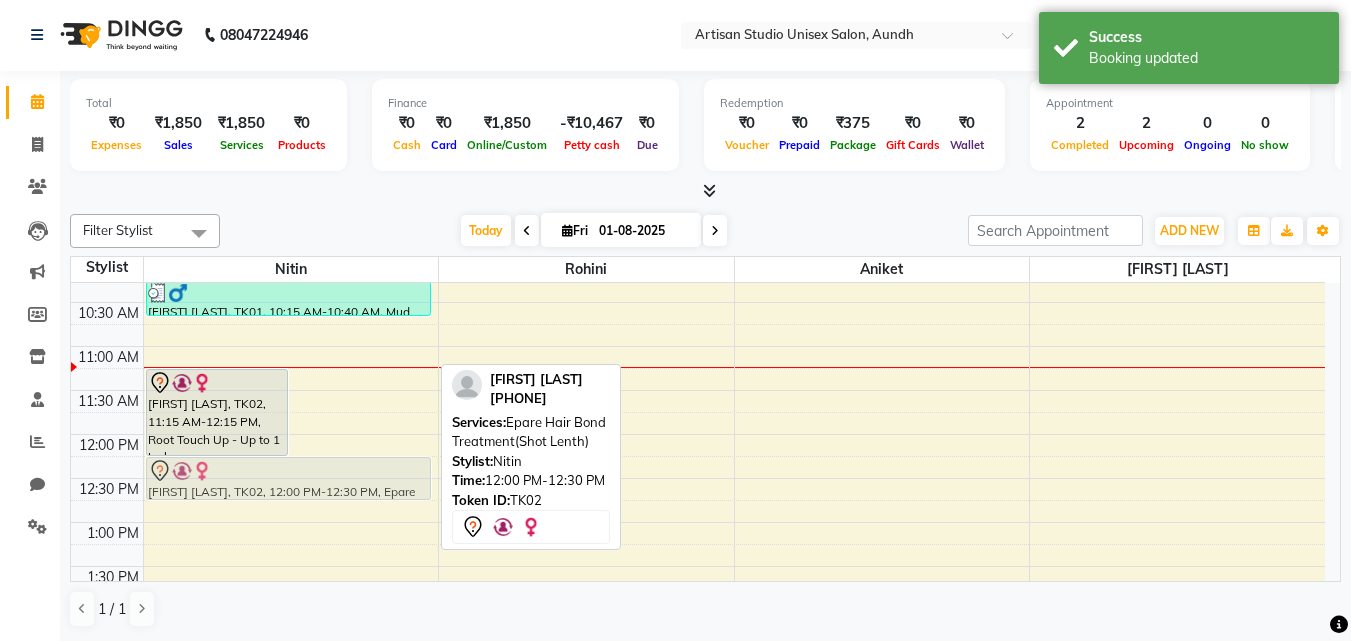 drag, startPoint x: 380, startPoint y: 463, endPoint x: 321, endPoint y: 494, distance: 66.64833 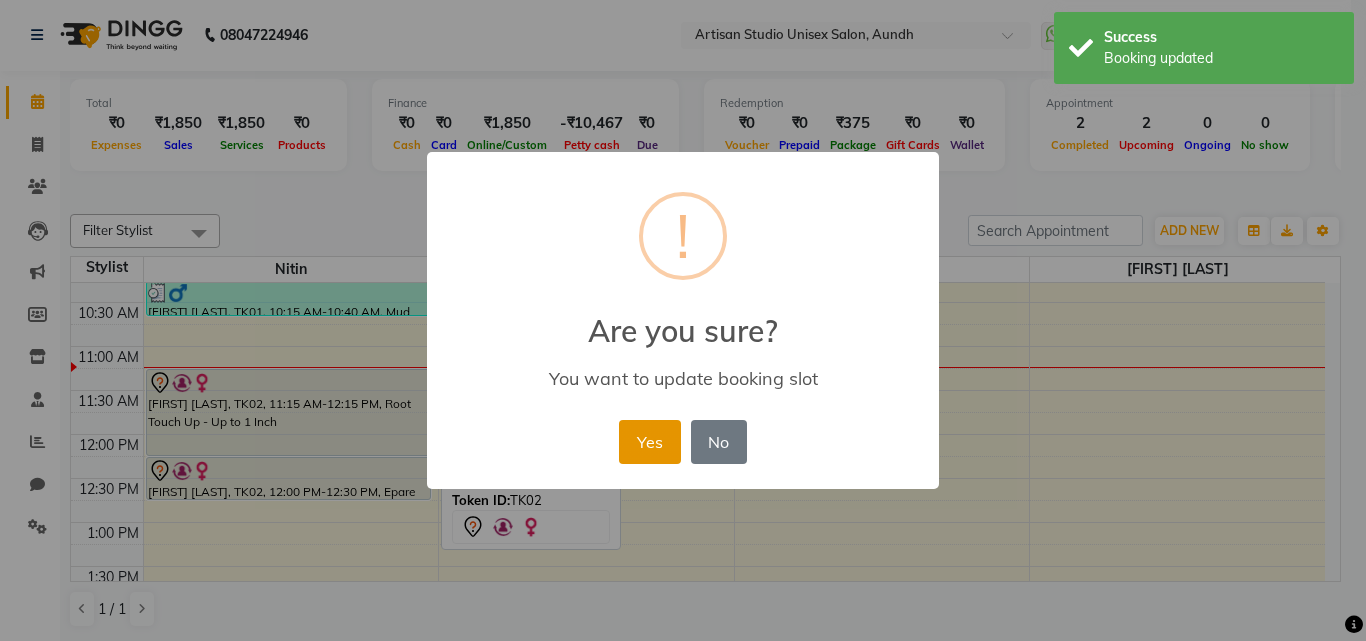 click on "Yes" at bounding box center [649, 442] 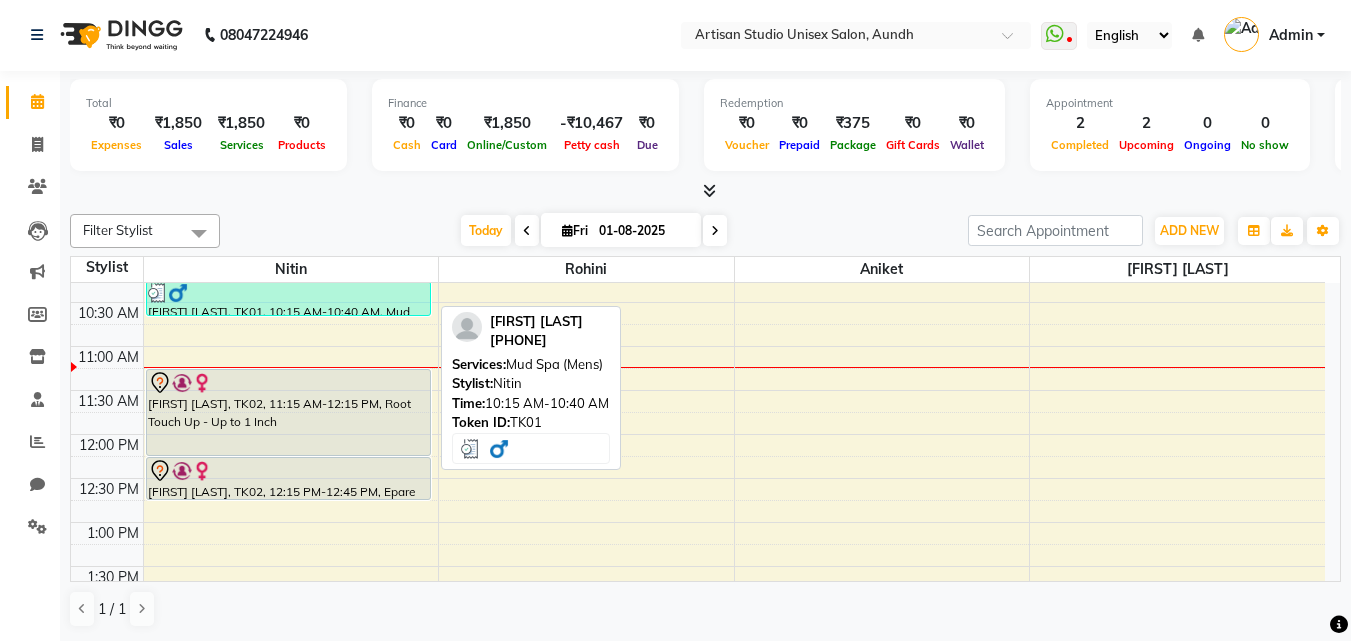 click on "[FIRST] [LAST], TK01, 10:15 AM-10:40 AM, Mud Spa (Mens)" at bounding box center (288, 298) 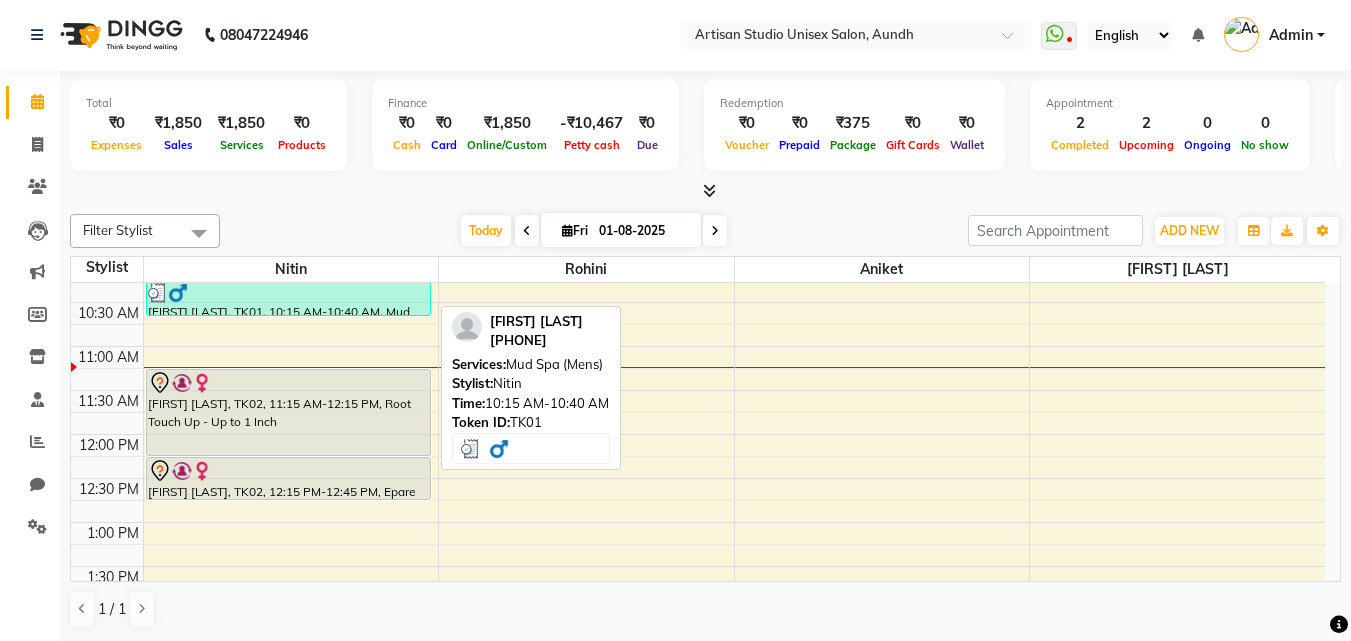 click on "[FIRST] [LAST], TK01, 10:15 AM-10:40 AM, Mud Spa (Mens)" at bounding box center (288, 298) 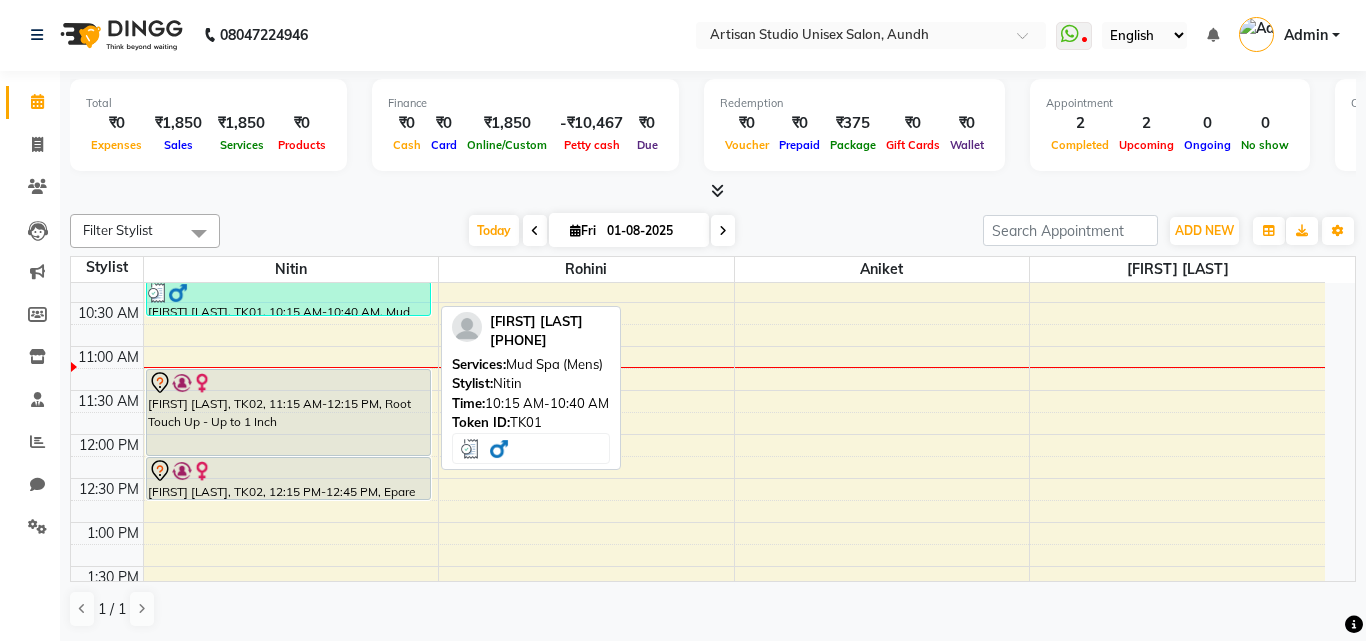 select on "3" 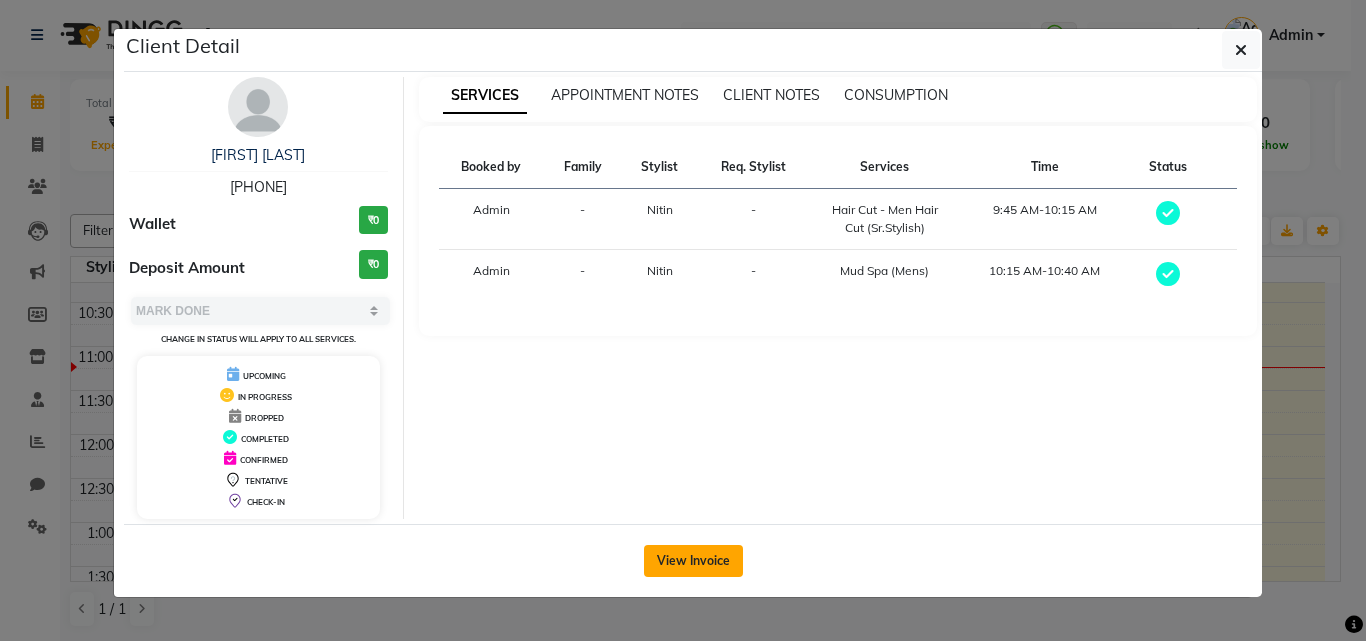 click on "View Invoice" 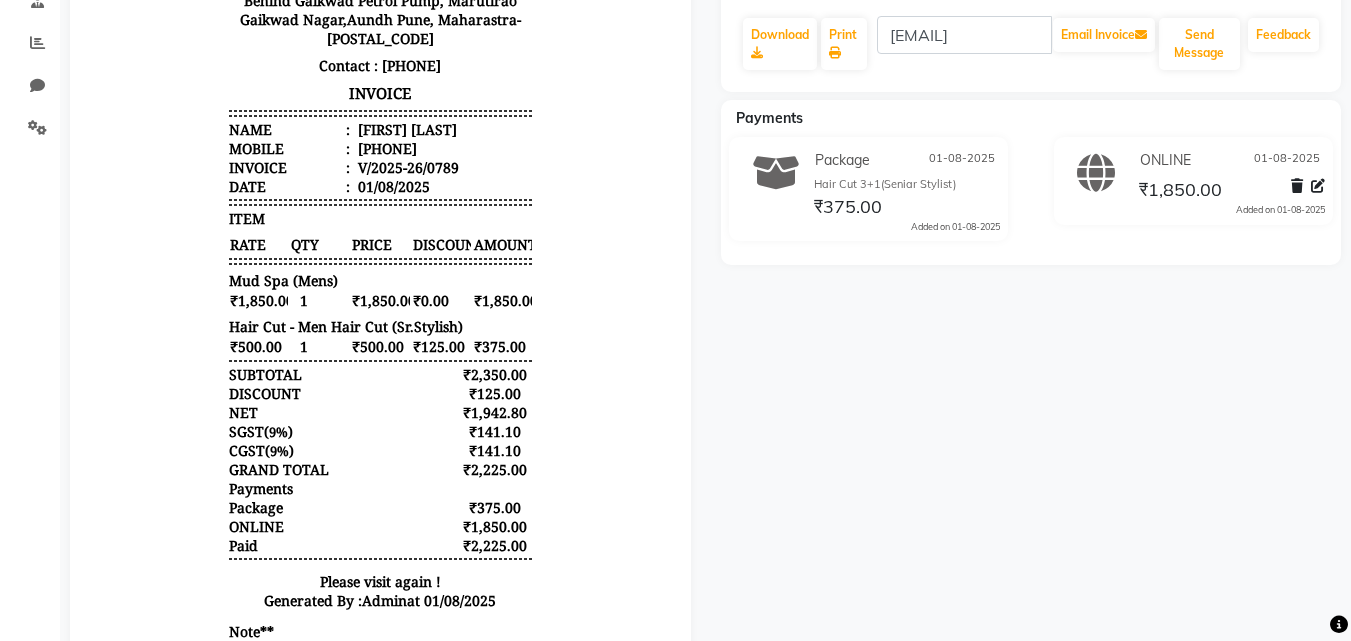 scroll, scrollTop: 200, scrollLeft: 0, axis: vertical 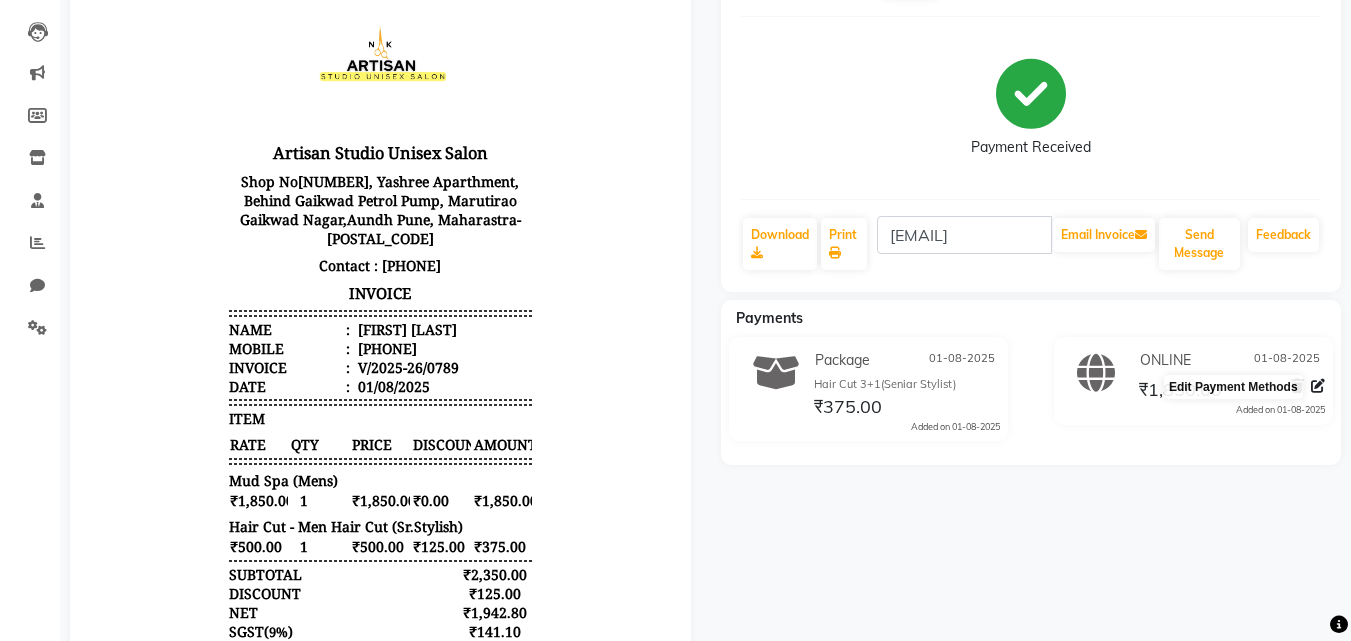 click 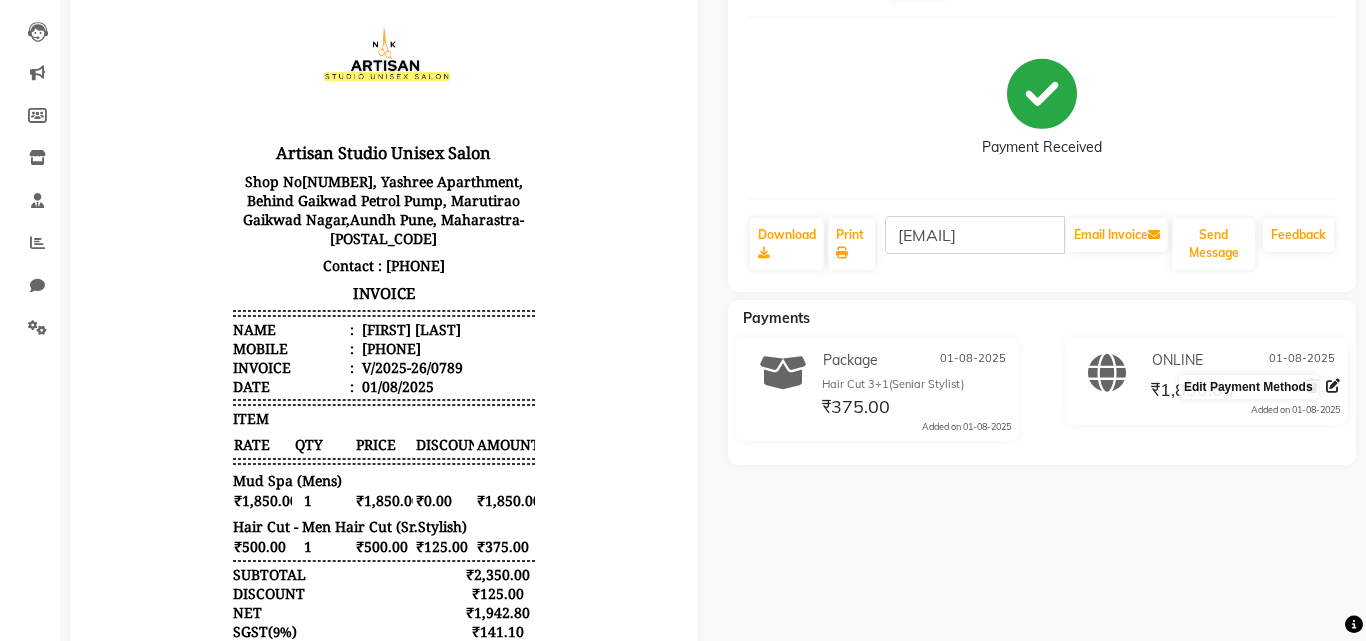 select on "3" 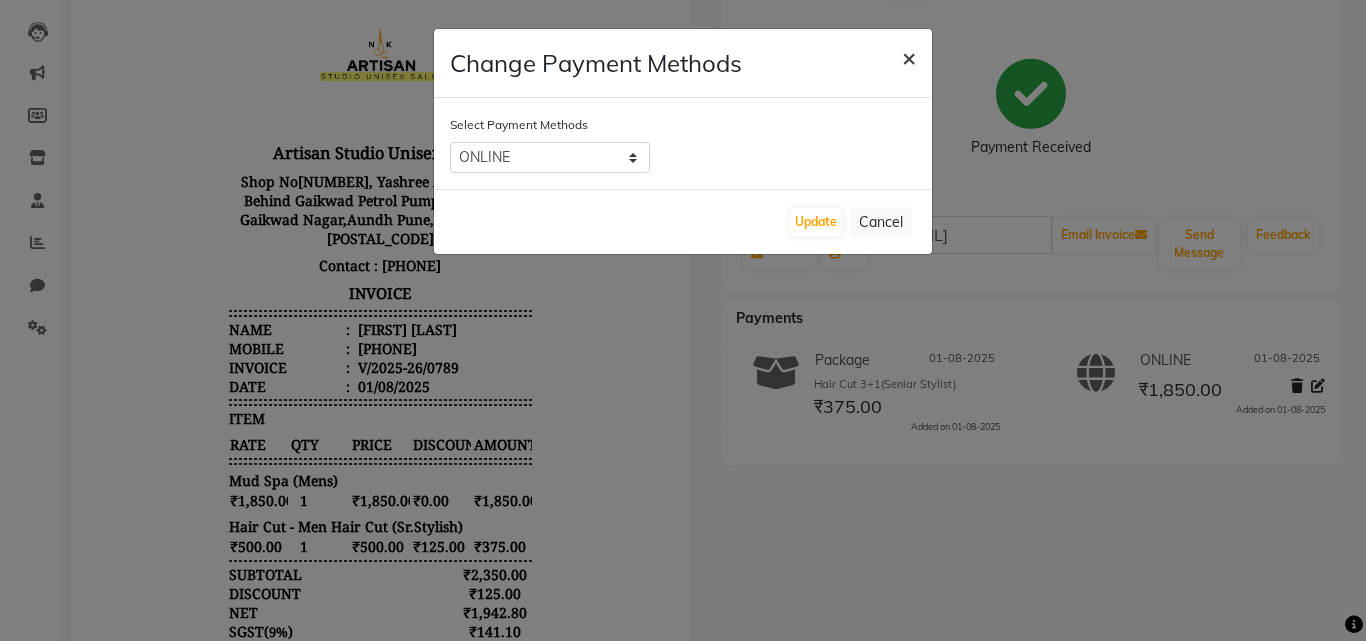 click on "×" 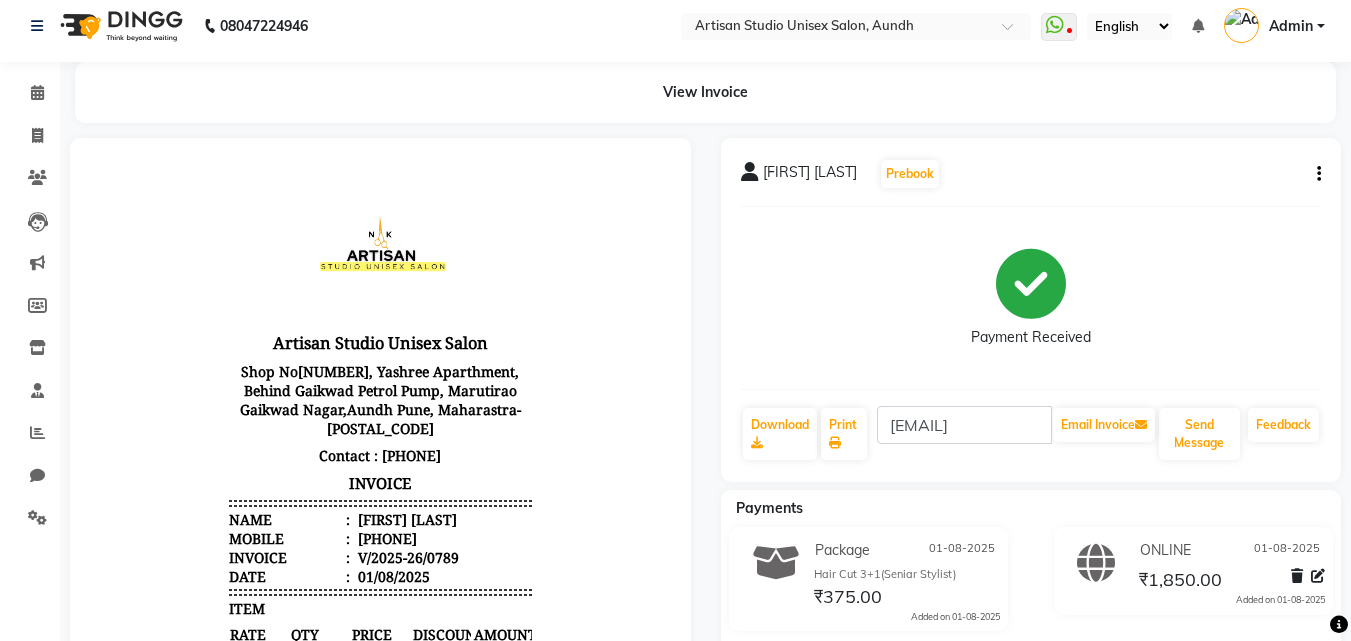 scroll, scrollTop: 0, scrollLeft: 0, axis: both 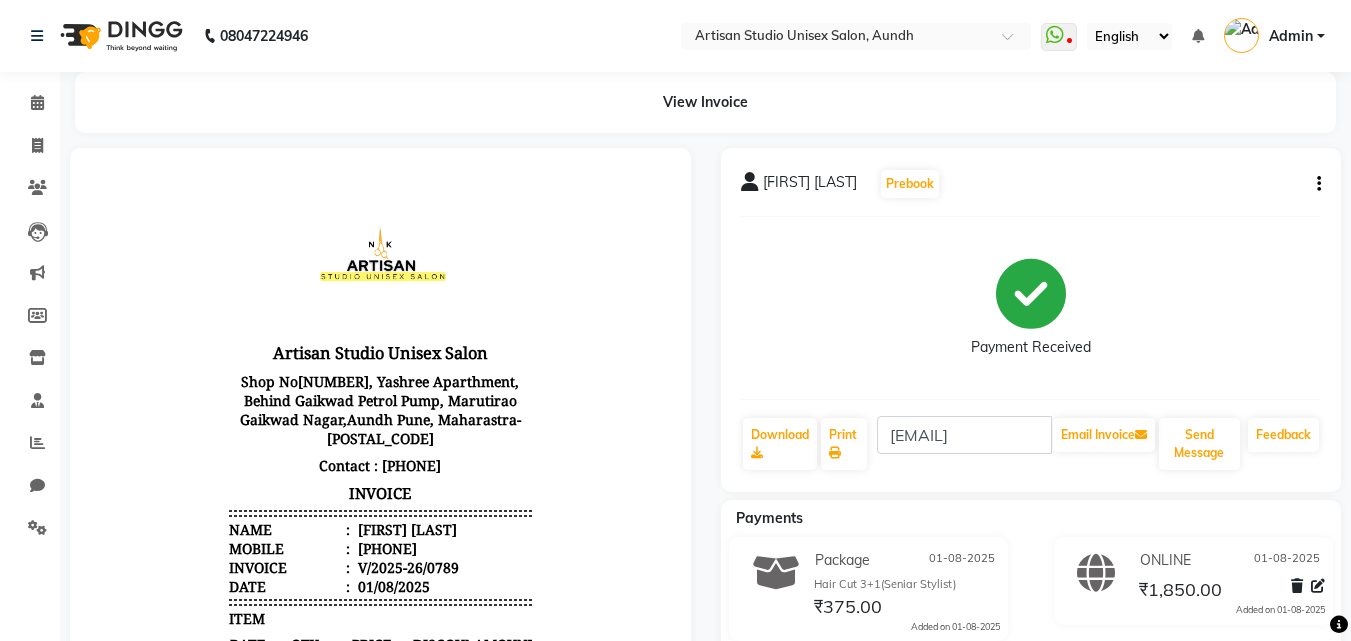 click 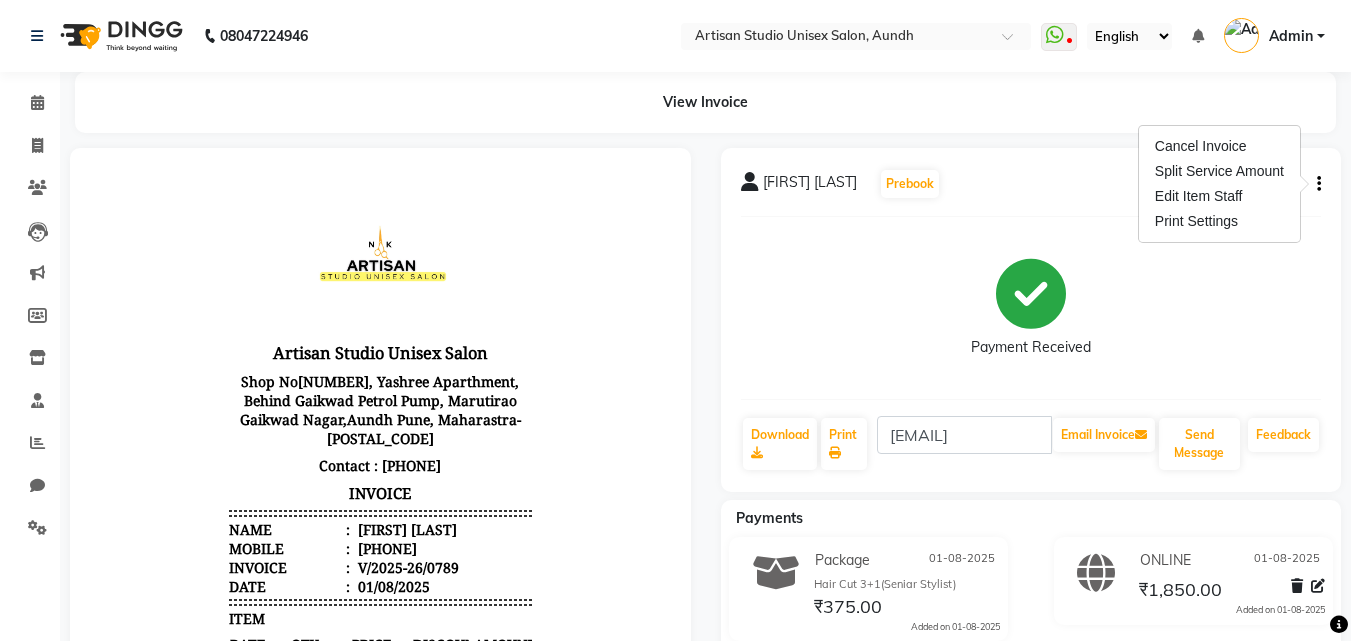 click on "Payment Received" 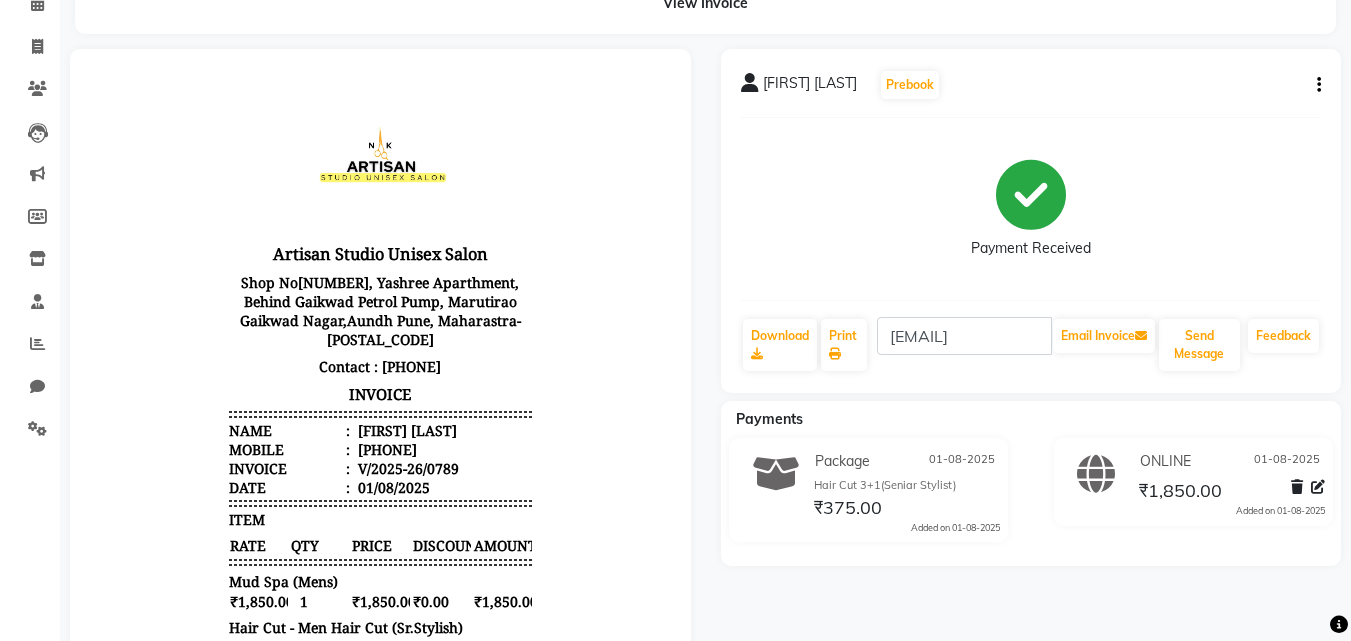 scroll, scrollTop: 100, scrollLeft: 0, axis: vertical 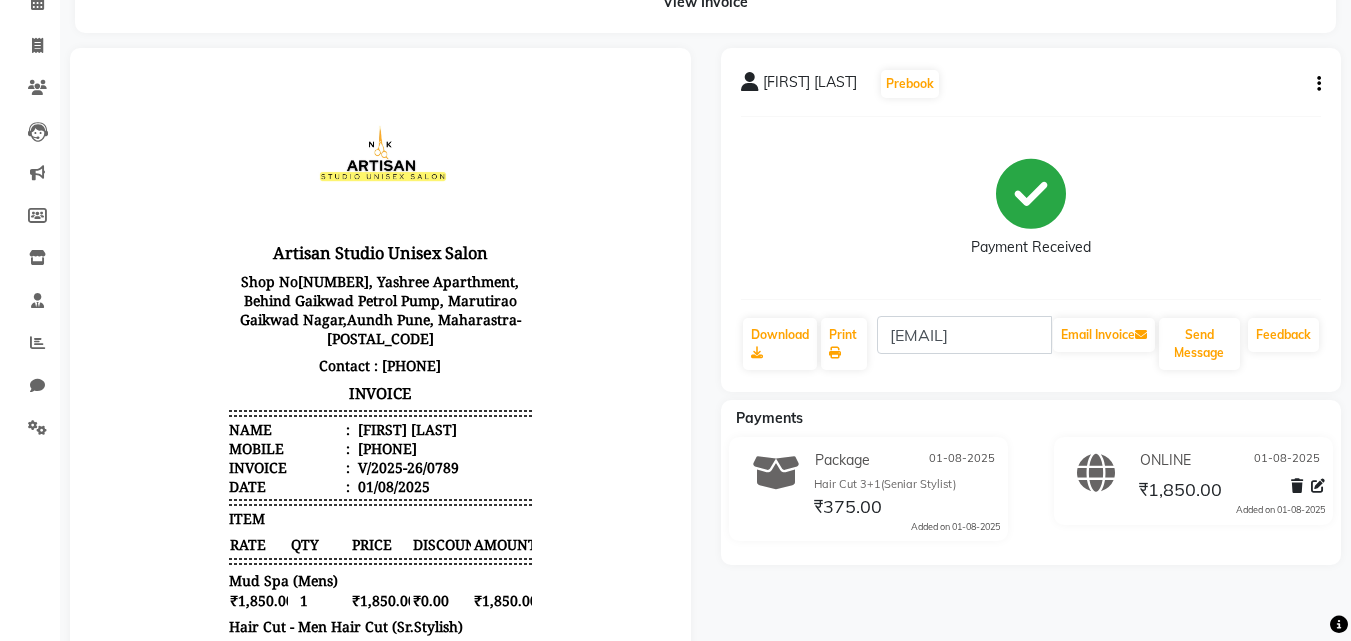 click 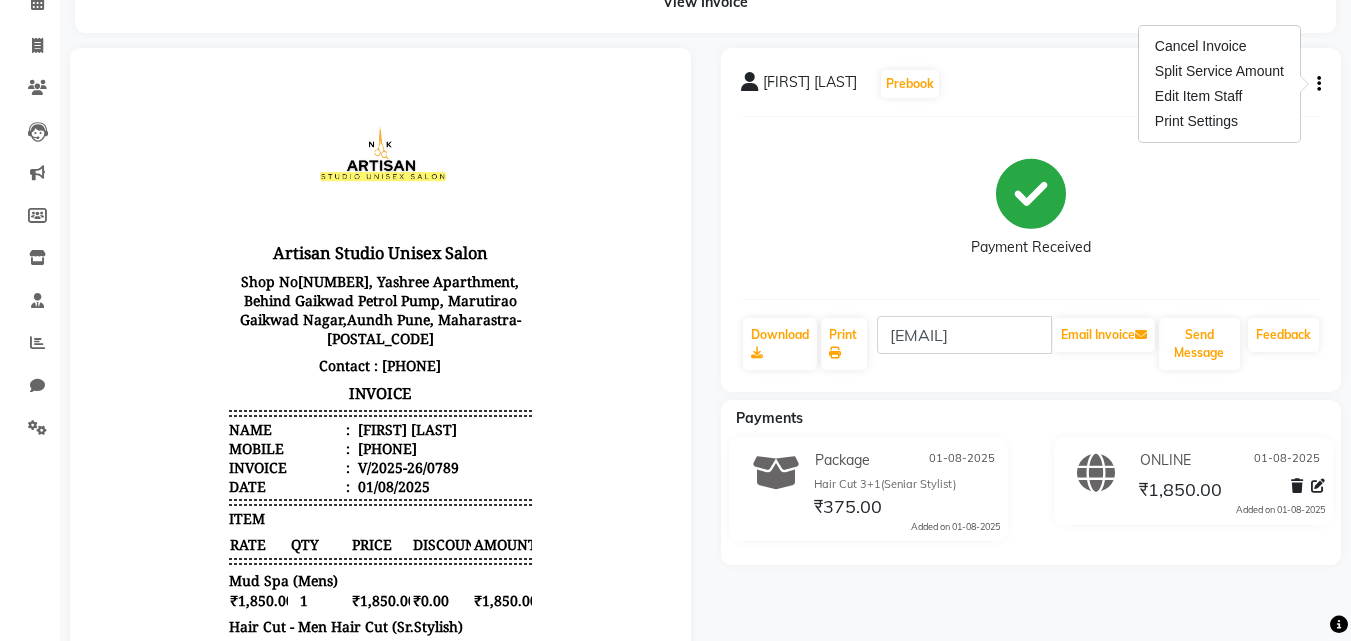 scroll, scrollTop: 200, scrollLeft: 0, axis: vertical 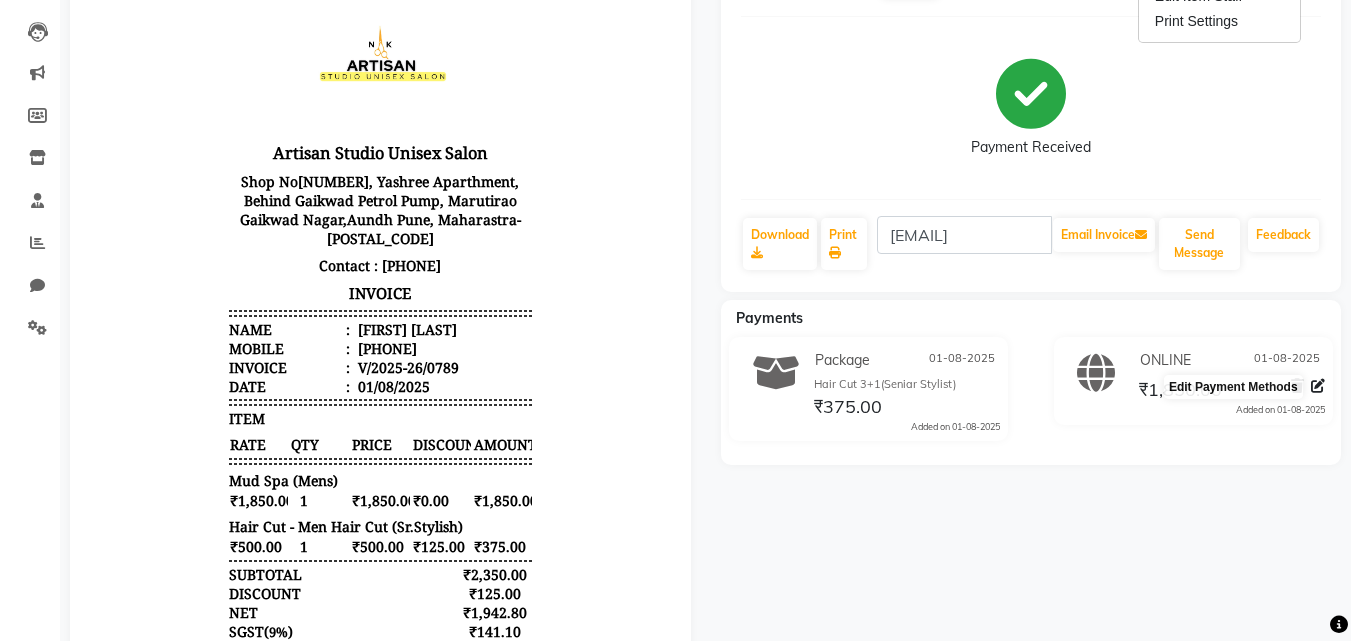 click 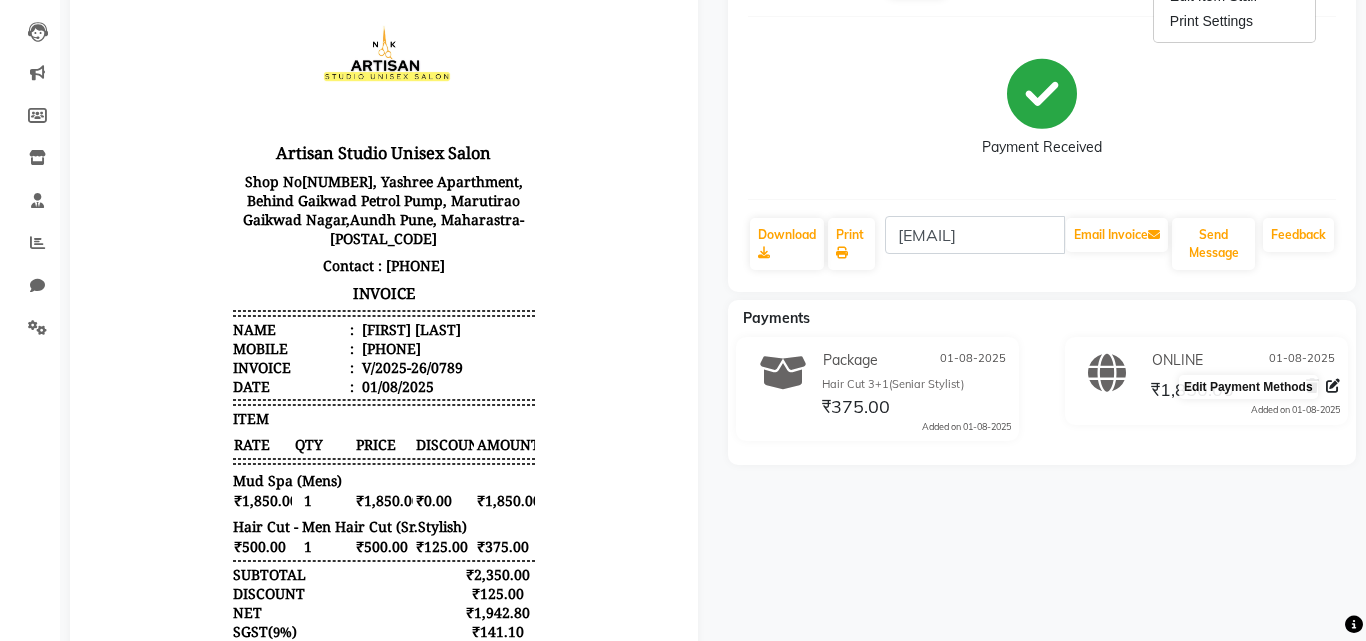 select on "3" 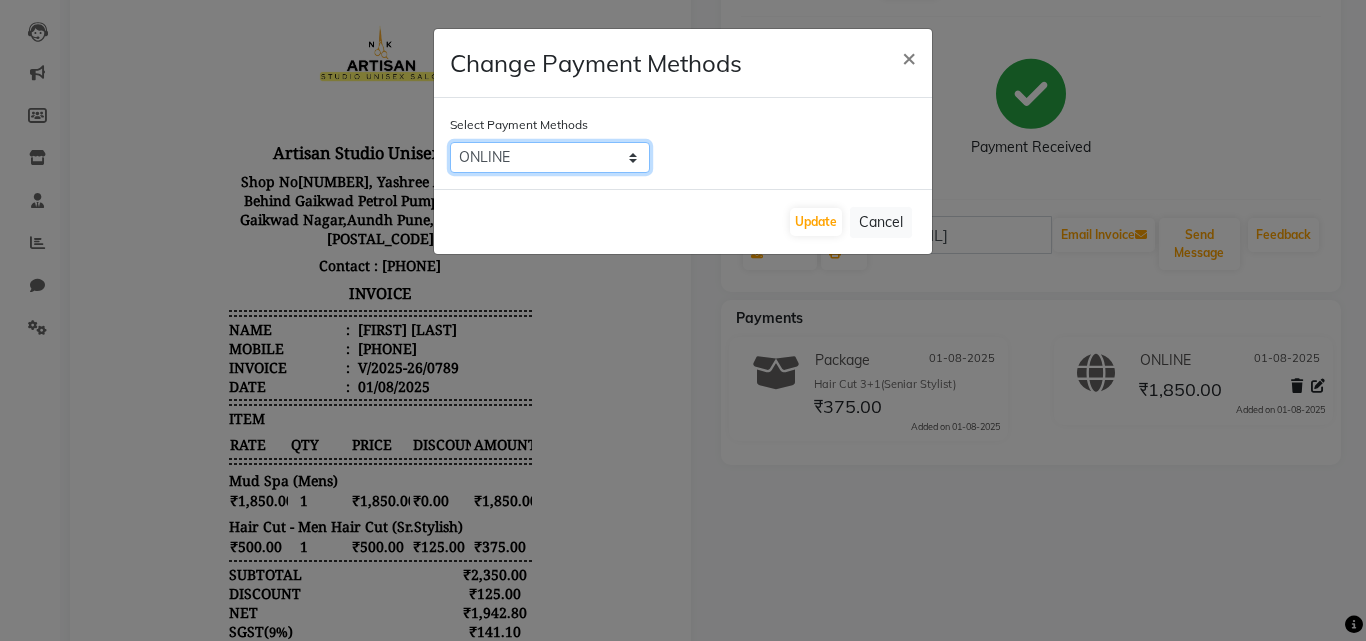 click on "CASH   CARD   ONLINE   CUSTOM   GPay   PayTM   PhonePe   UPI   NearBuy   Loan   BharatPay   Cheque   MosamBee   MI Voucher   Bank   Family   Visa Card   Master Card   BharatPay Card   UPI BharatPay   Other Cards   Juice by MCB   MyT Money   MariDeal   DefiDeal   Deal.mu   THD   TCL   CEdge   Card M   UPI M   UPI Axis   UPI Union   Card (Indian Bank)   Card (DL Bank)   RS   BTC   Wellnessta   Razorpay   Complimentary   Nift   Spa Finder   Spa Week   Venmo   BFL   LoanTap   SaveIN   GMoney   ATH Movil   On Account   Chamber Gift Card   Trade   Comp   Donation   Card on File   Envision   BRAC Card   City Card   bKash   Credit Card   Debit Card   Shoutlo   LUZO   Jazz Cash   AmEx   Discover   Tabby   Online W   Room Charge   Room Charge USD   Room Charge Euro   Room Charge EGP   Room Charge GBP   Bajaj Finserv   Bad Debts   Card: IDFC   Card: IOB   Coupon   Gcash   PayMaya   Instamojo   COnline   UOnline   SOnline   SCard   Paypal   PPR   PPV   PPC   PPN   PPG   PPE   CAMP   Benefit   ATH Movil   Dittor App" 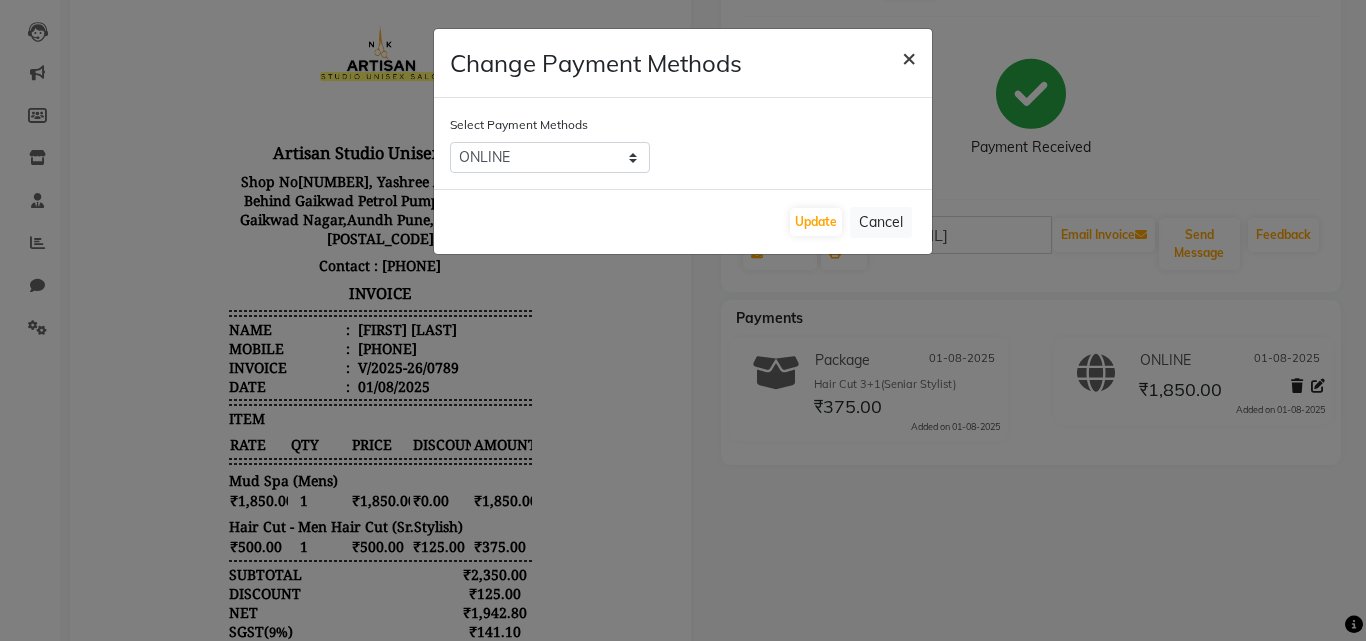 click on "×" 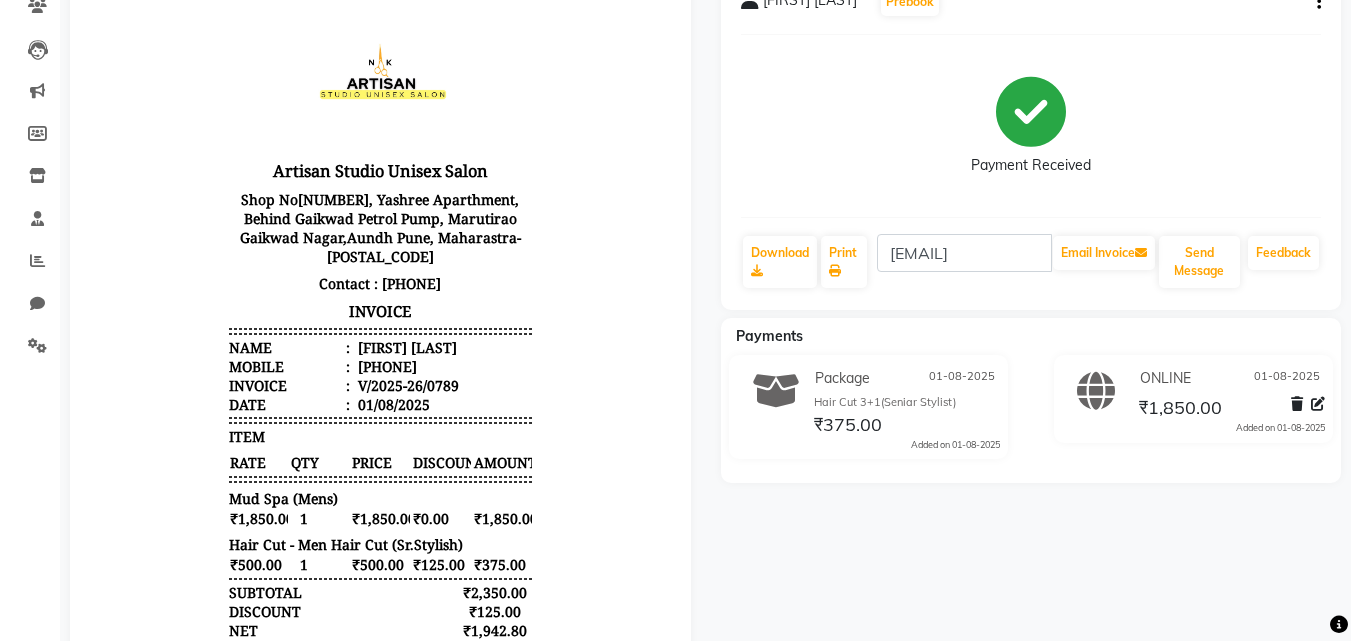 scroll, scrollTop: 0, scrollLeft: 0, axis: both 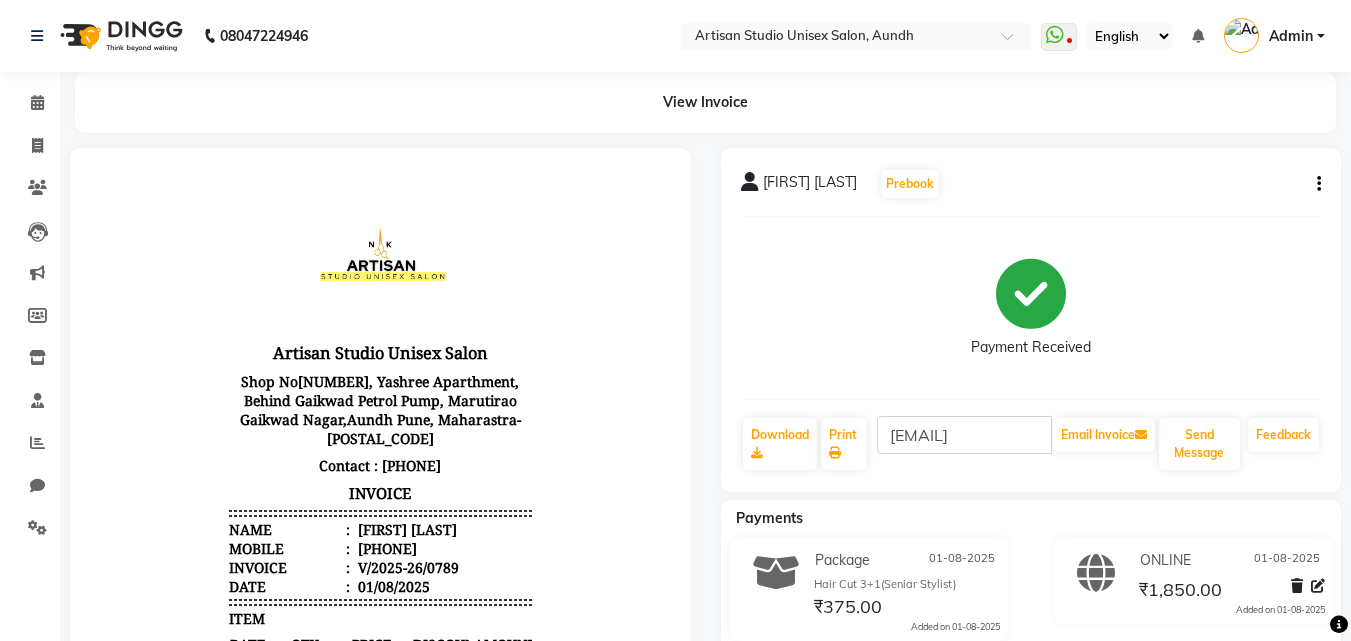 click on "[FIRST] [LAST]  Prebook   Payment Received  Download  Print  [EMAIL]   Email Invoice   Send Message Feedback" 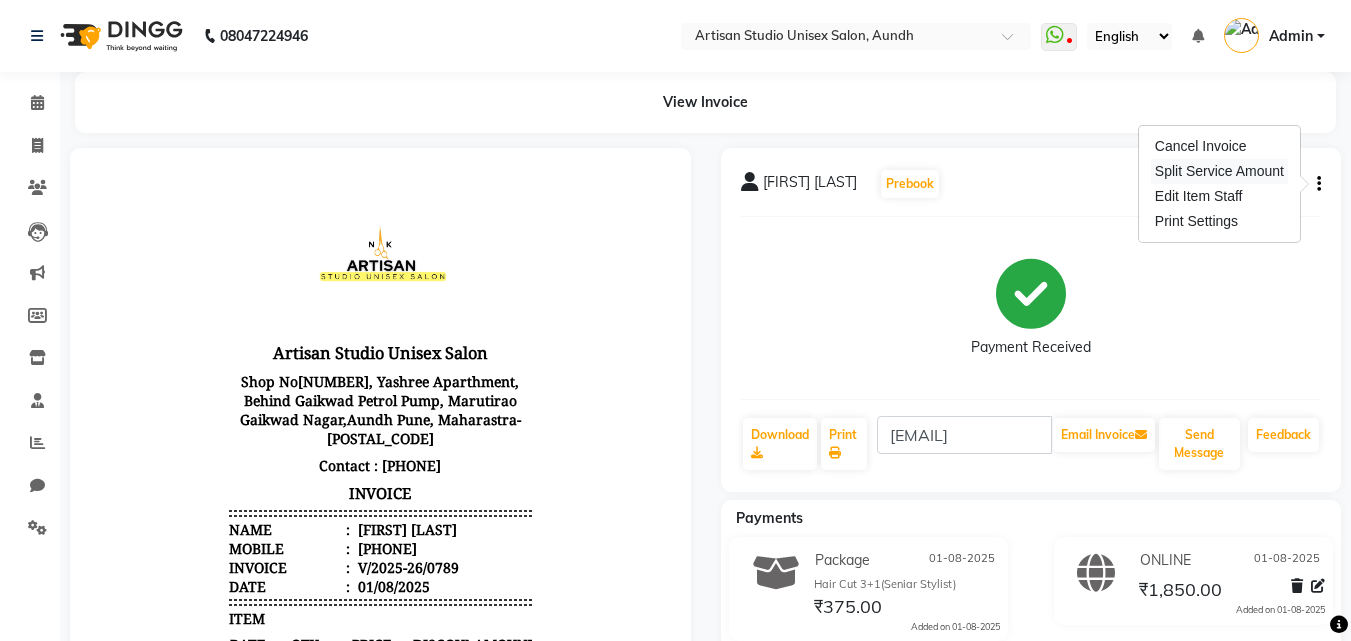 click on "Split Service Amount" at bounding box center (1219, 171) 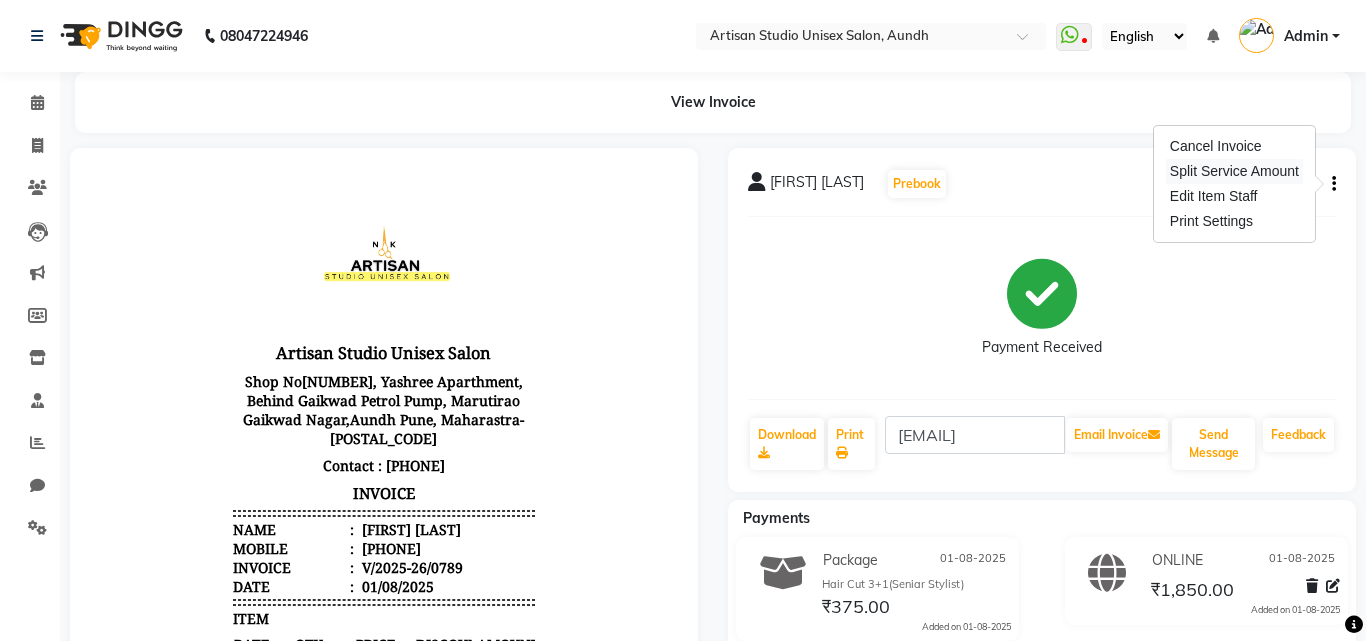 select on "31468" 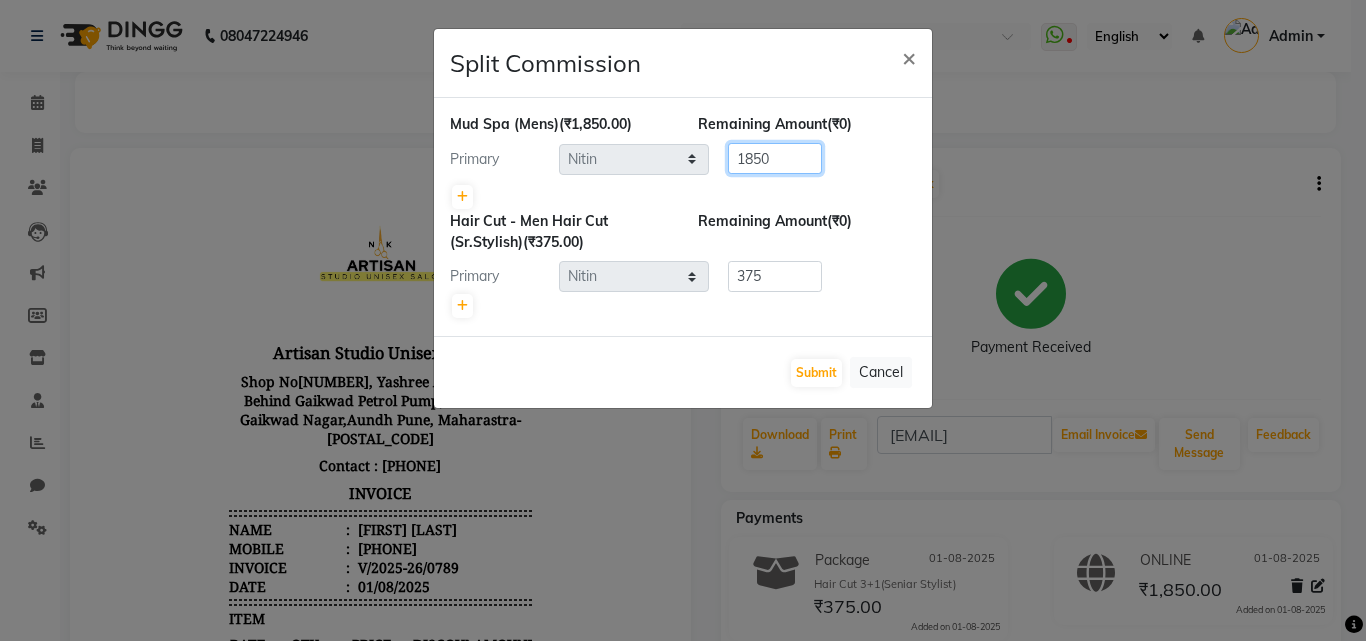 click on "1850" 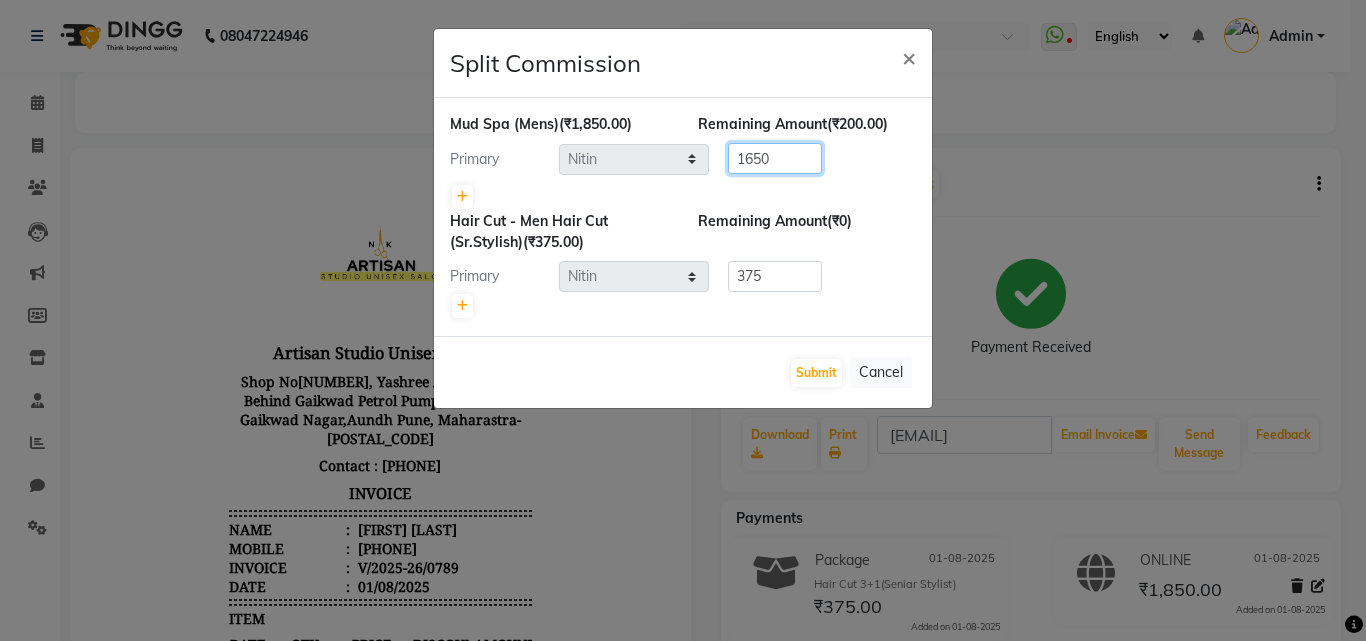 click on "1650" 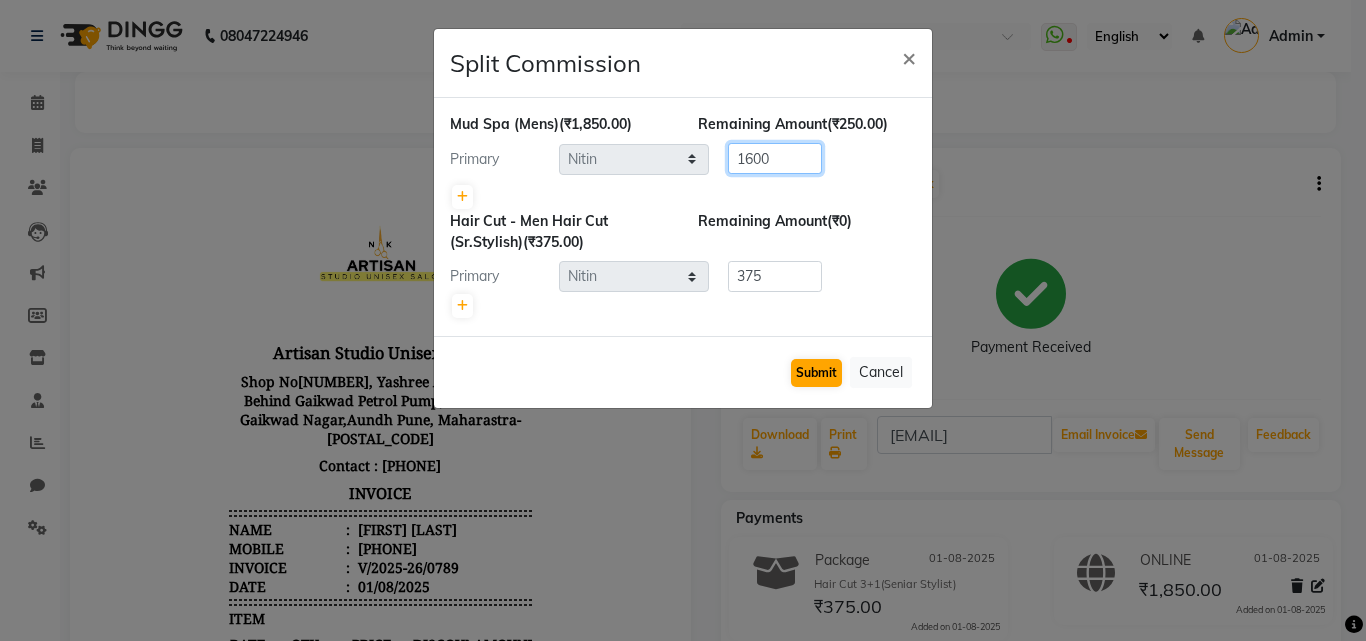 type on "1600" 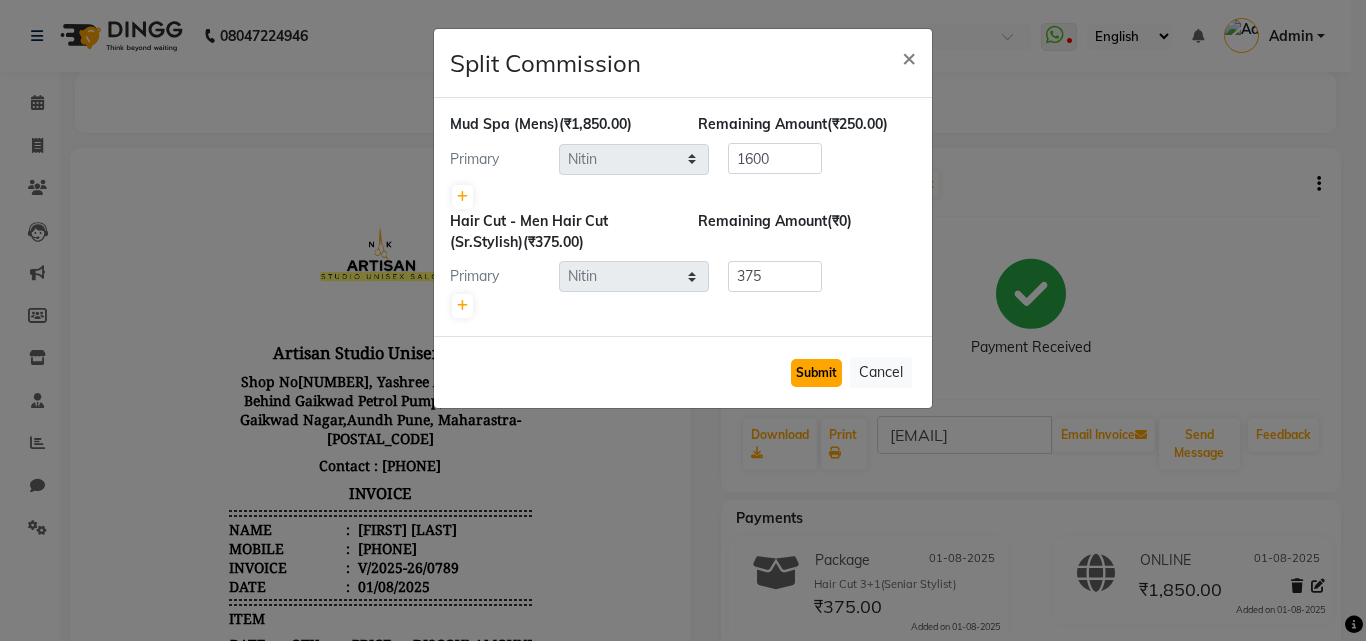 click on "Submit" 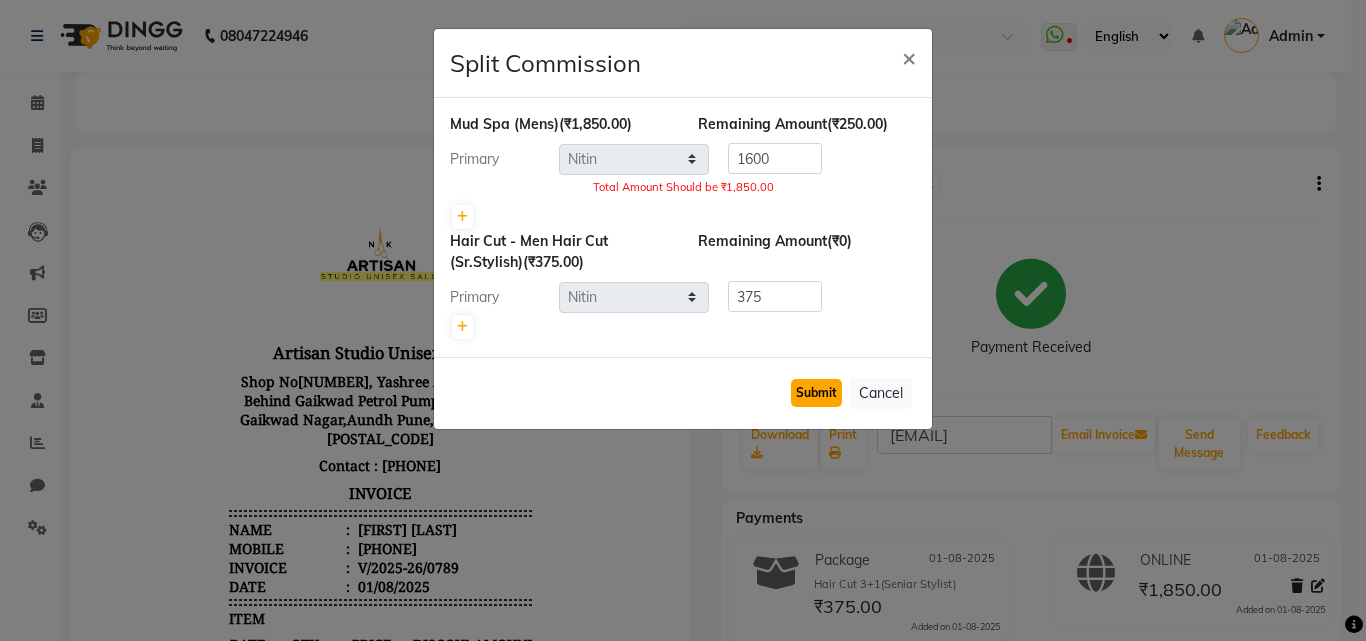 click on "Submit" 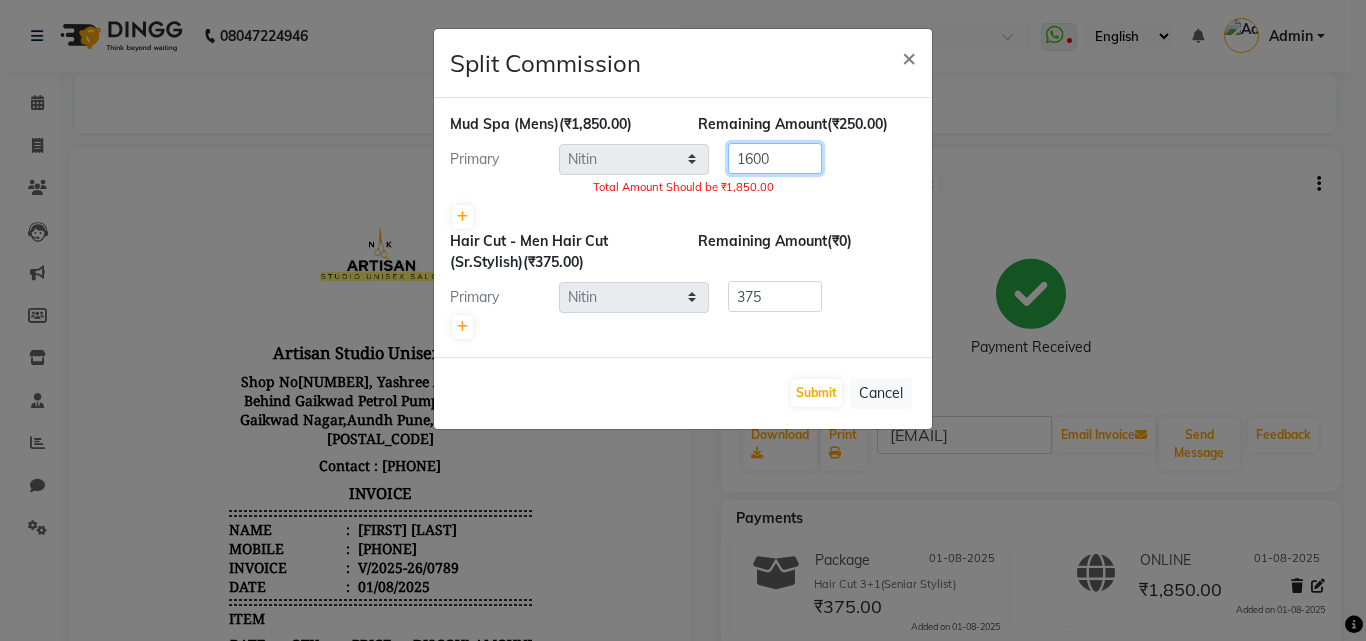 click on "1600" 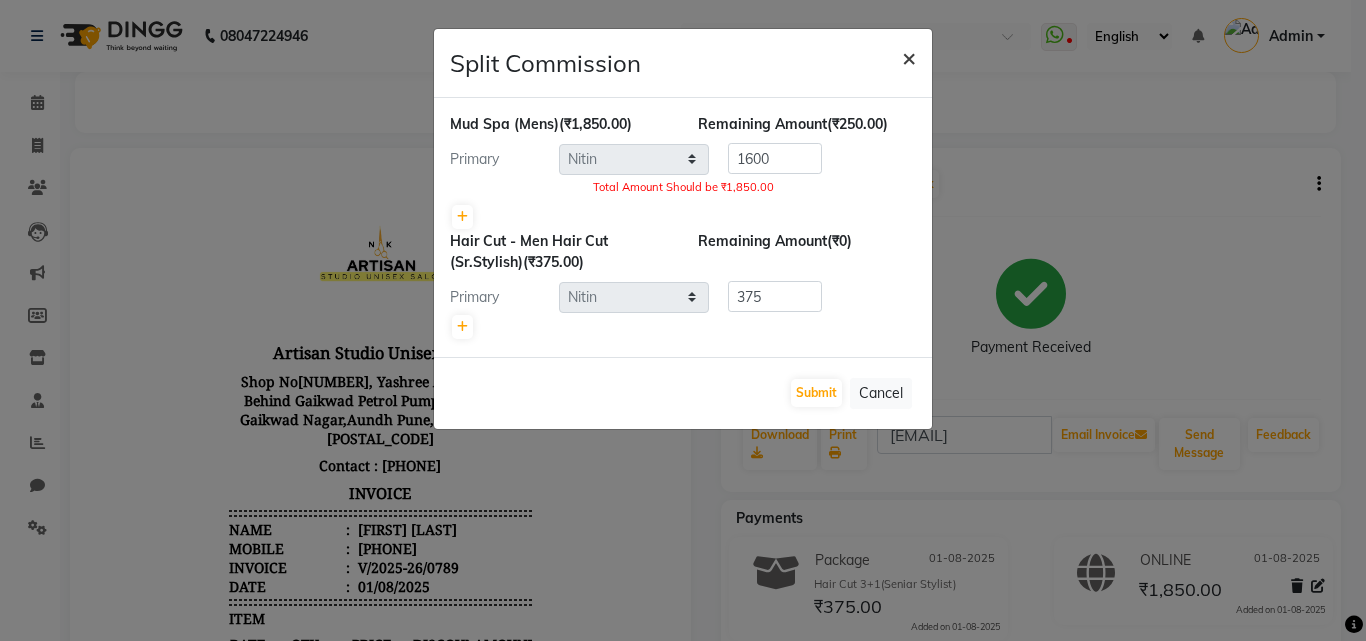 click on "×" 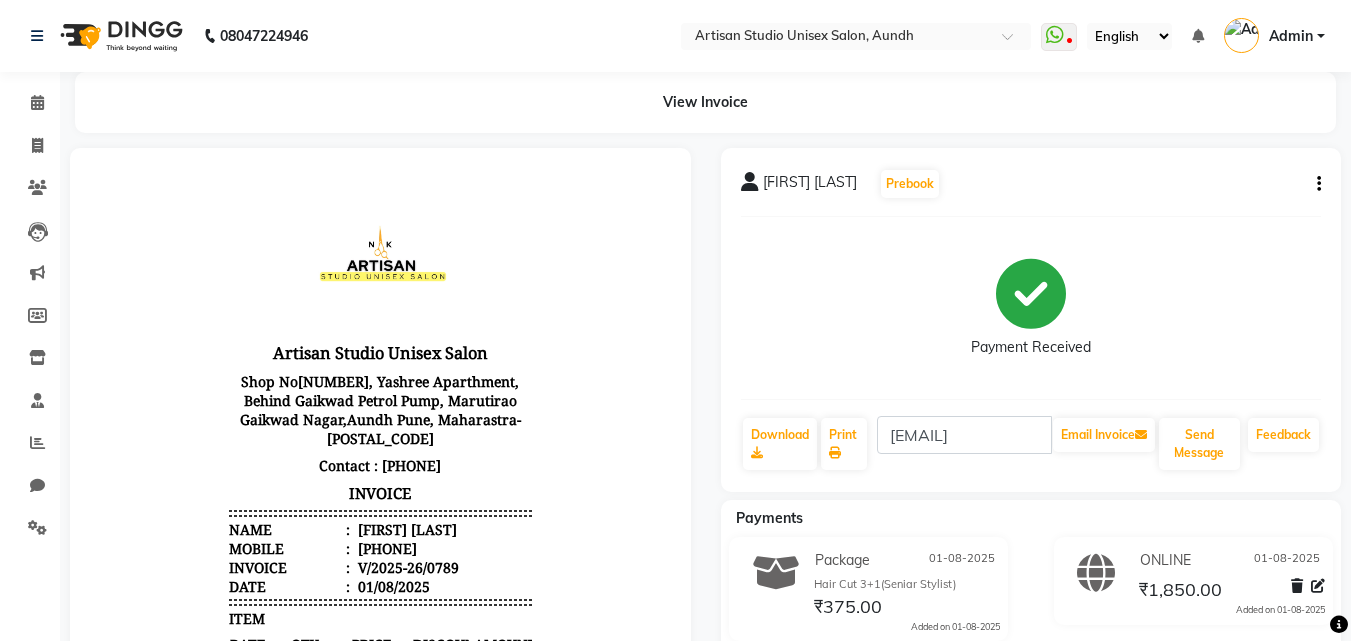click on "[FIRST] [LAST]  Prebook   Payment Received  Download  Print  [EMAIL]   Email Invoice   Send Message Feedback" 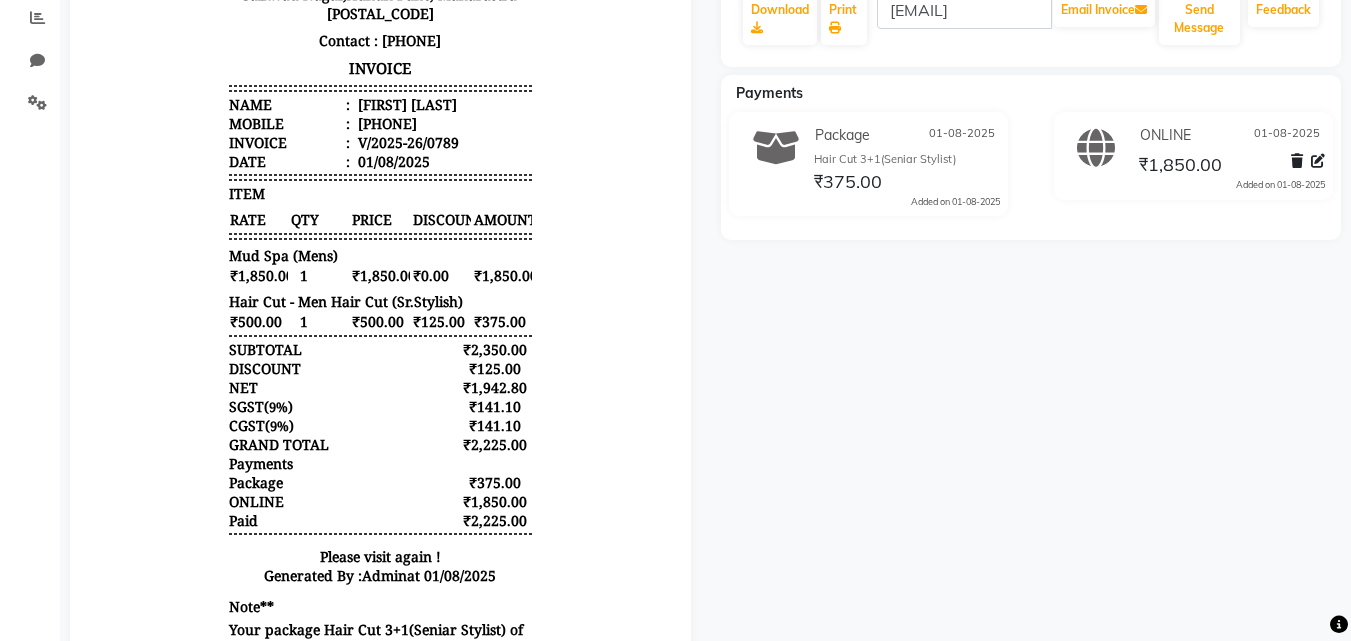 scroll, scrollTop: 282, scrollLeft: 0, axis: vertical 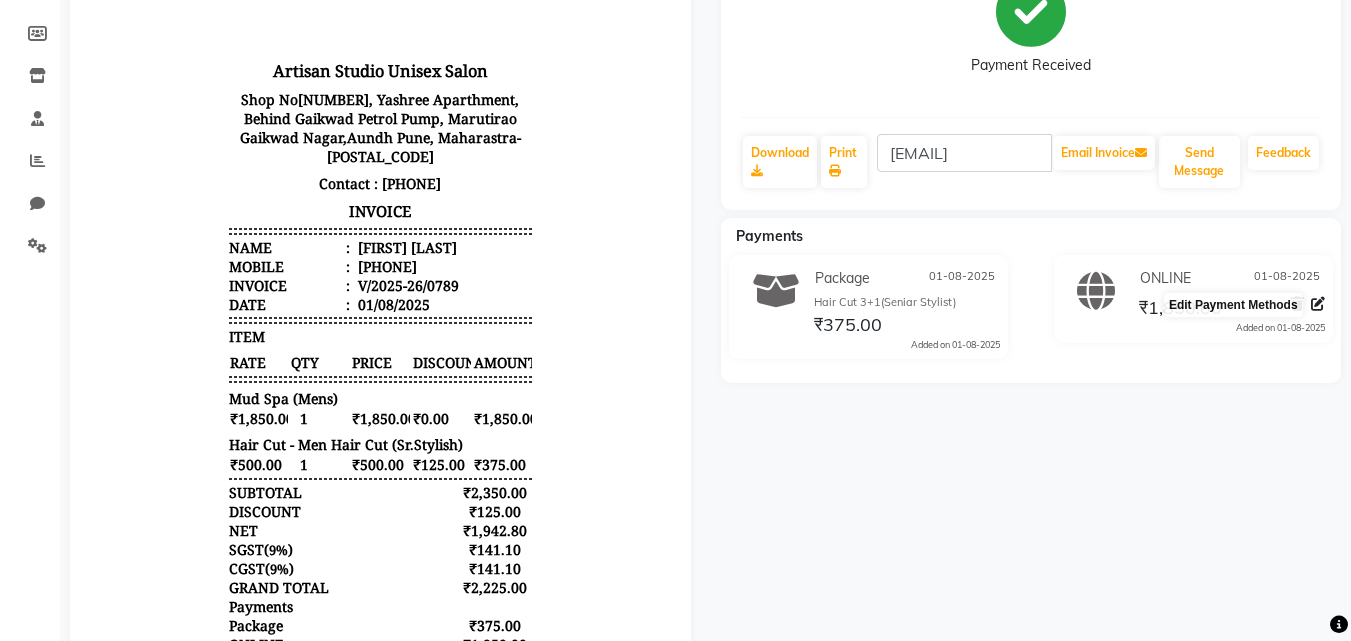 click 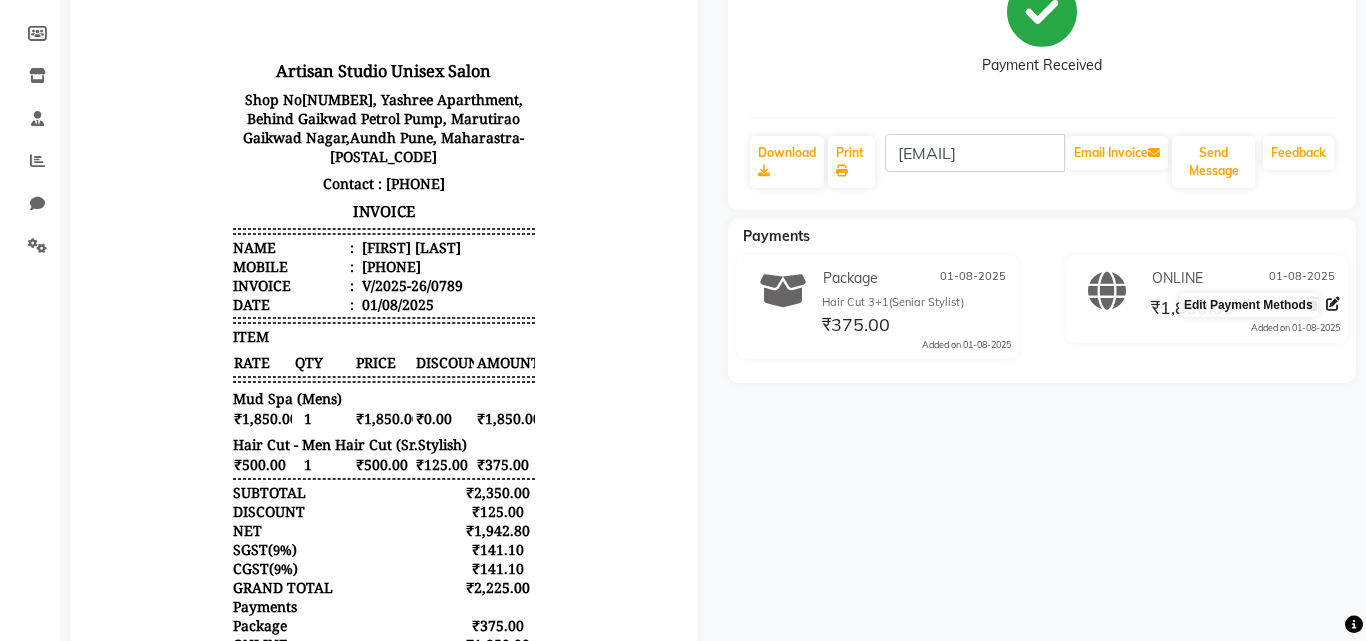 select on "3" 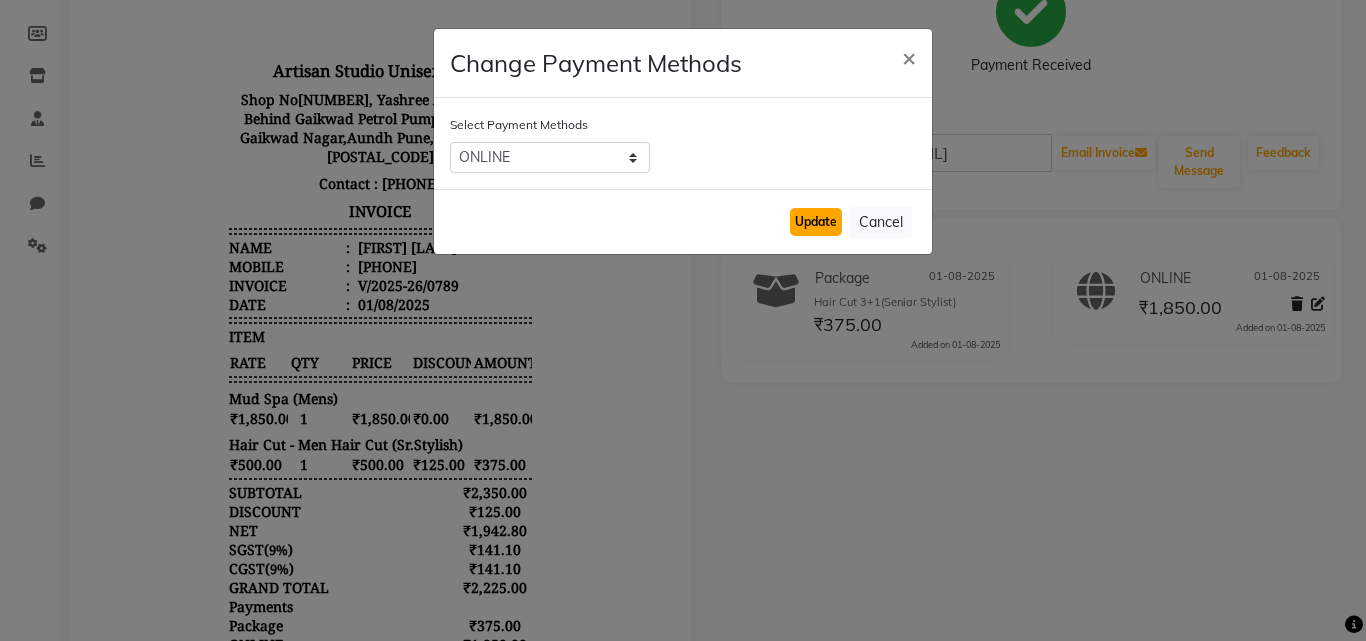 drag, startPoint x: 807, startPoint y: 221, endPoint x: 832, endPoint y: 221, distance: 25 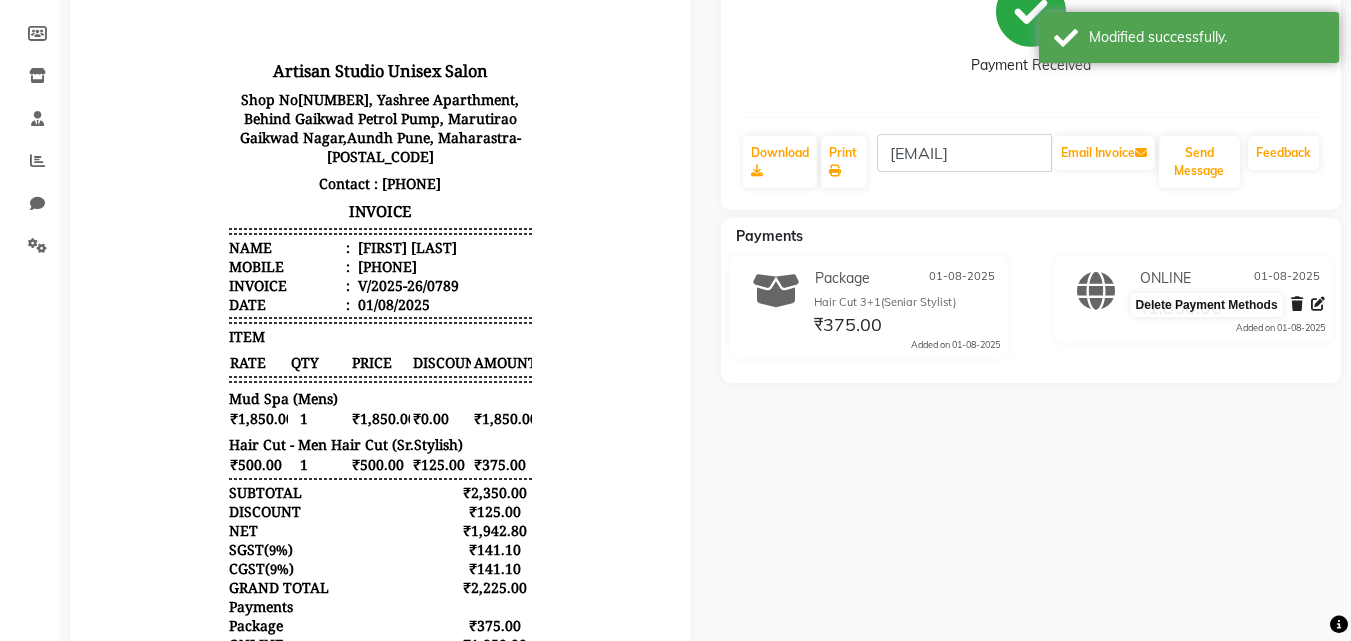 click 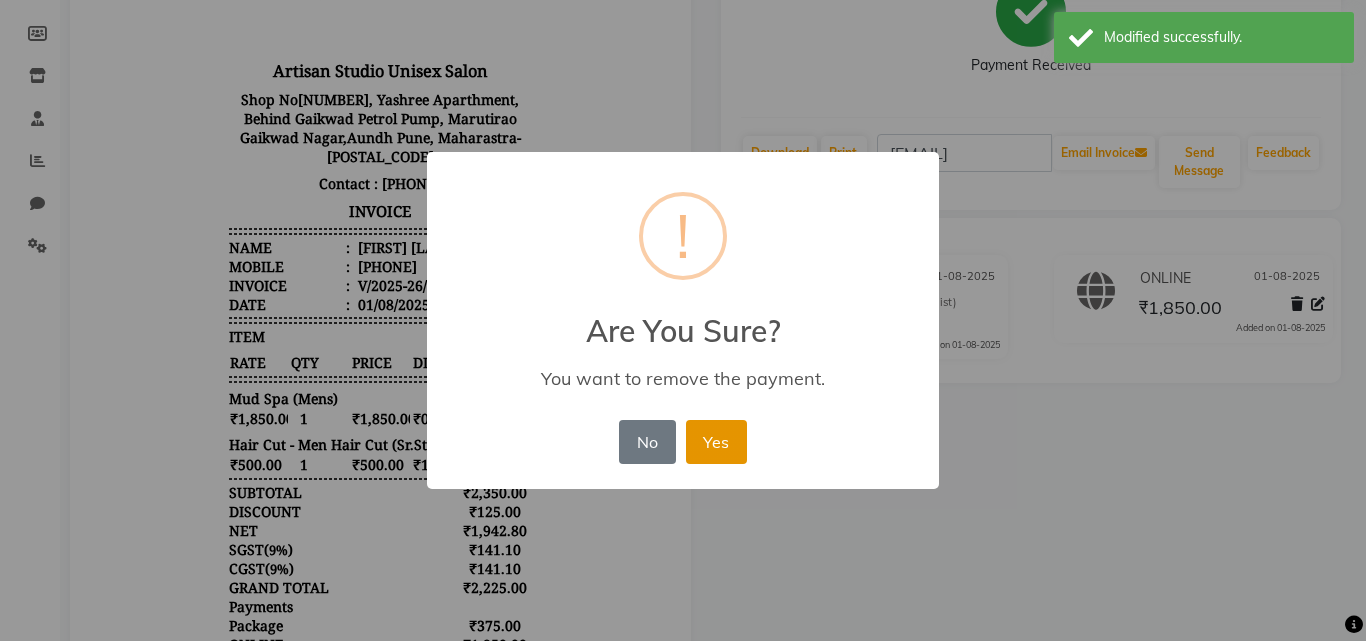 click on "Yes" at bounding box center [716, 442] 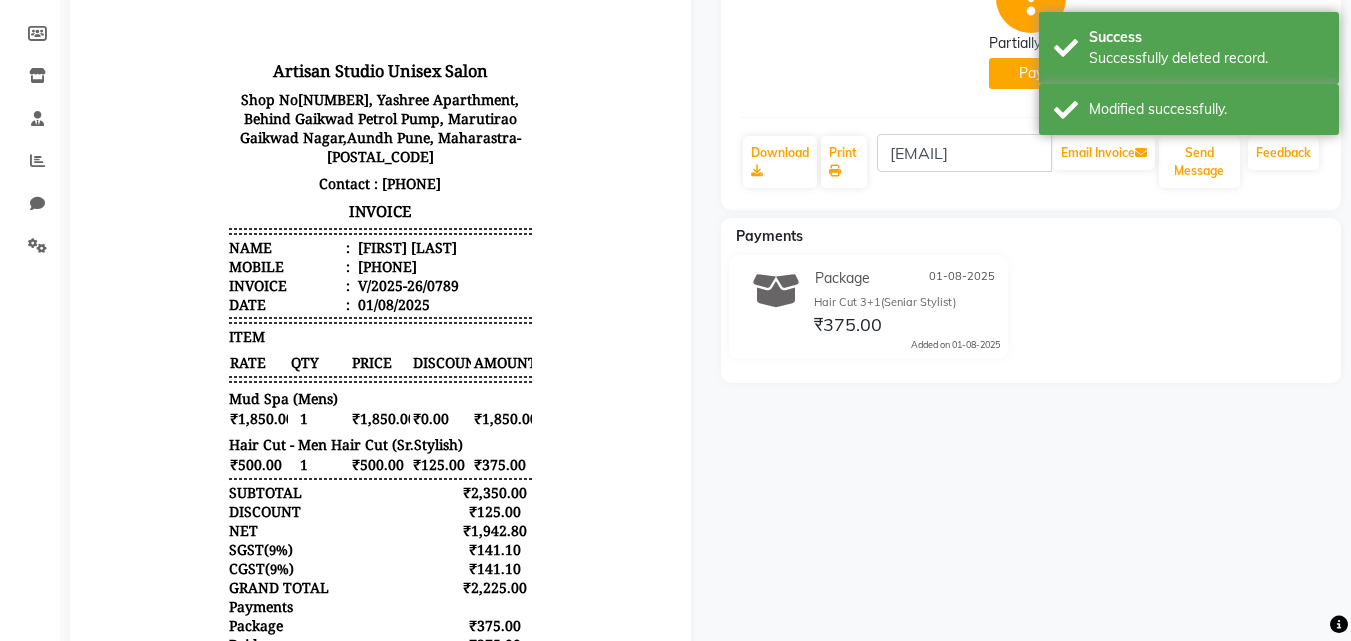 scroll, scrollTop: 0, scrollLeft: 0, axis: both 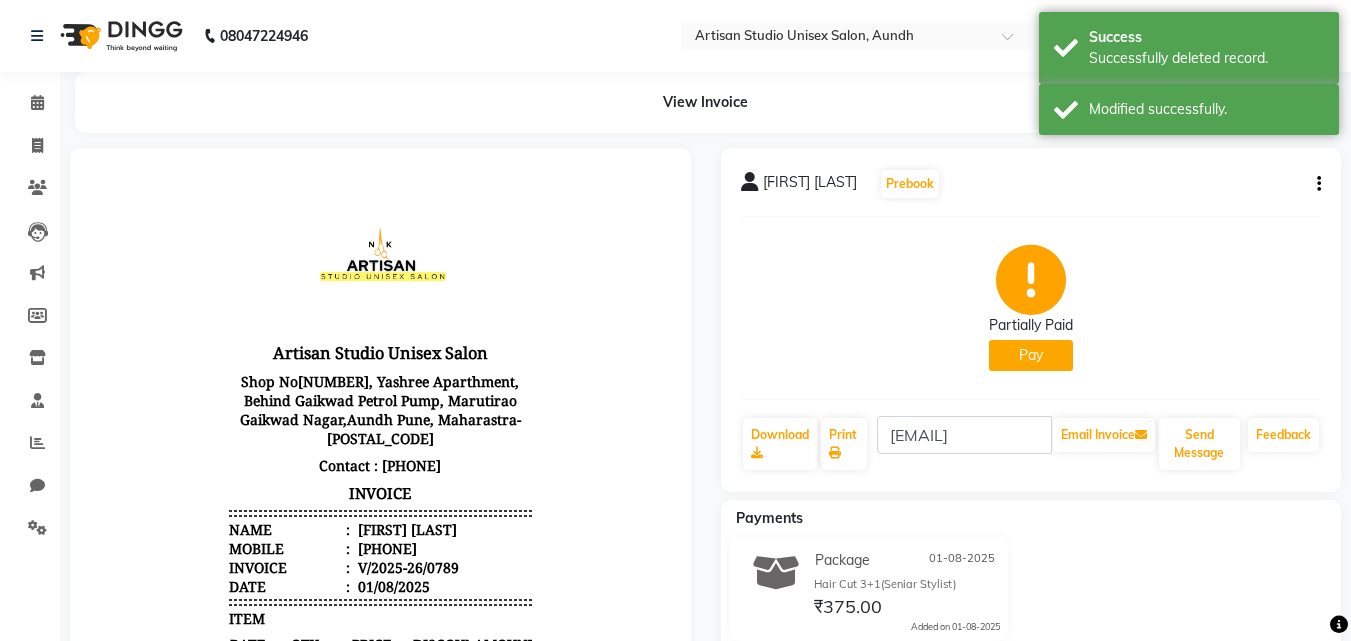click on "Pay" 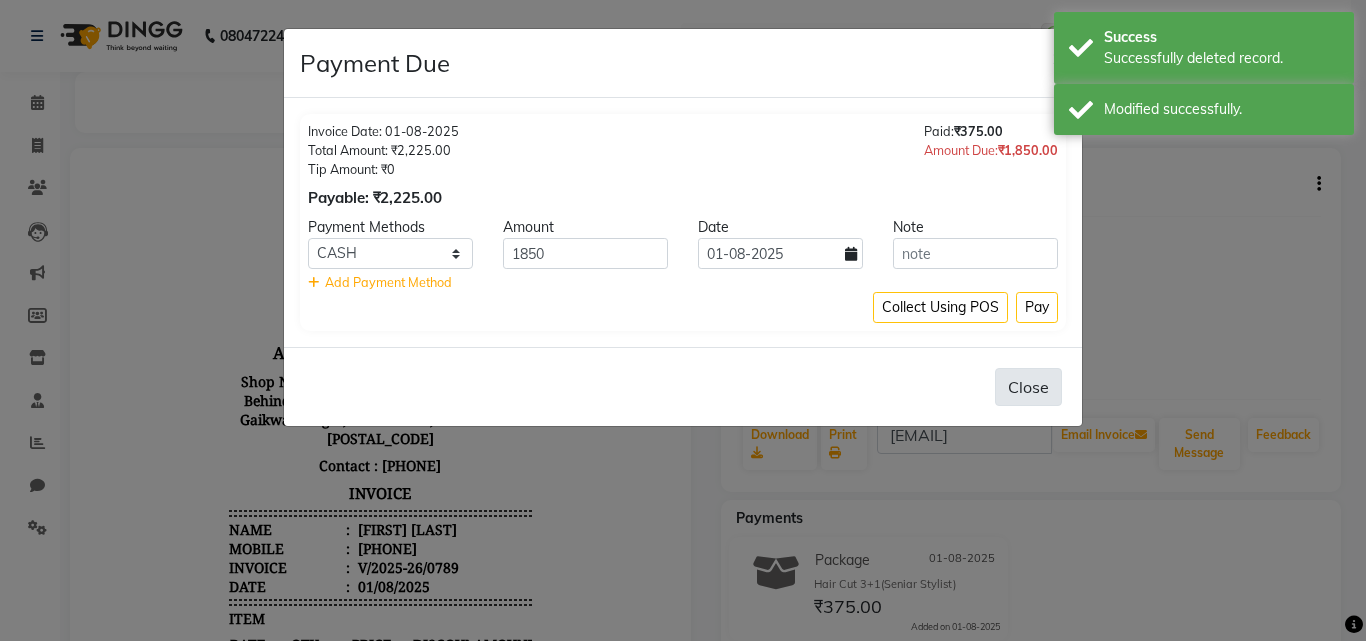 click on "Close" 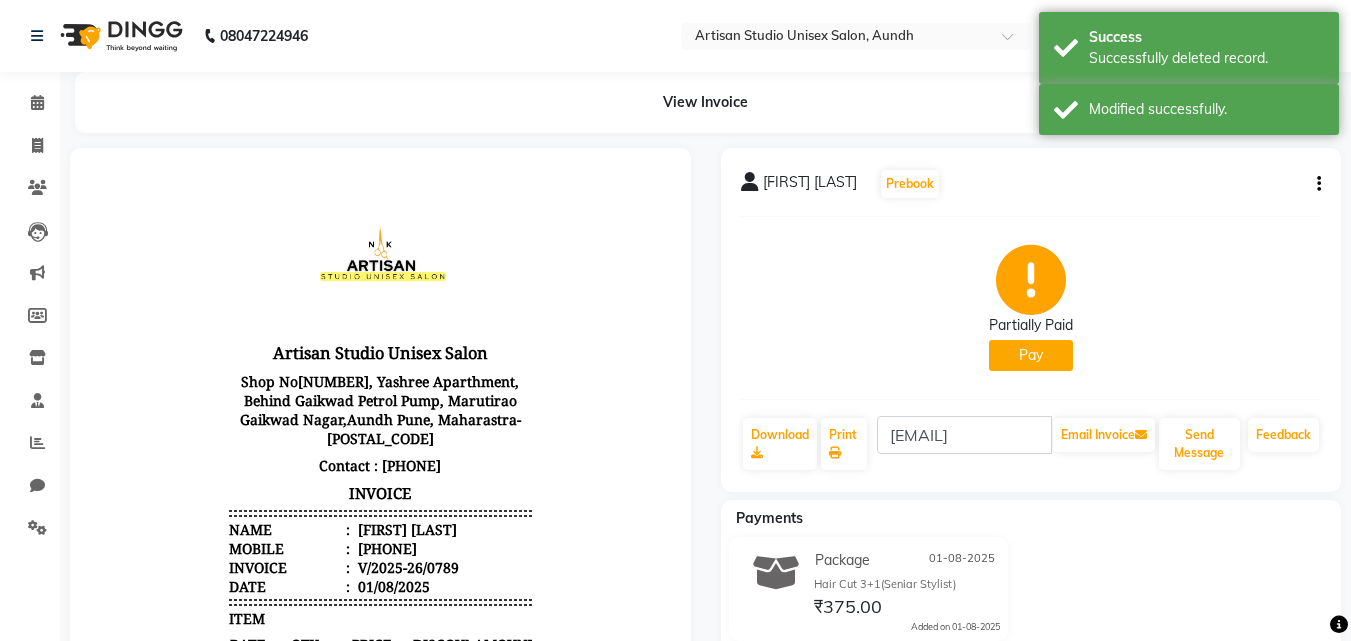 click 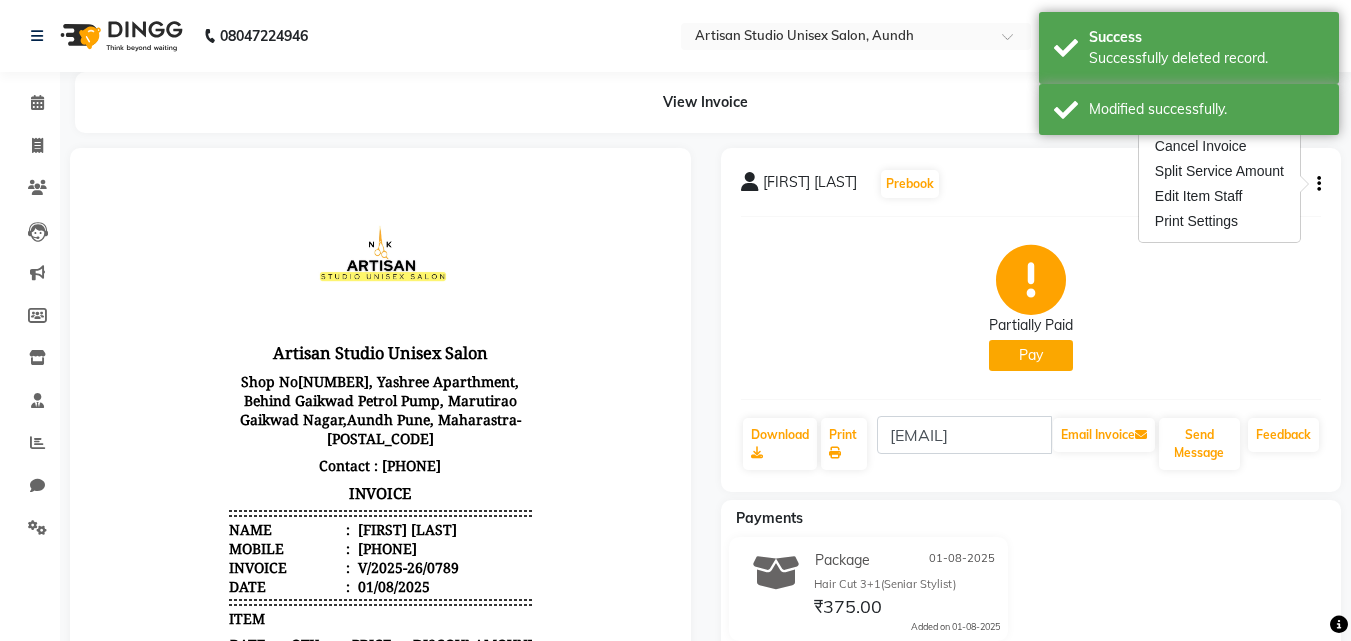 click on "Partially Paid   Pay" 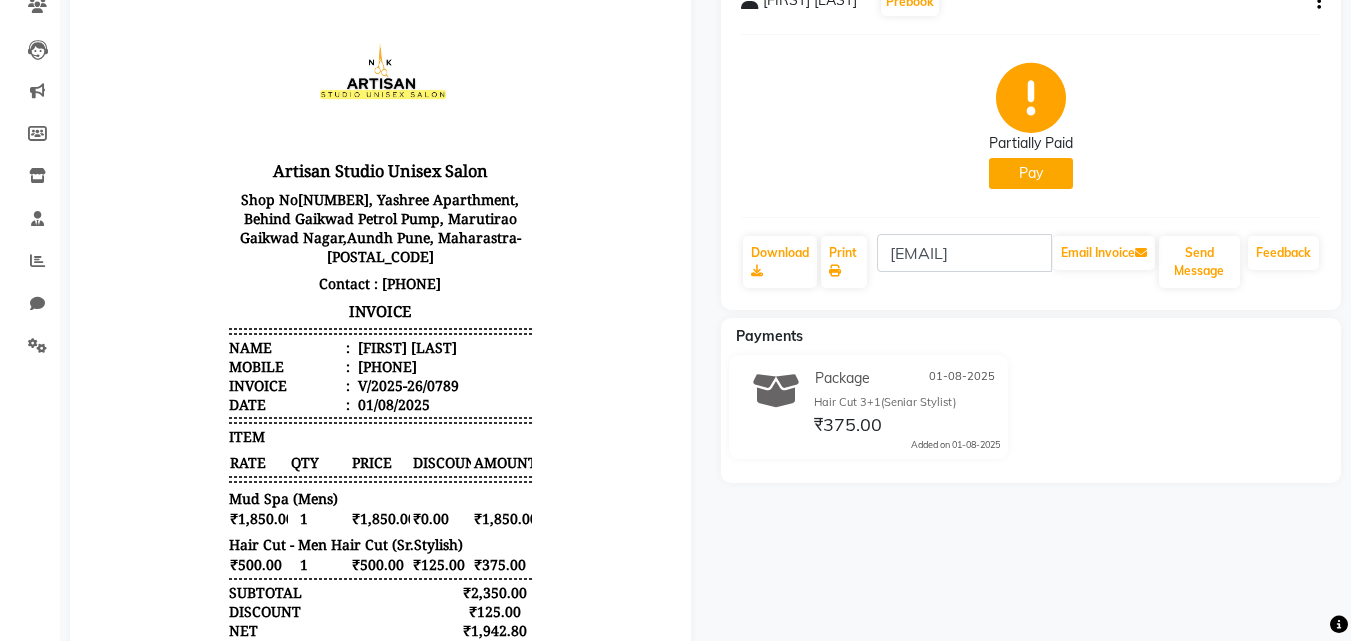 scroll, scrollTop: 582, scrollLeft: 0, axis: vertical 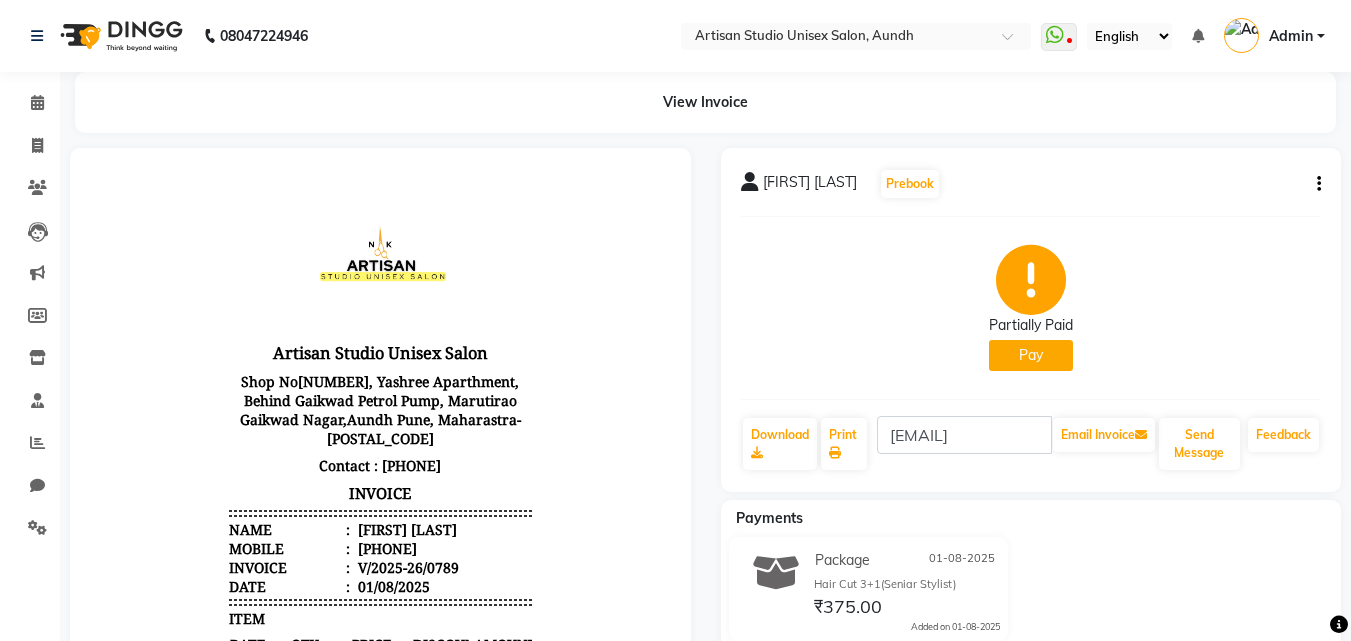click 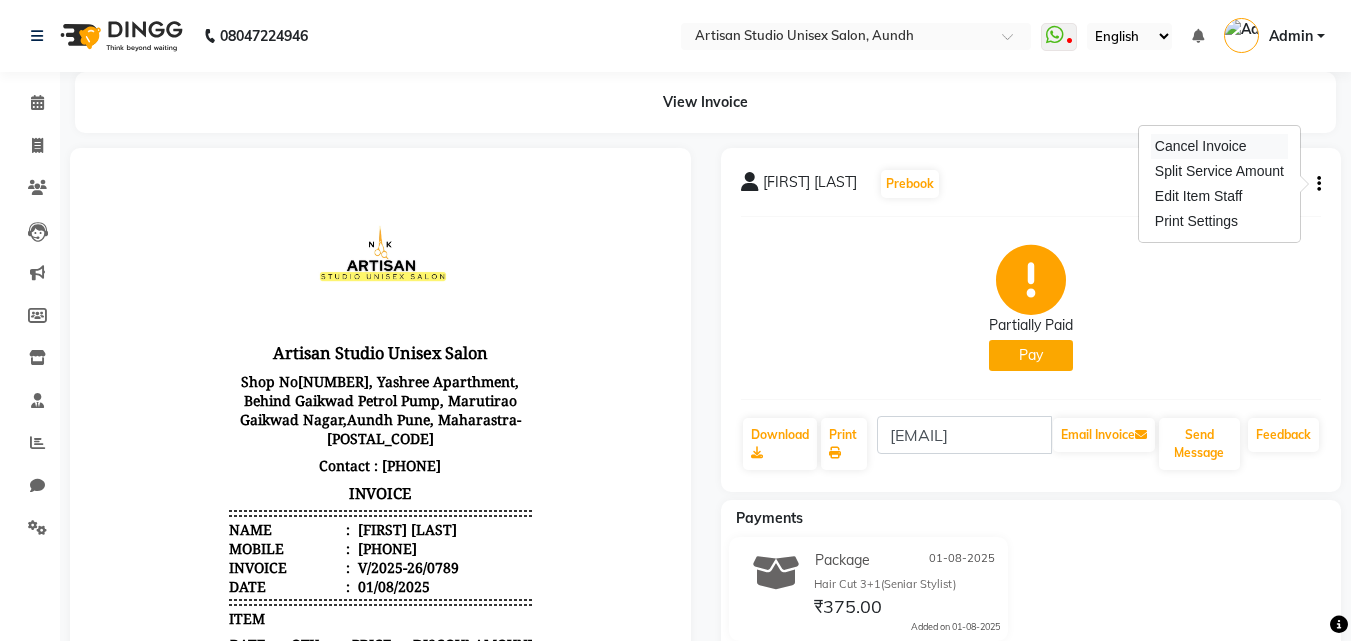 click on "Cancel Invoice" at bounding box center [1219, 146] 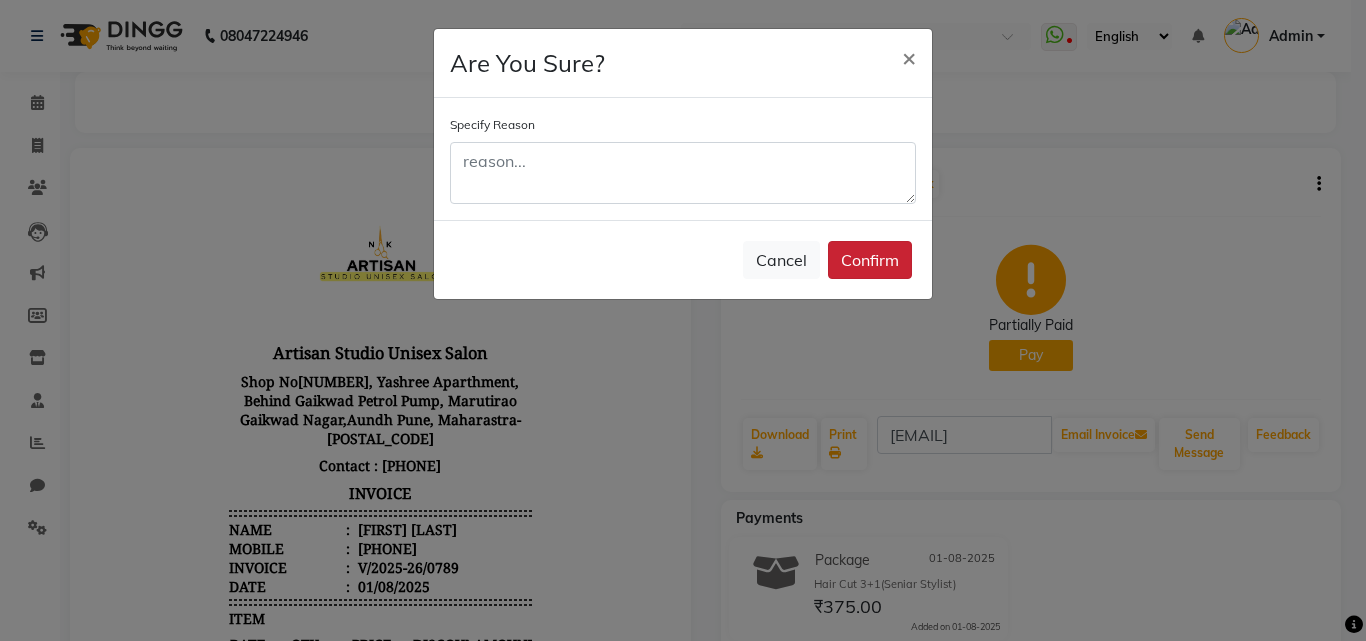 click on "Confirm" 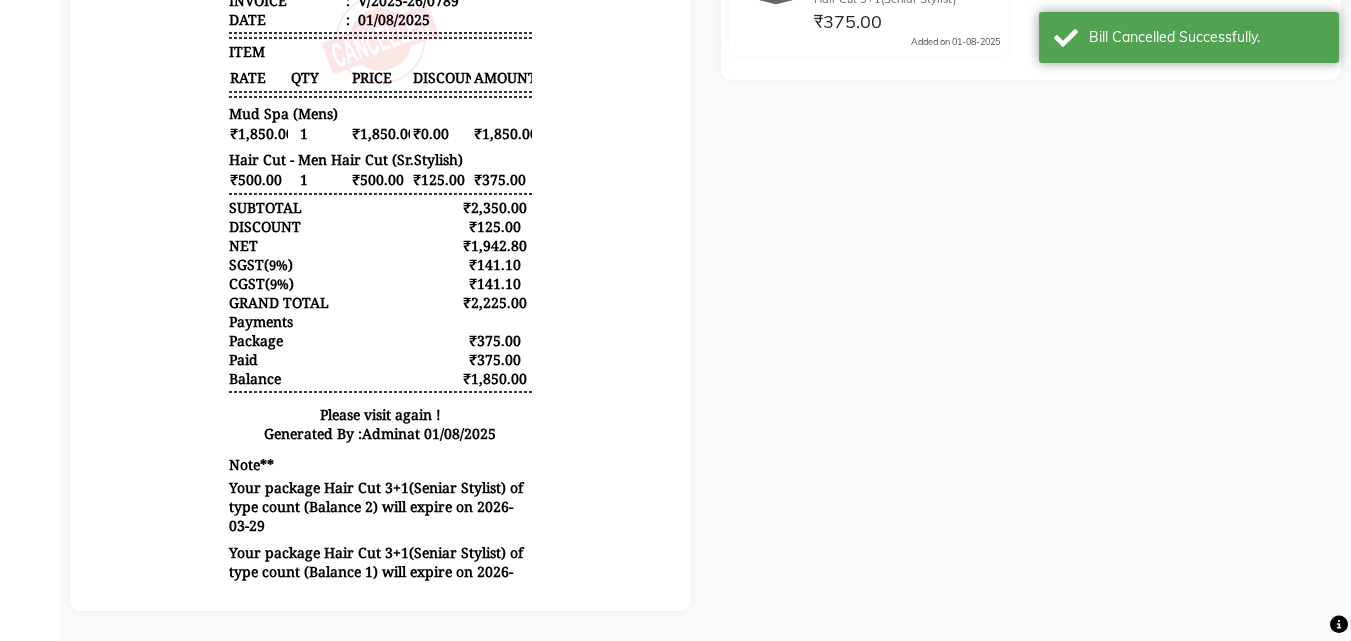 scroll, scrollTop: 0, scrollLeft: 0, axis: both 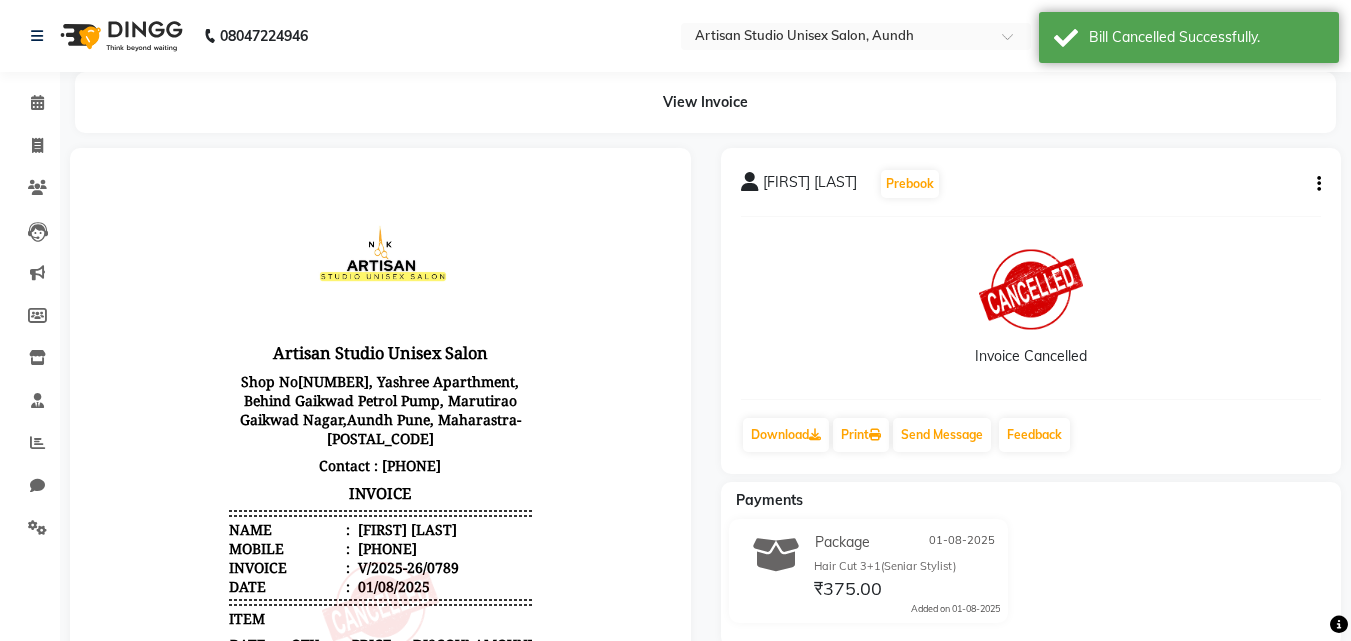 click 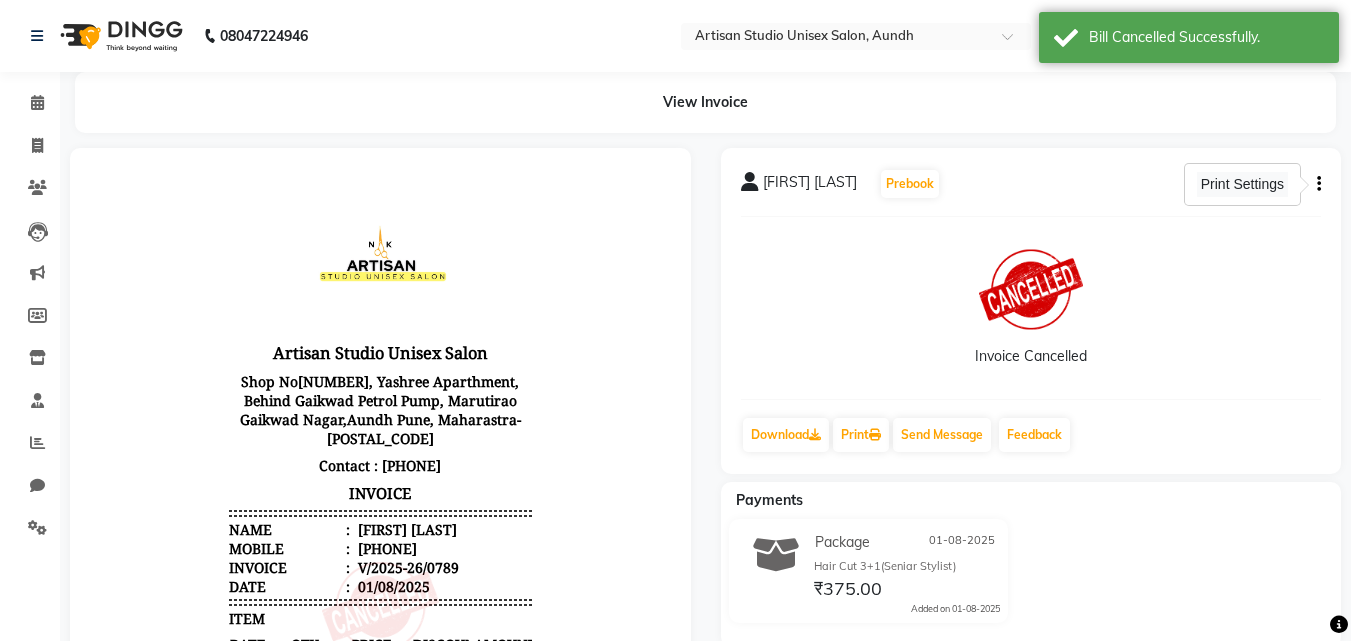 click on "Print Settings" at bounding box center [1242, 184] 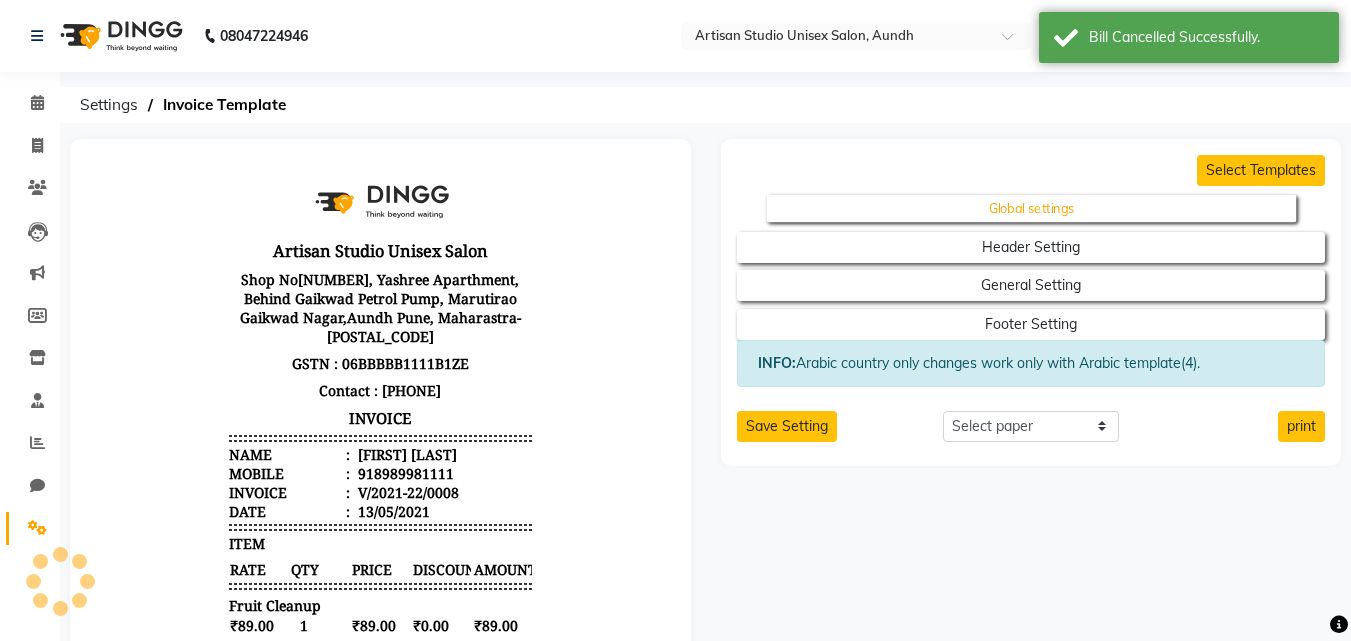 scroll, scrollTop: 0, scrollLeft: 0, axis: both 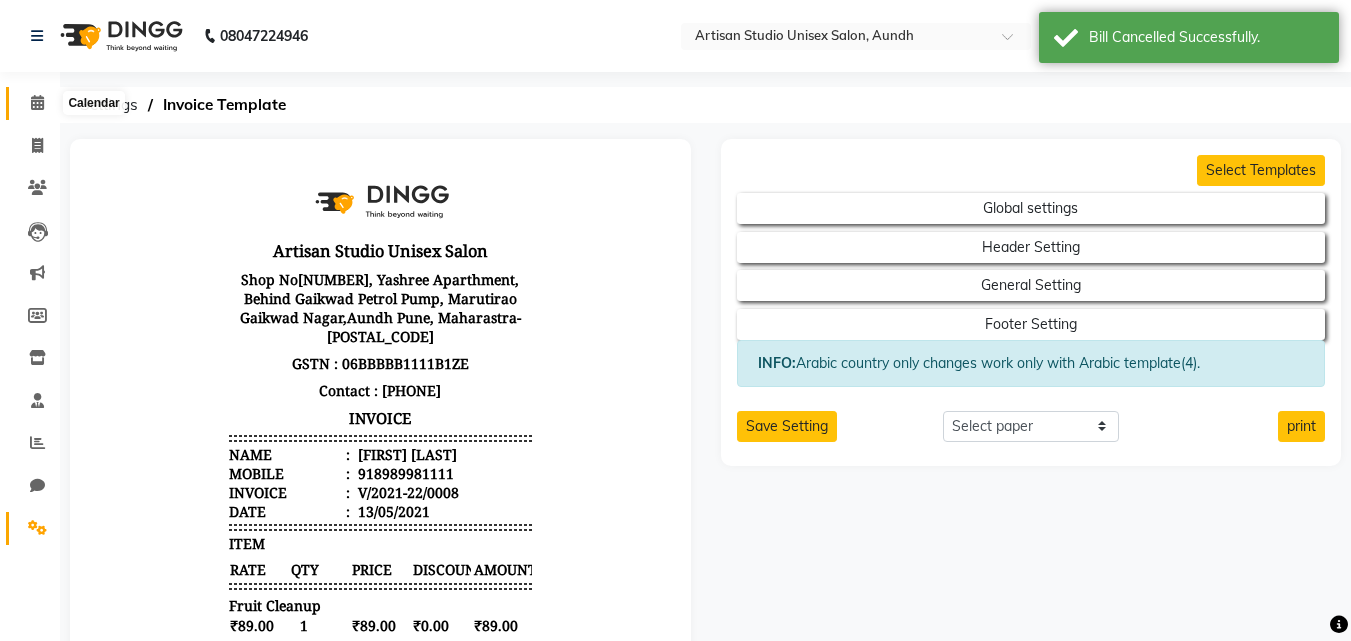 click 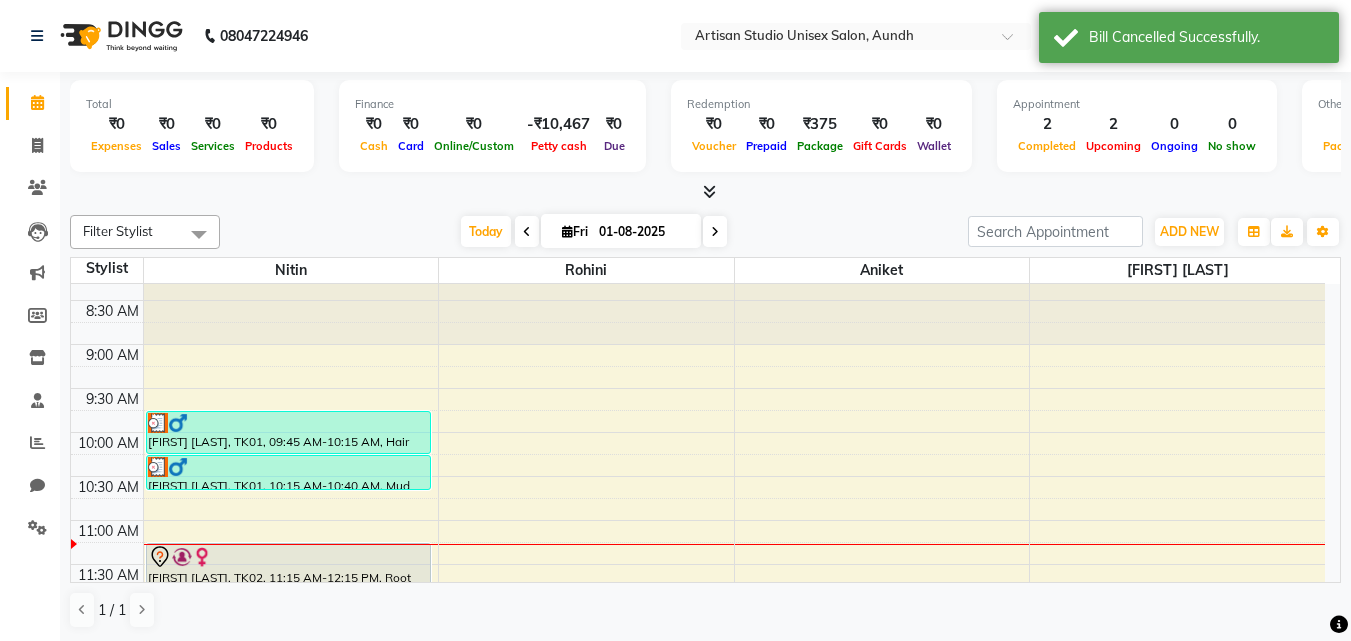 scroll, scrollTop: 0, scrollLeft: 0, axis: both 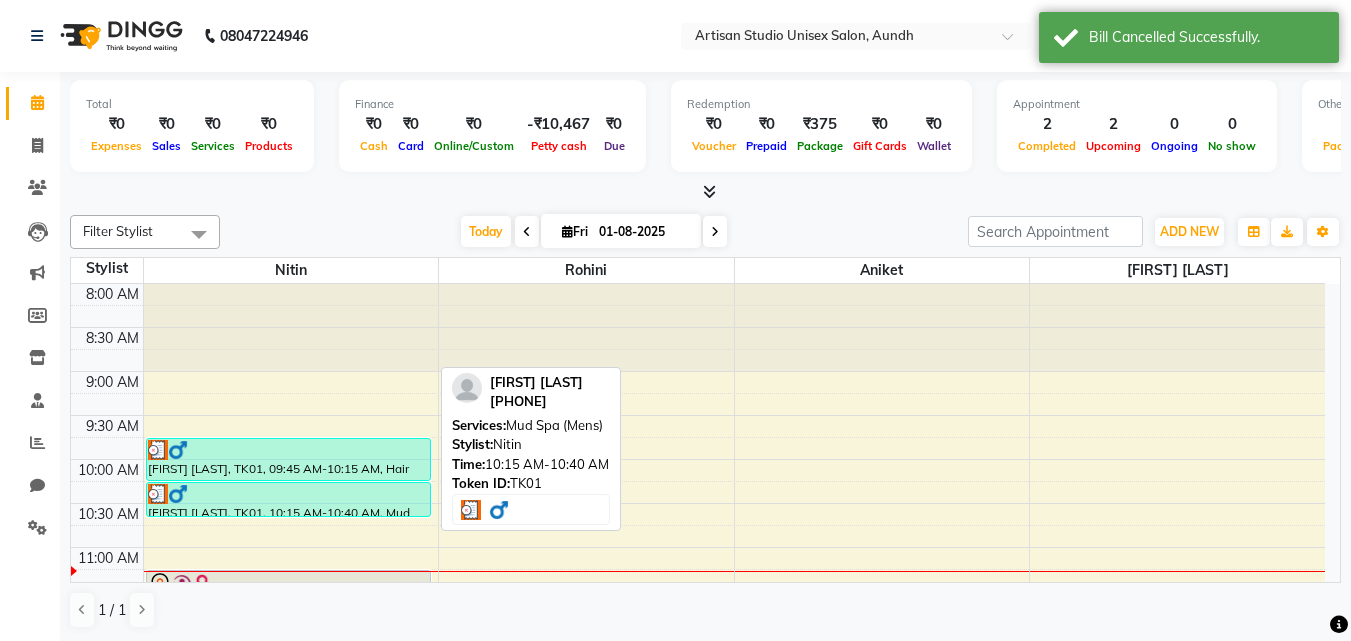 click at bounding box center (288, 494) 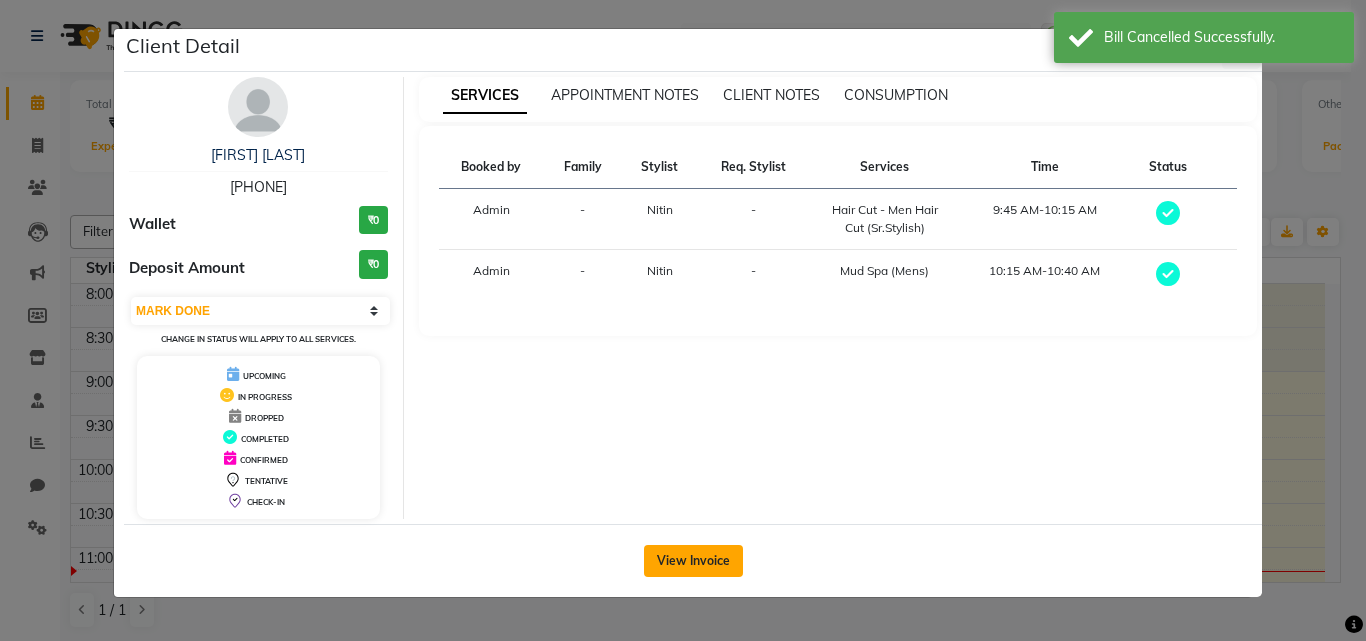 click on "View Invoice" 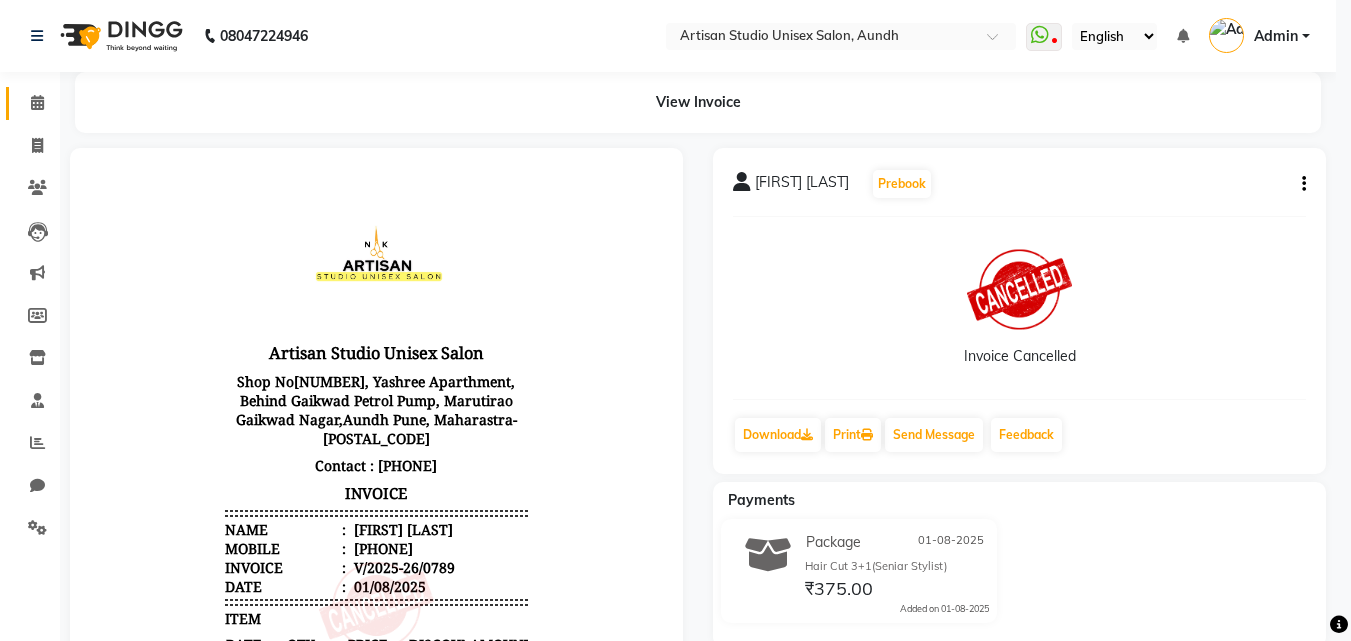 scroll, scrollTop: 0, scrollLeft: 0, axis: both 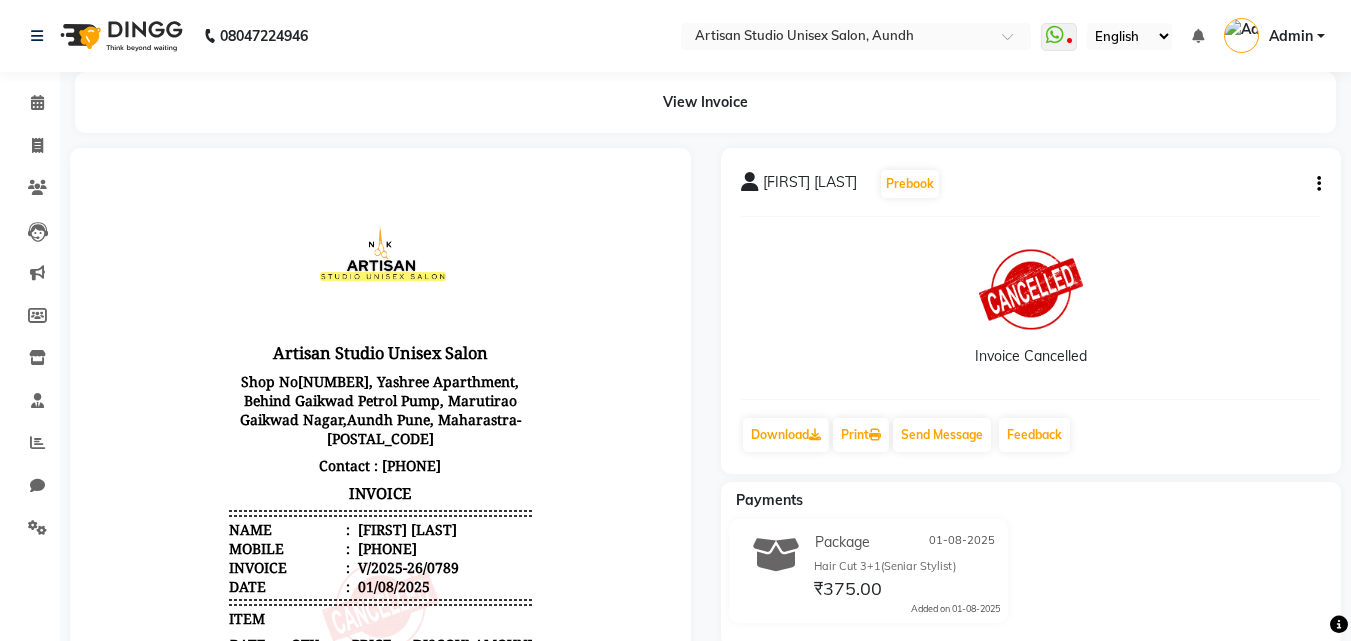 click 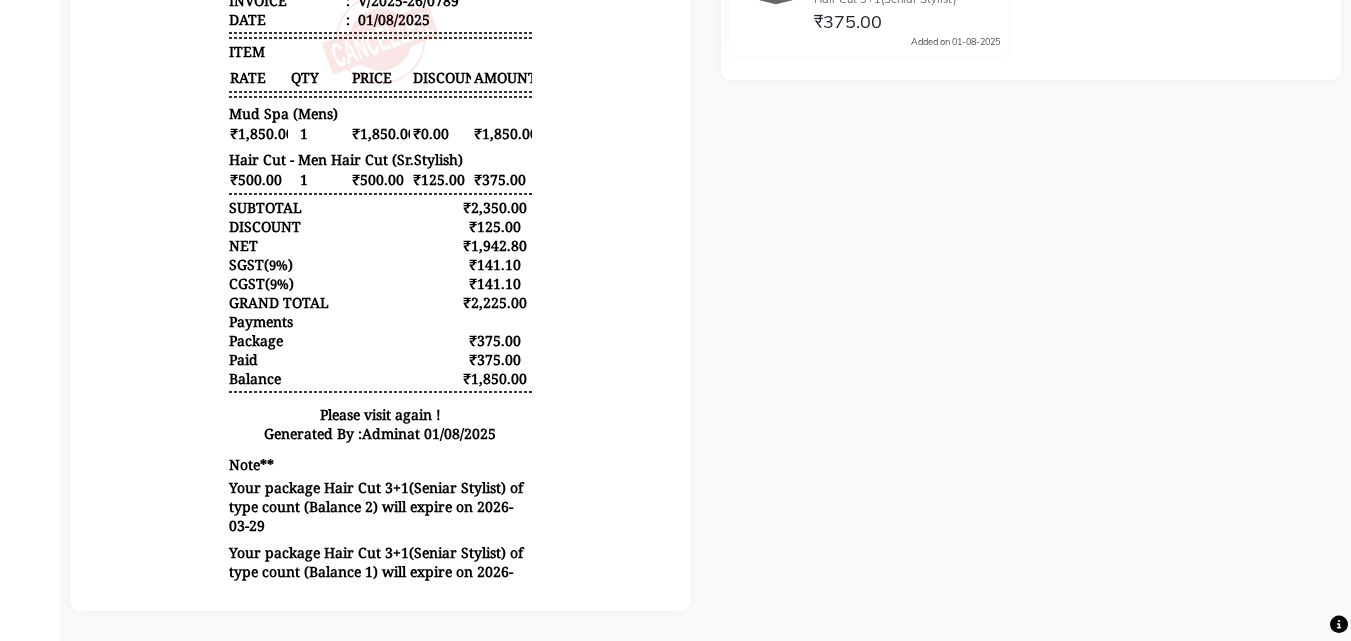 scroll, scrollTop: 0, scrollLeft: 0, axis: both 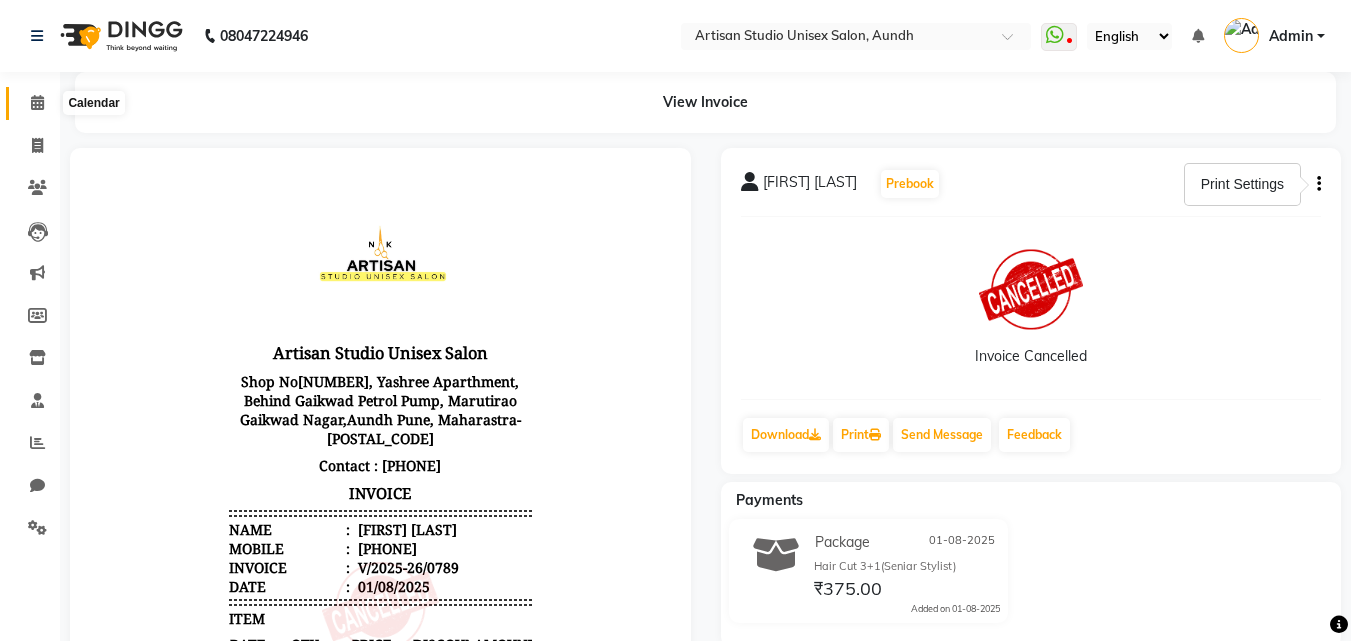 click 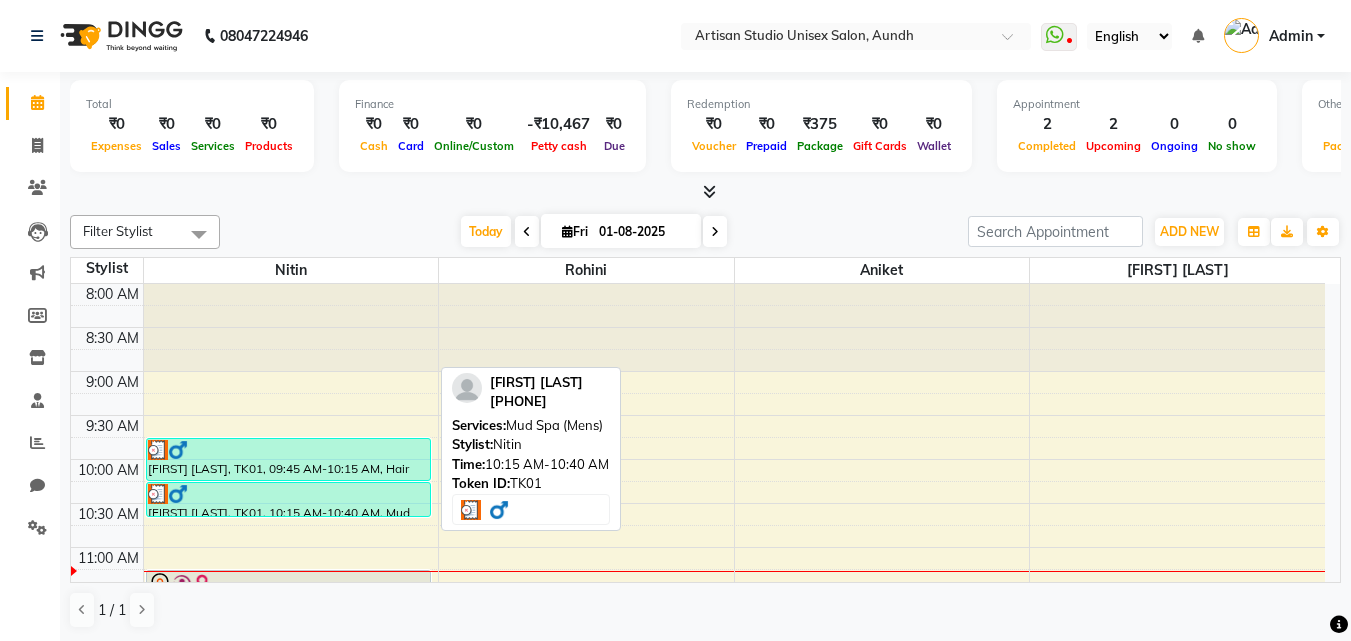 click at bounding box center (288, 494) 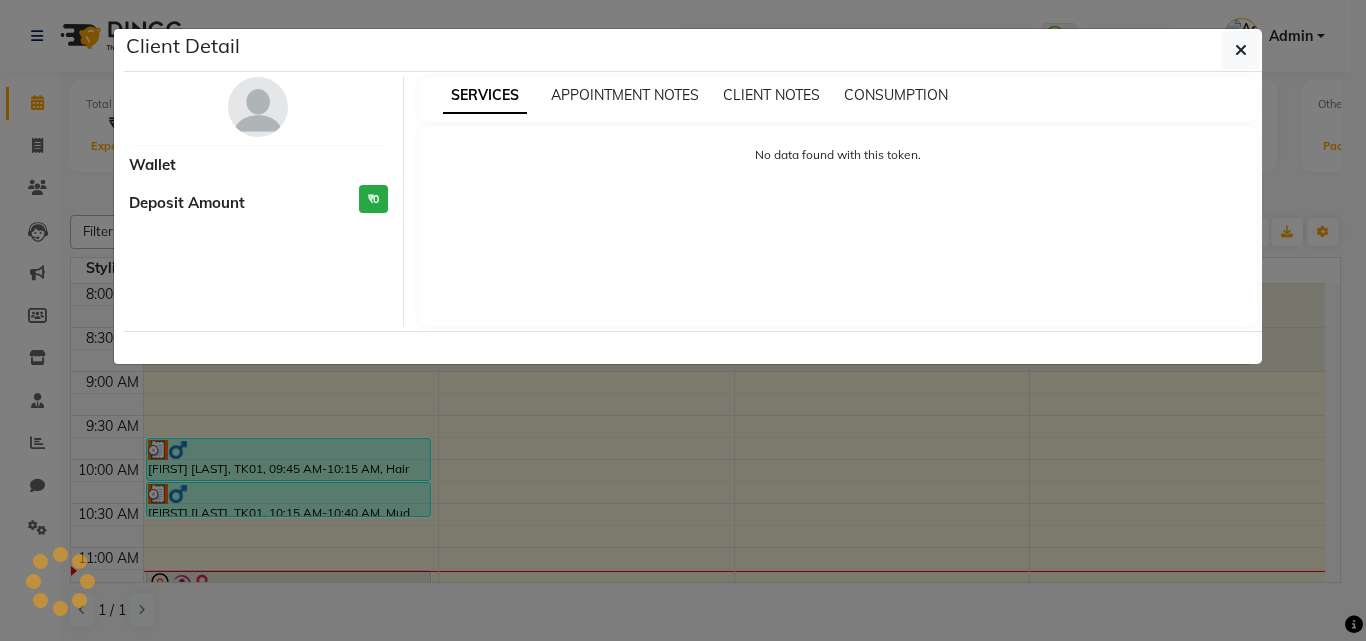 select on "3" 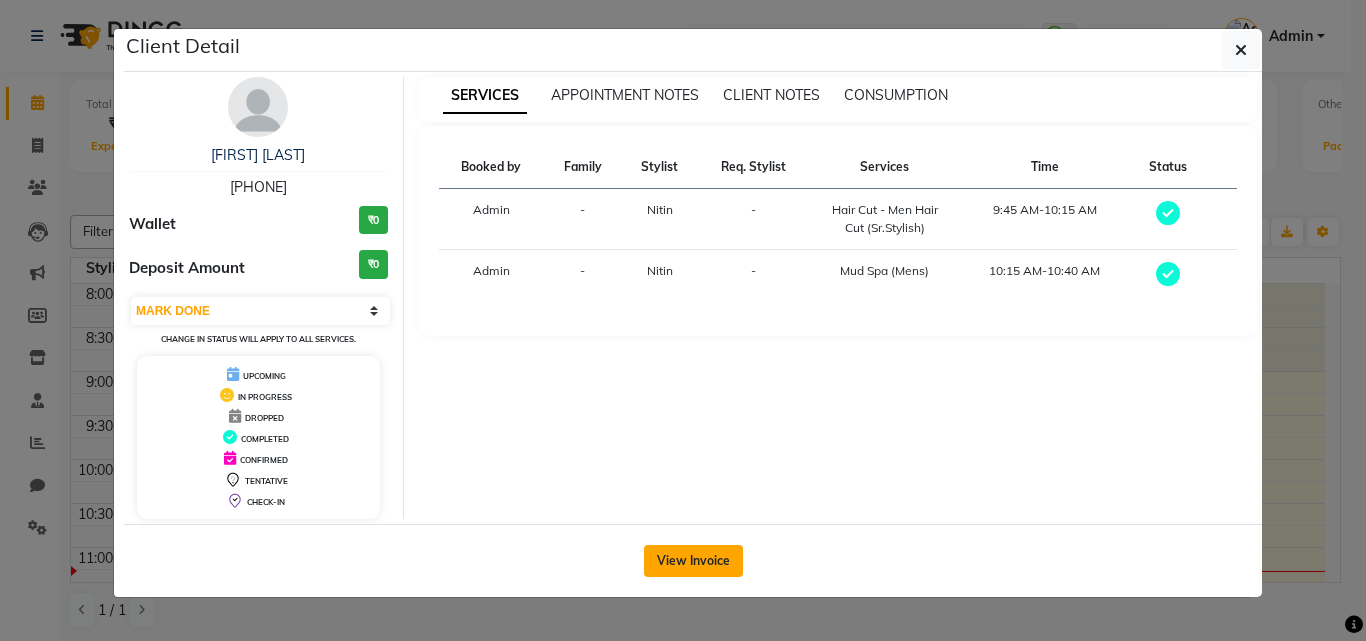 click on "View Invoice" 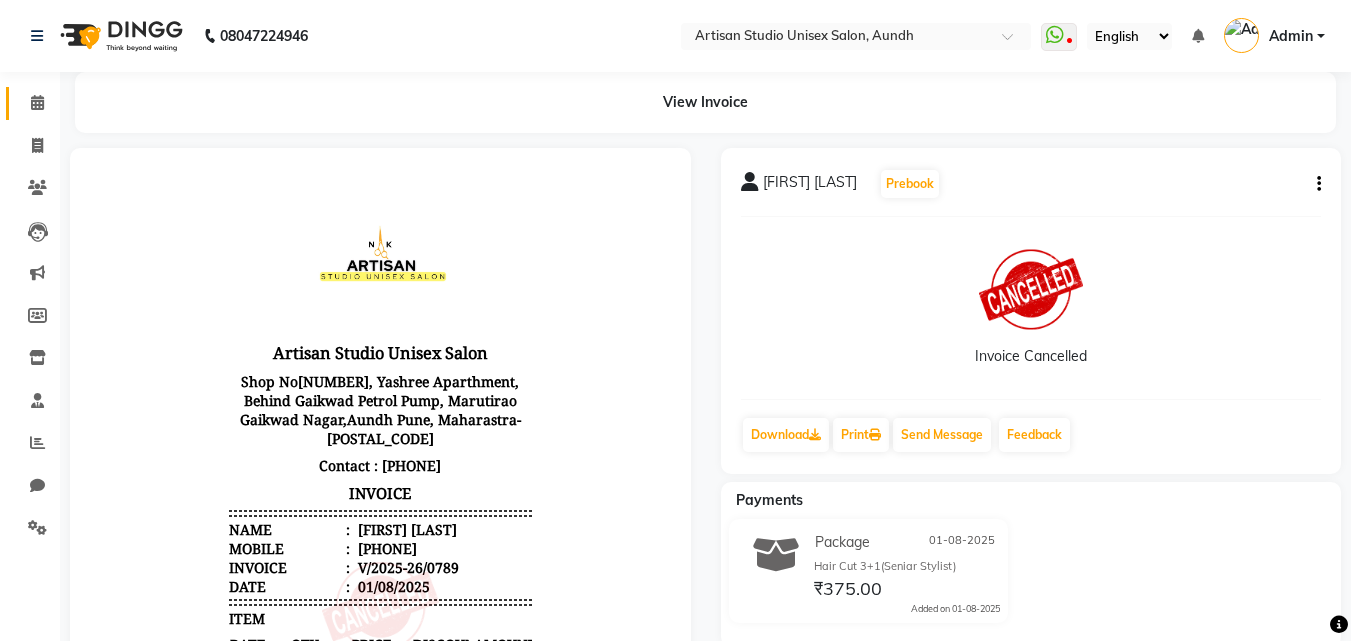 scroll, scrollTop: 300, scrollLeft: 0, axis: vertical 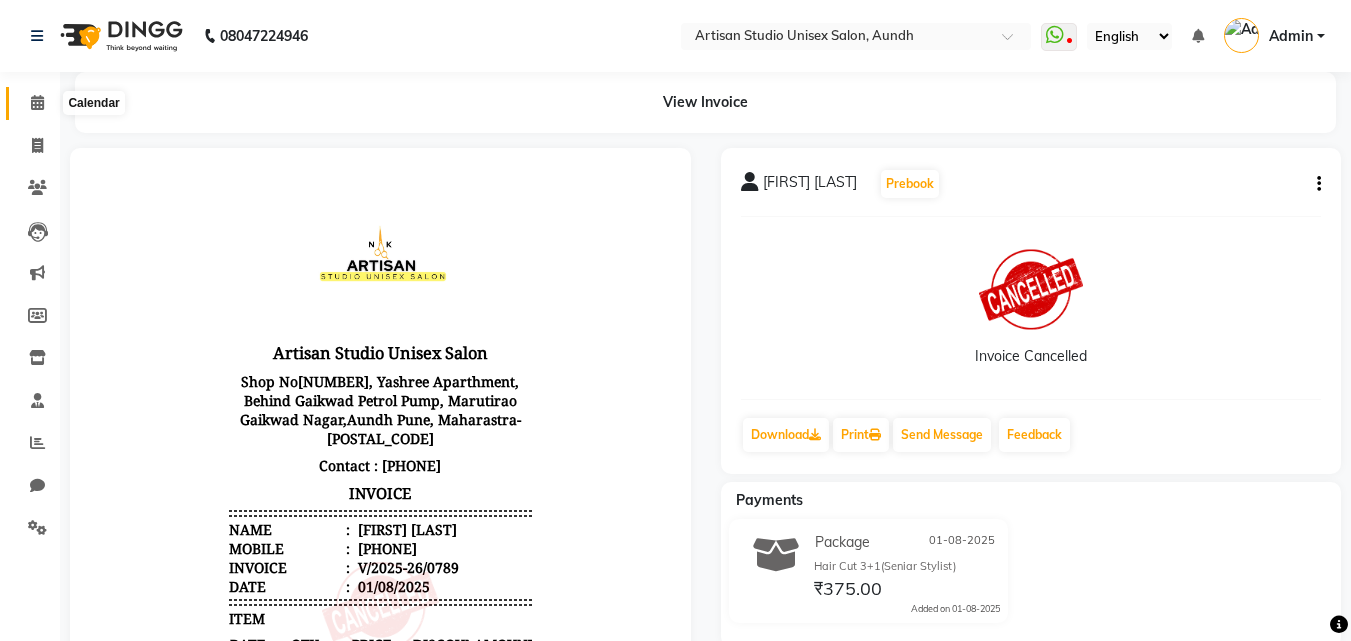 click 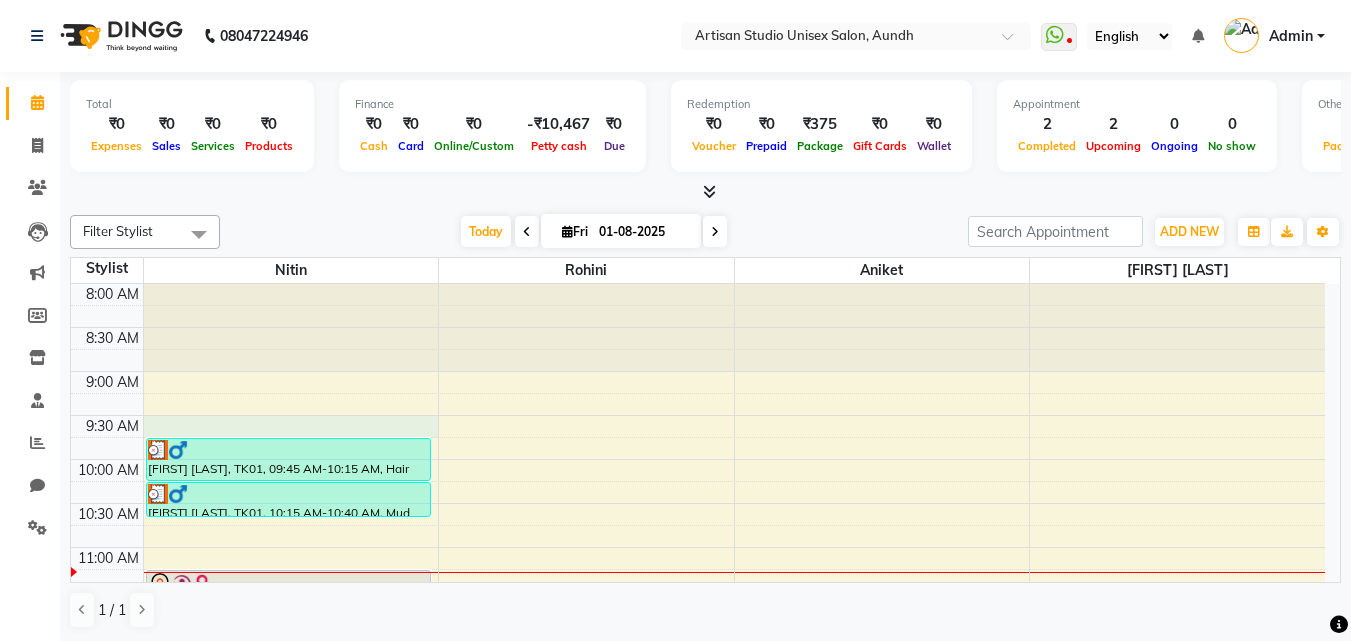 click on "8:00 AM 8:30 AM 9:00 AM 9:30 AM 10:00 AM 10:30 AM 11:00 AM 11:30 AM 12:00 PM 12:30 PM 1:00 PM 1:30 PM 2:00 PM 2:30 PM 3:00 PM 3:30 PM 4:00 PM 4:30 PM 5:00 PM 5:30 PM 6:00 PM 6:30 PM 7:00 PM 7:30 PM 8:00 PM 8:30 PM 9:00 PM 9:30 PM     [FIRST] [LAST], TK01, 09:45 AM-10:15 AM, Hair Cut - Men Hair Cut (Sr.Stylish)     [FIRST] [LAST], TK01, 10:15 AM-10:40 AM, Mud Spa (Mens)             [FIRST] [LAST], TK02, 11:15 AM-12:15 PM, Root Touch Up - Up to 1 Inch             [FIRST] [LAST], TK02, 12:15 PM-12:45 PM, Epare Hair Bond Treatment(Shot Lenth)" at bounding box center [698, 899] 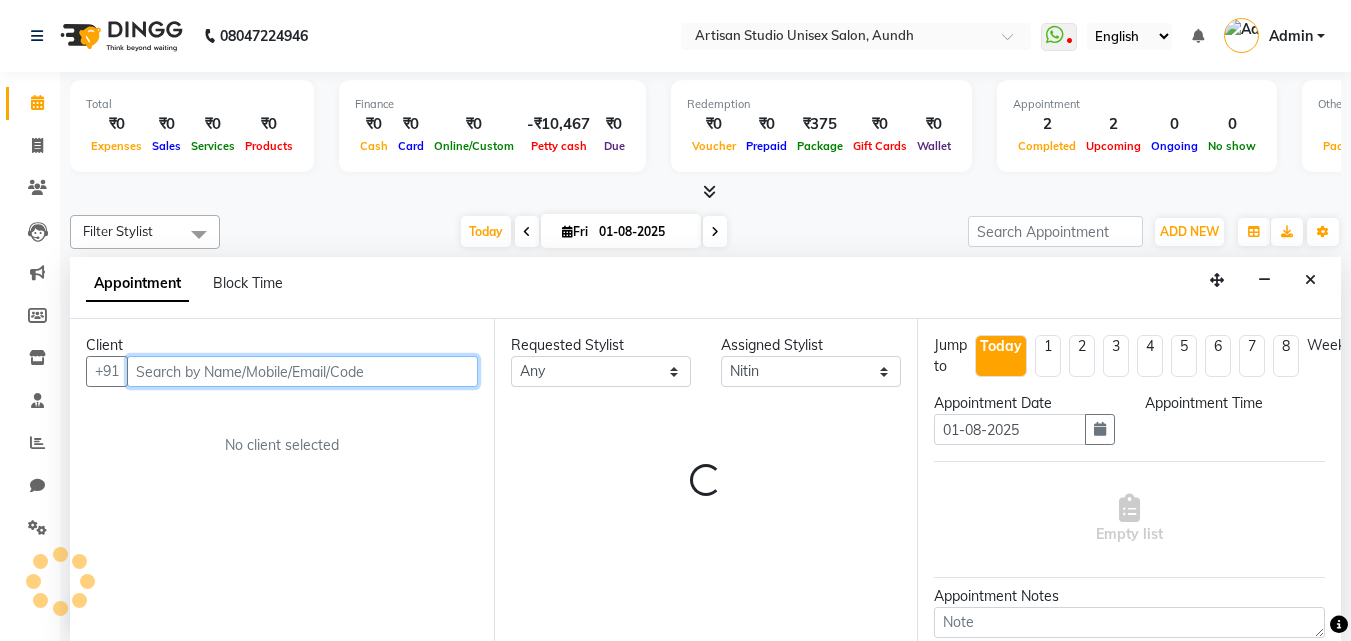 select on "570" 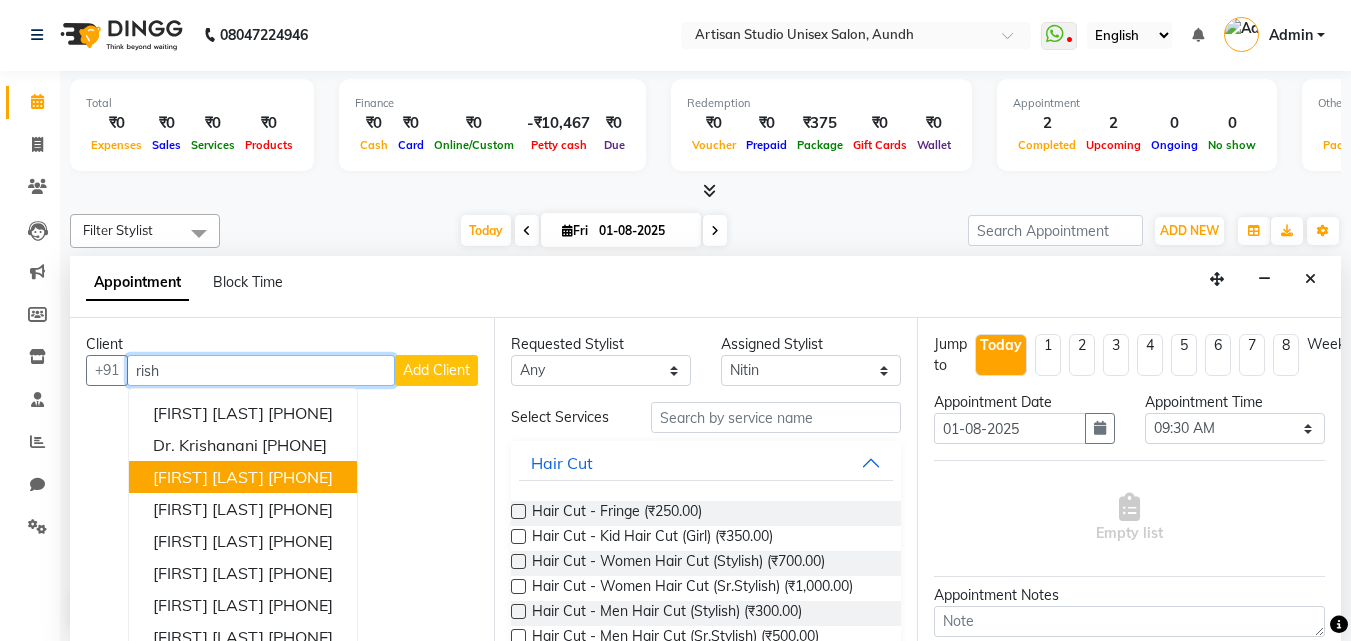 click on "[FIRST] [LAST]  [PHONE]" at bounding box center (243, 477) 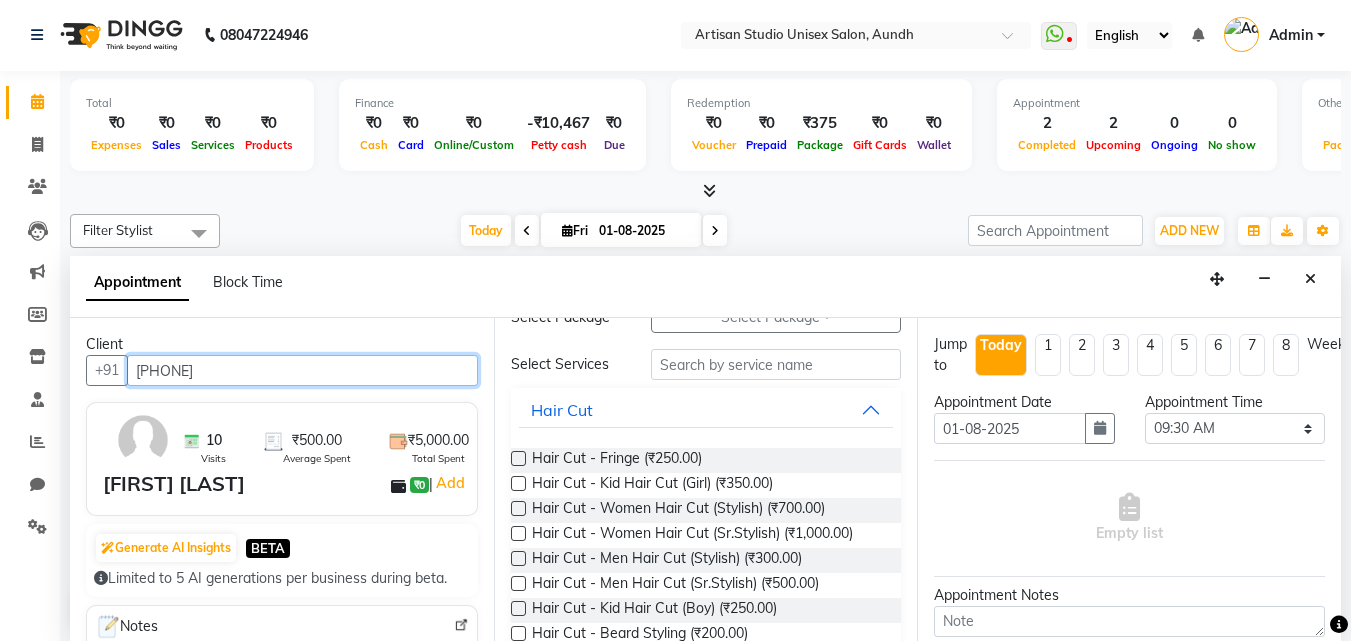 type on "[PHONE]" 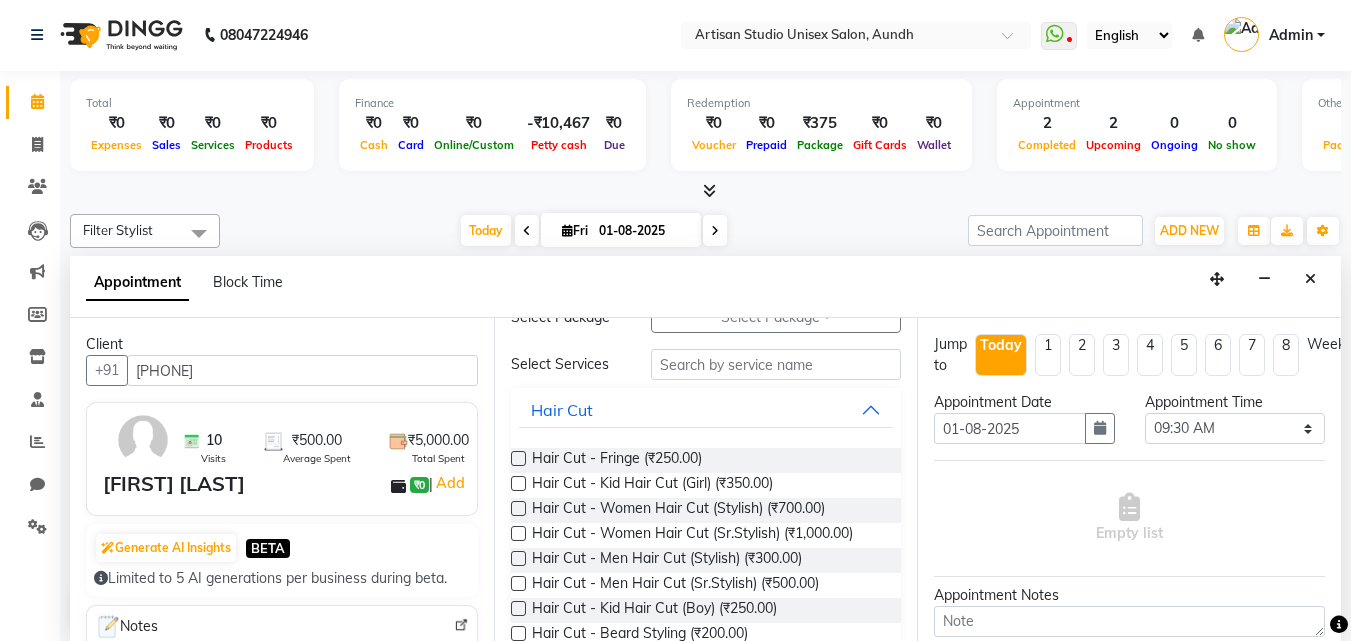 click at bounding box center (518, 583) 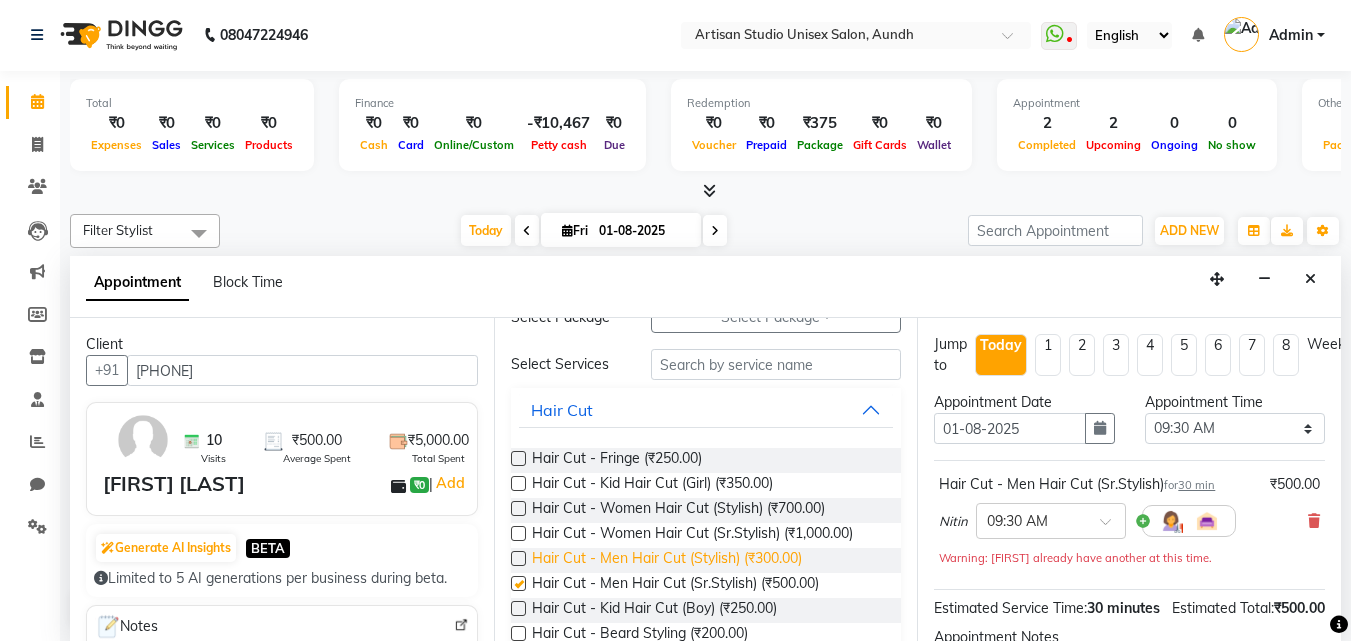 checkbox on "false" 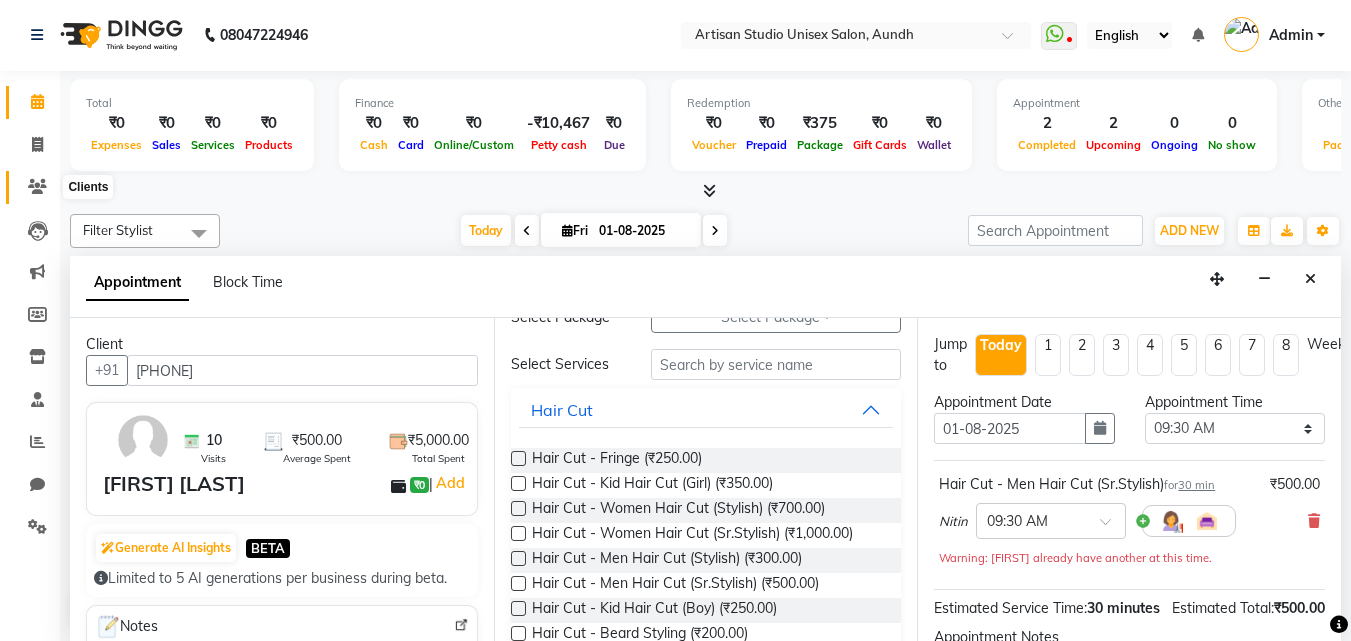 click 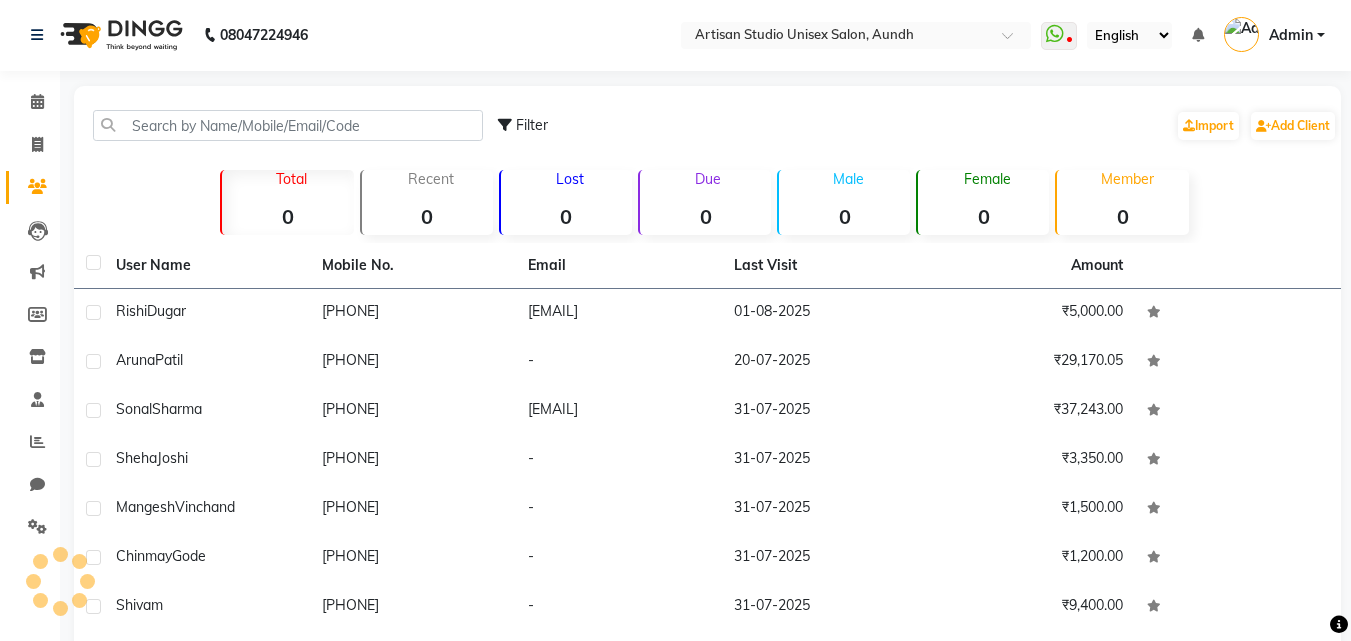 scroll, scrollTop: 0, scrollLeft: 0, axis: both 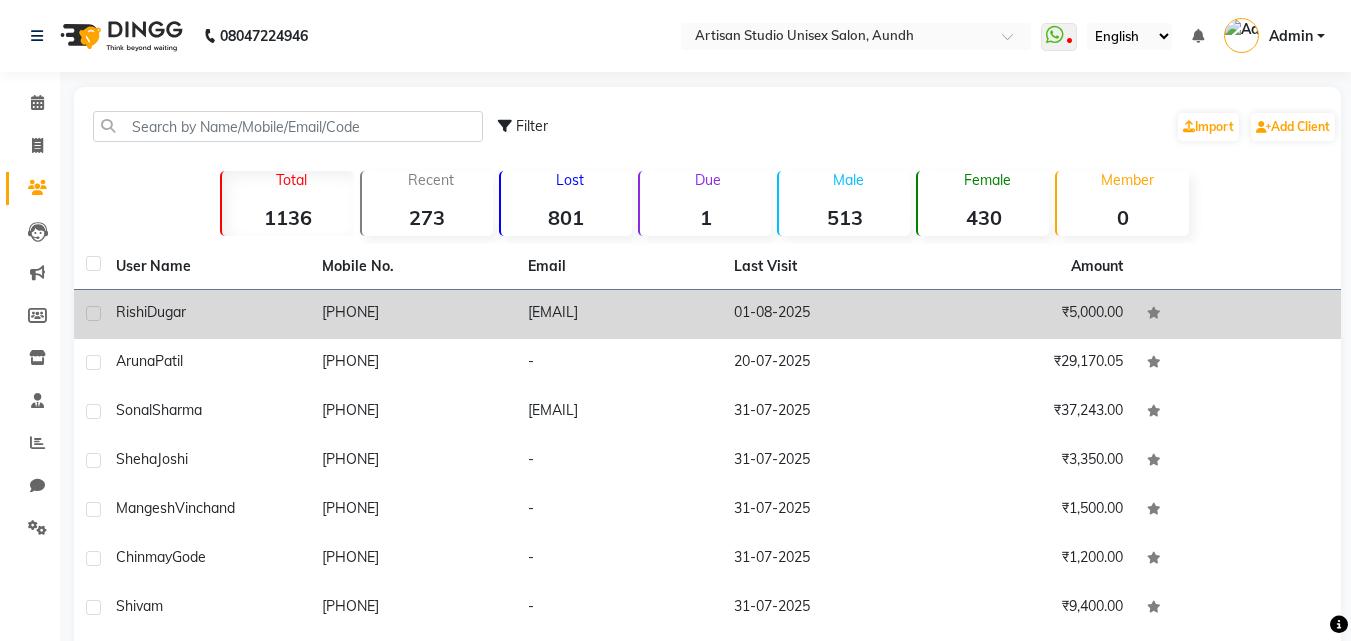 click on "[FIRST]  [LAST]" 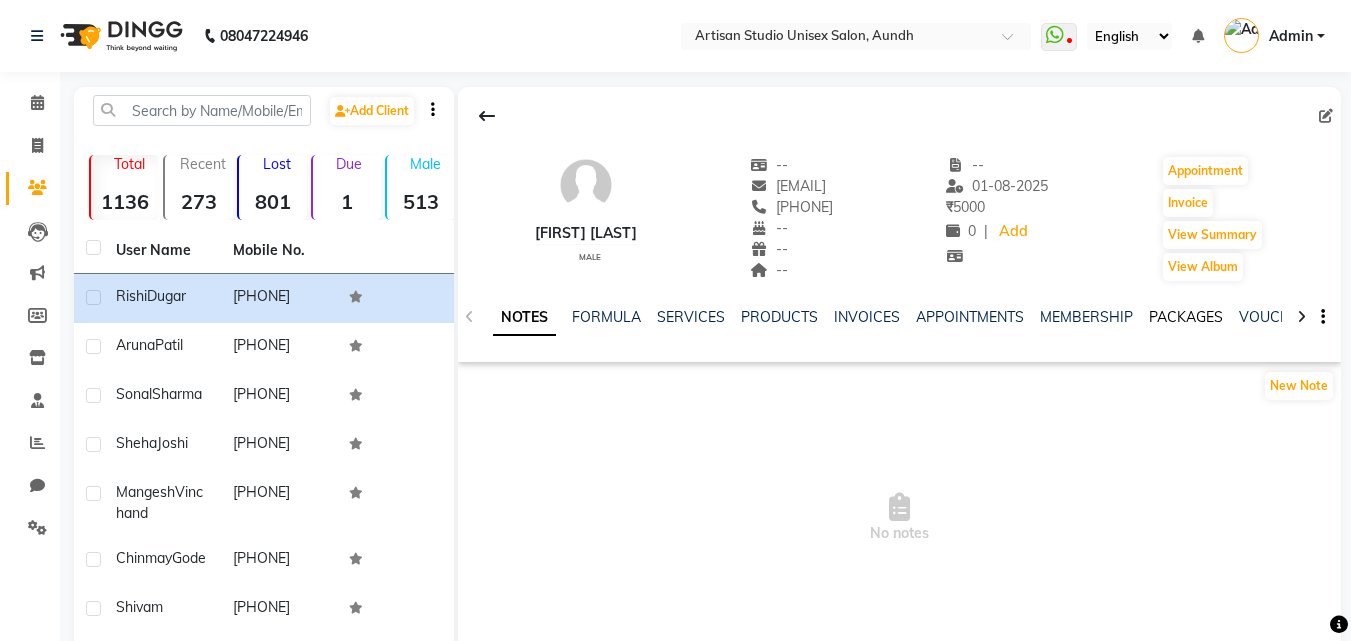 click on "PACKAGES" 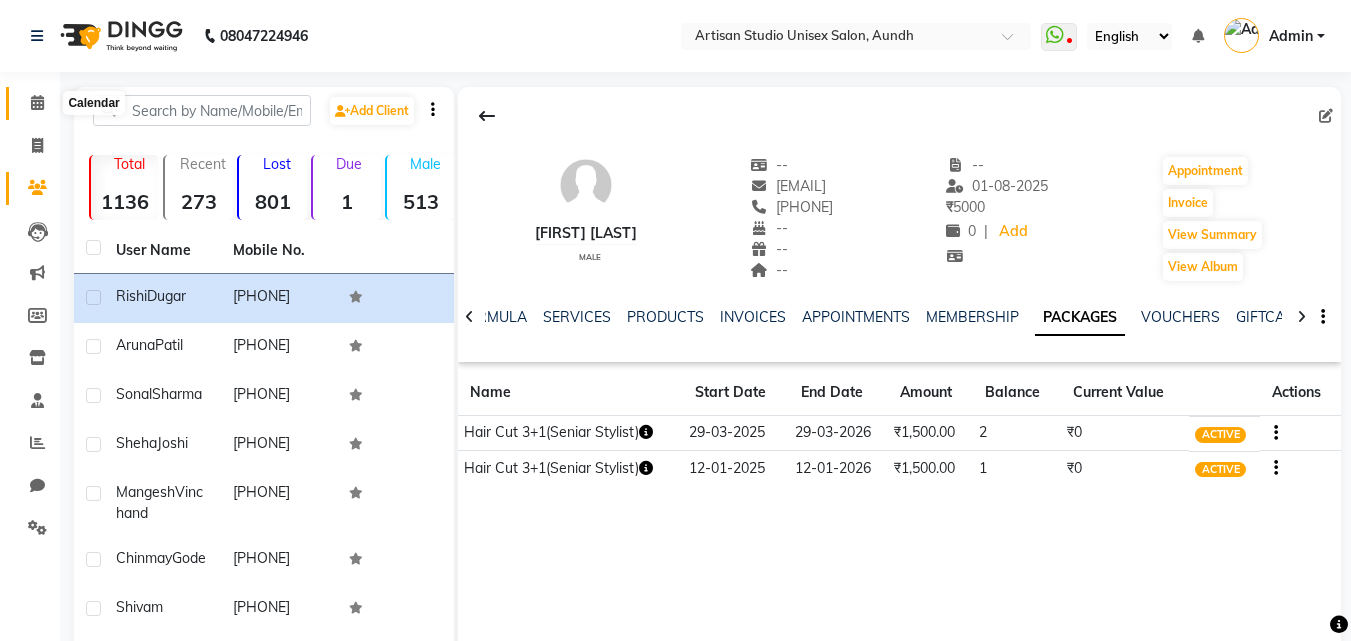 click 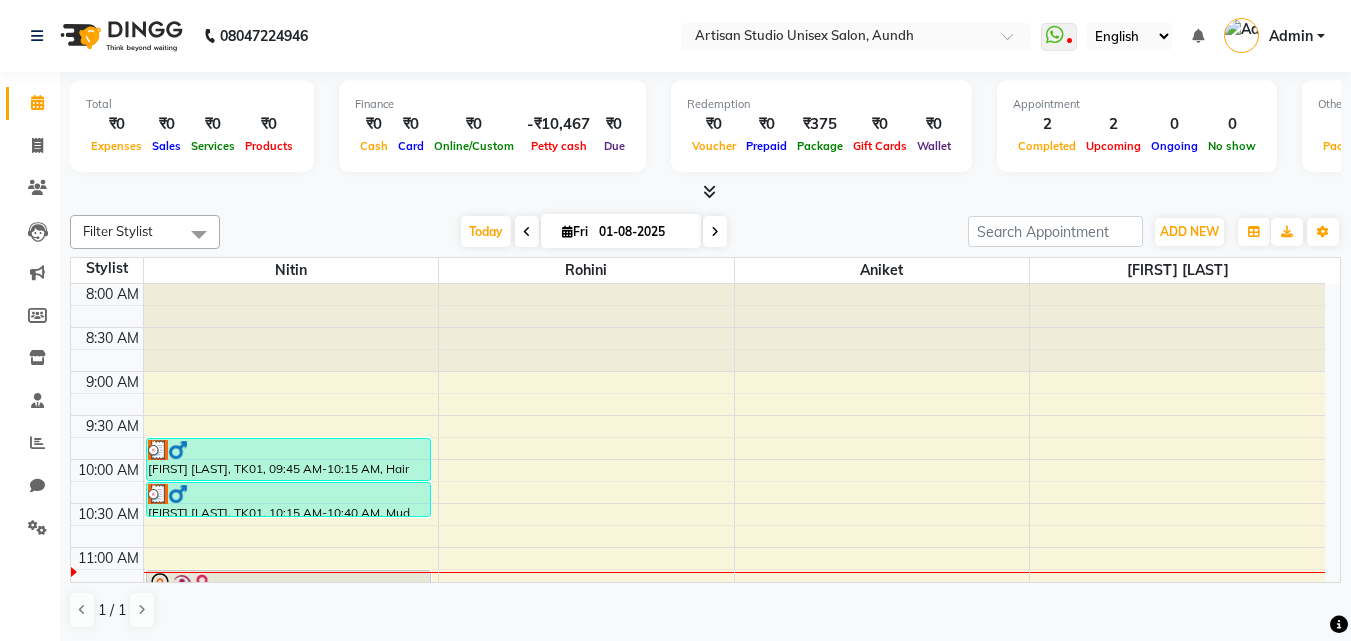 click on "8:00 AM 8:30 AM 9:00 AM 9:30 AM 10:00 AM 10:30 AM 11:00 AM 11:30 AM 12:00 PM 12:30 PM 1:00 PM 1:30 PM 2:00 PM 2:30 PM 3:00 PM 3:30 PM 4:00 PM 4:30 PM 5:00 PM 5:30 PM 6:00 PM 6:30 PM 7:00 PM 7:30 PM 8:00 PM 8:30 PM 9:00 PM 9:30 PM     [FIRST] [LAST], TK01, 09:45 AM-10:15 AM, Hair Cut - Men Hair Cut (Sr.Stylish)     [FIRST] [LAST], TK01, 10:15 AM-10:40 AM, Mud Spa (Mens)             [FIRST] [LAST], TK02, 11:15 AM-12:15 PM, Root Touch Up - Up to 1 Inch             [FIRST] [LAST], TK02, 12:15 PM-12:45 PM, Epare Hair Bond Treatment(Shot Lenth)" at bounding box center [698, 899] 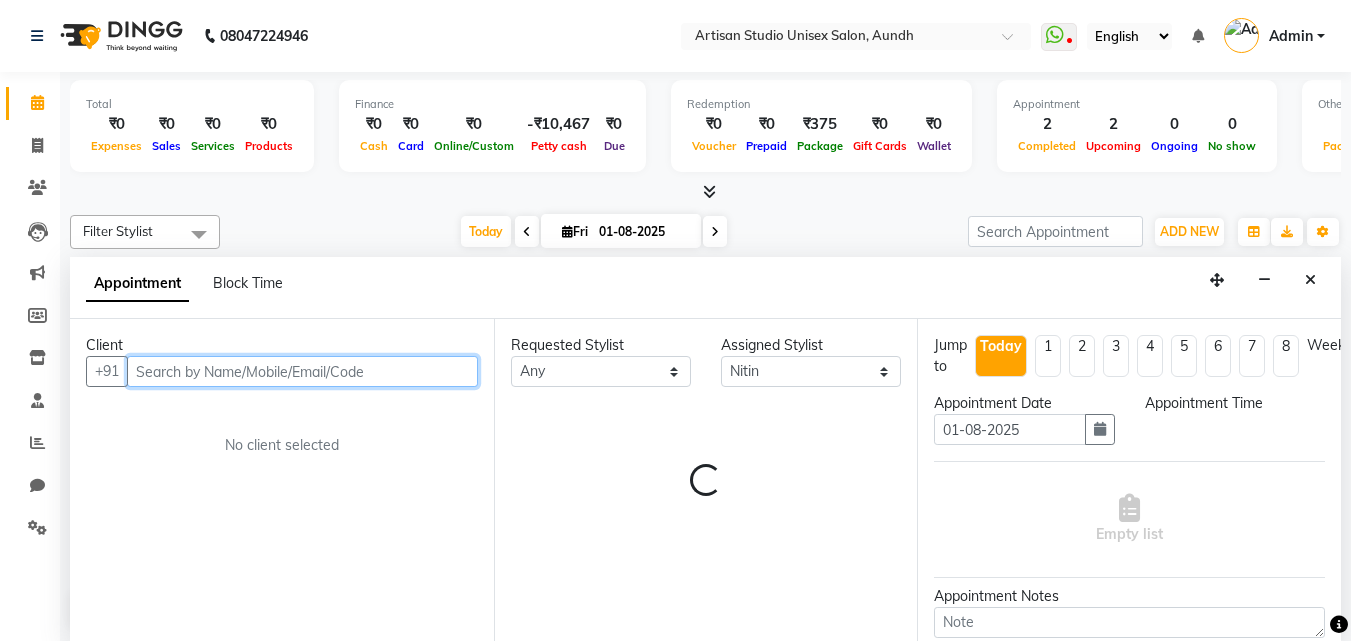 scroll, scrollTop: 1, scrollLeft: 0, axis: vertical 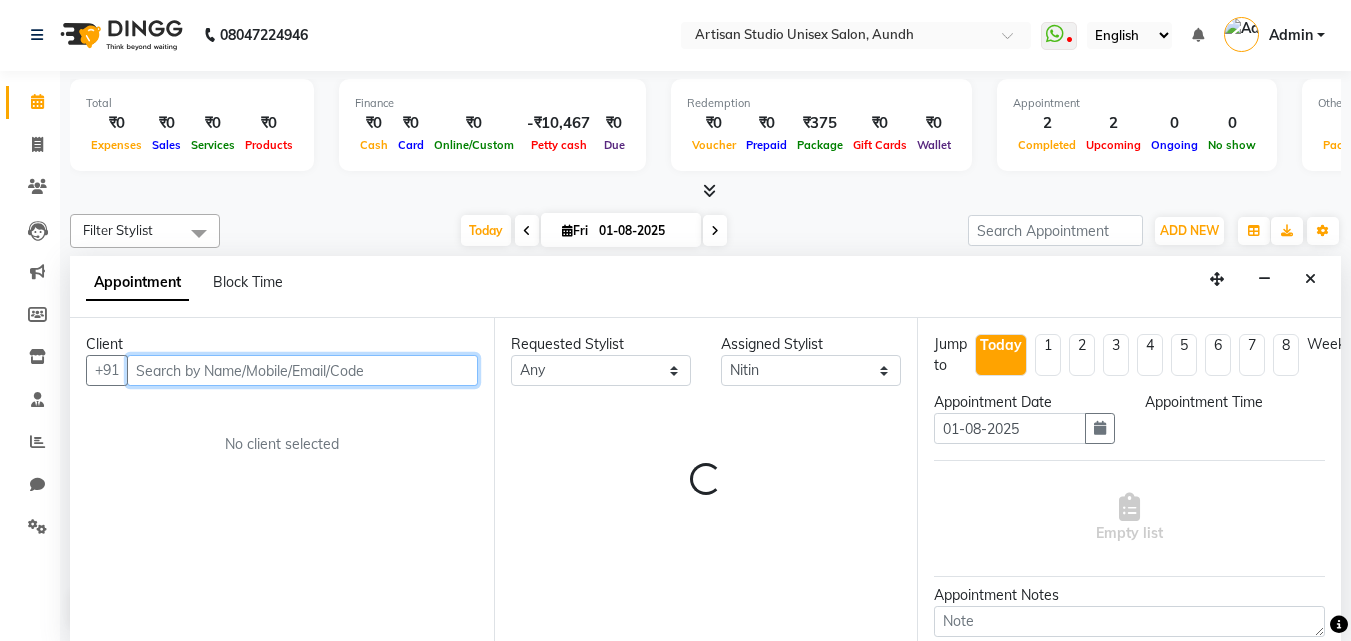 select on "570" 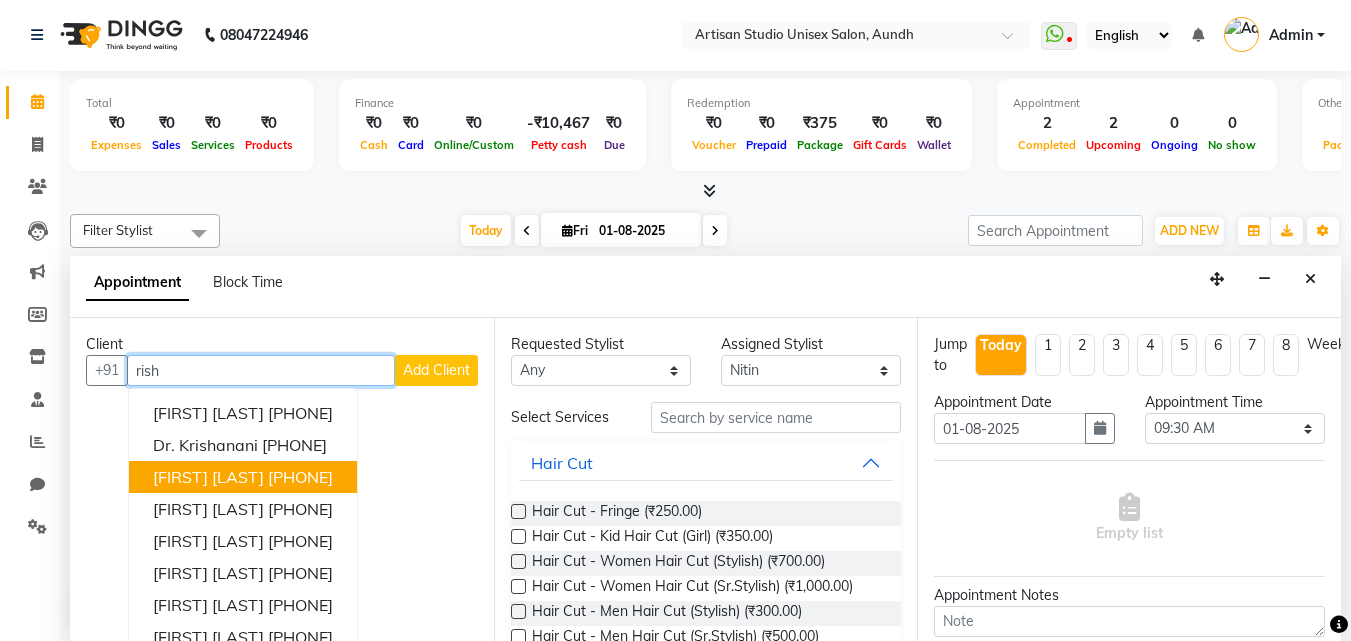 click on "[PHONE]" at bounding box center [300, 477] 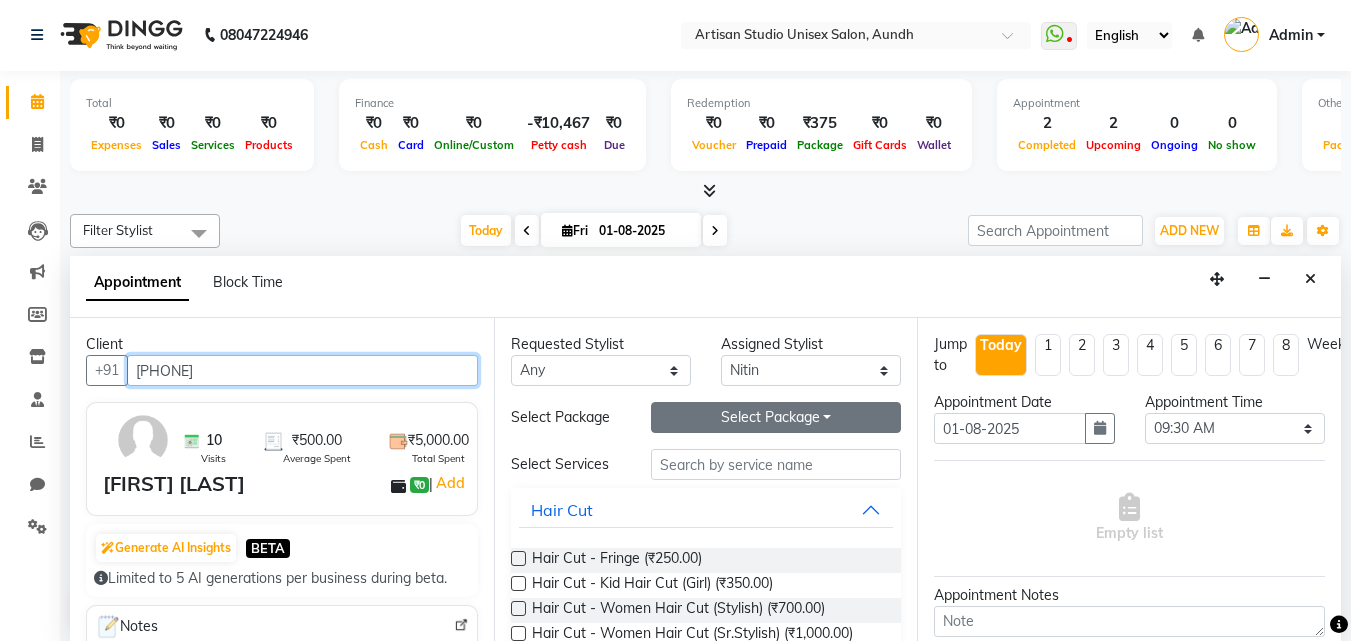 type on "[PHONE]" 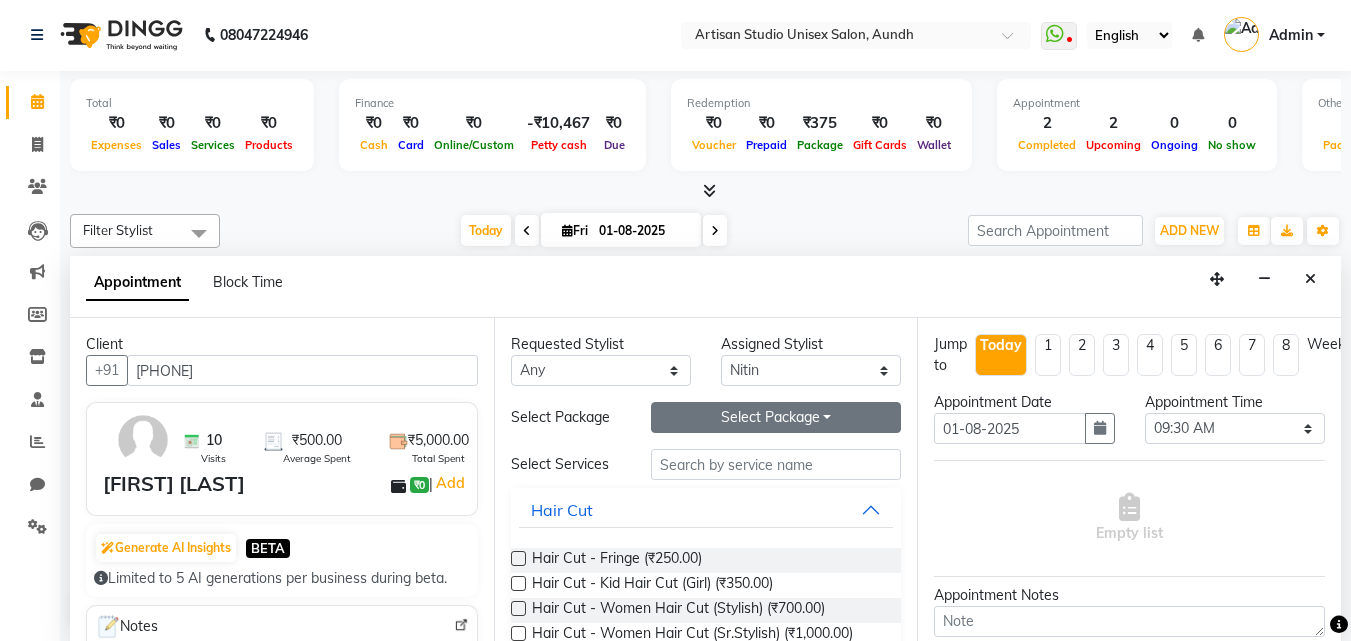 click on "Select Package  Toggle Dropdown" at bounding box center [776, 417] 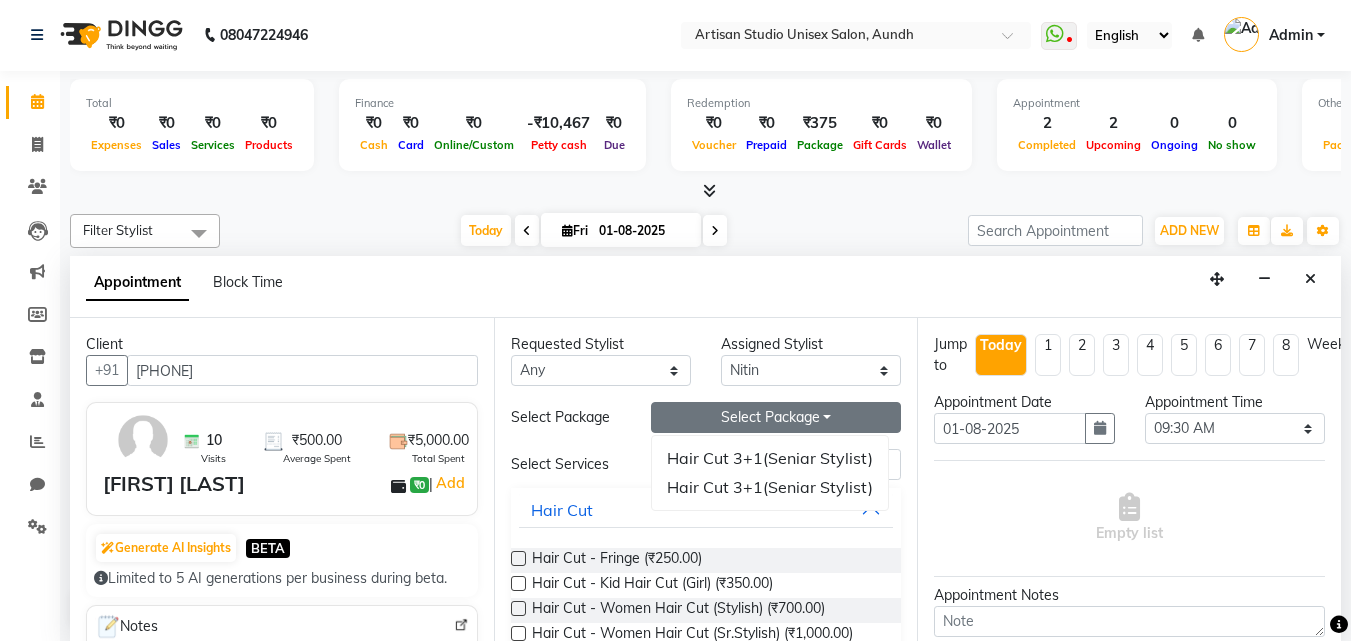 click on "Hair Cut 3+1(Seniar Stylist)" at bounding box center [770, 458] 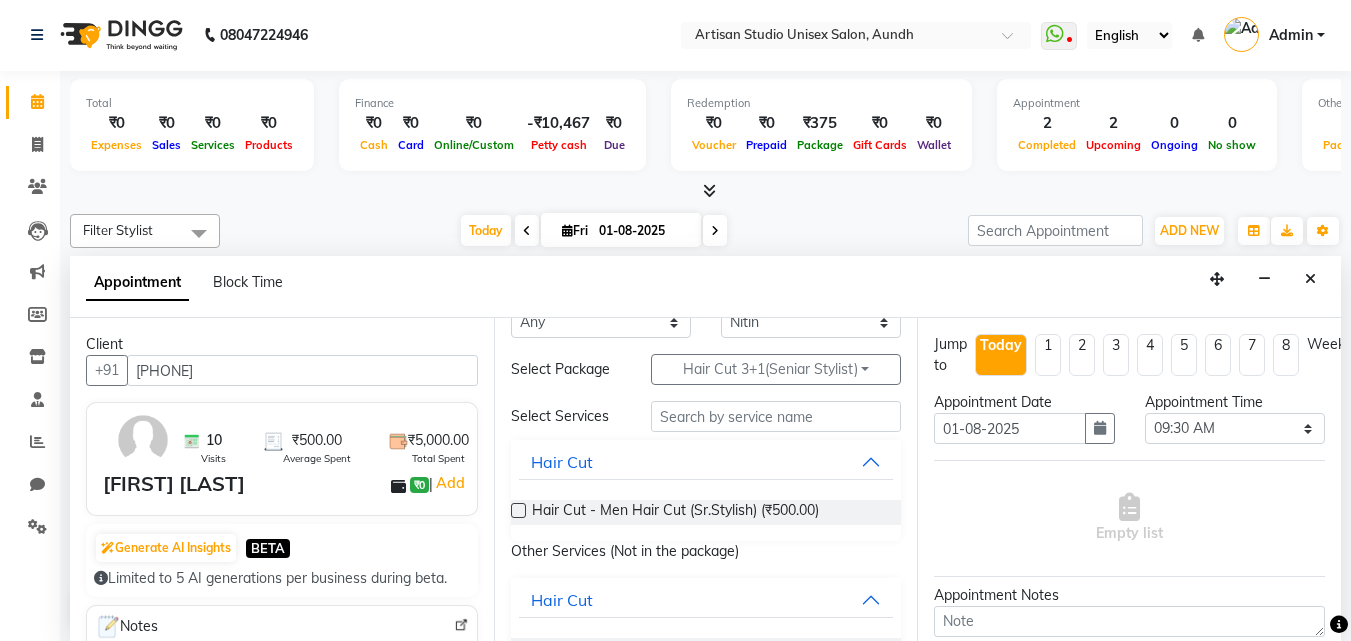 scroll, scrollTop: 0, scrollLeft: 0, axis: both 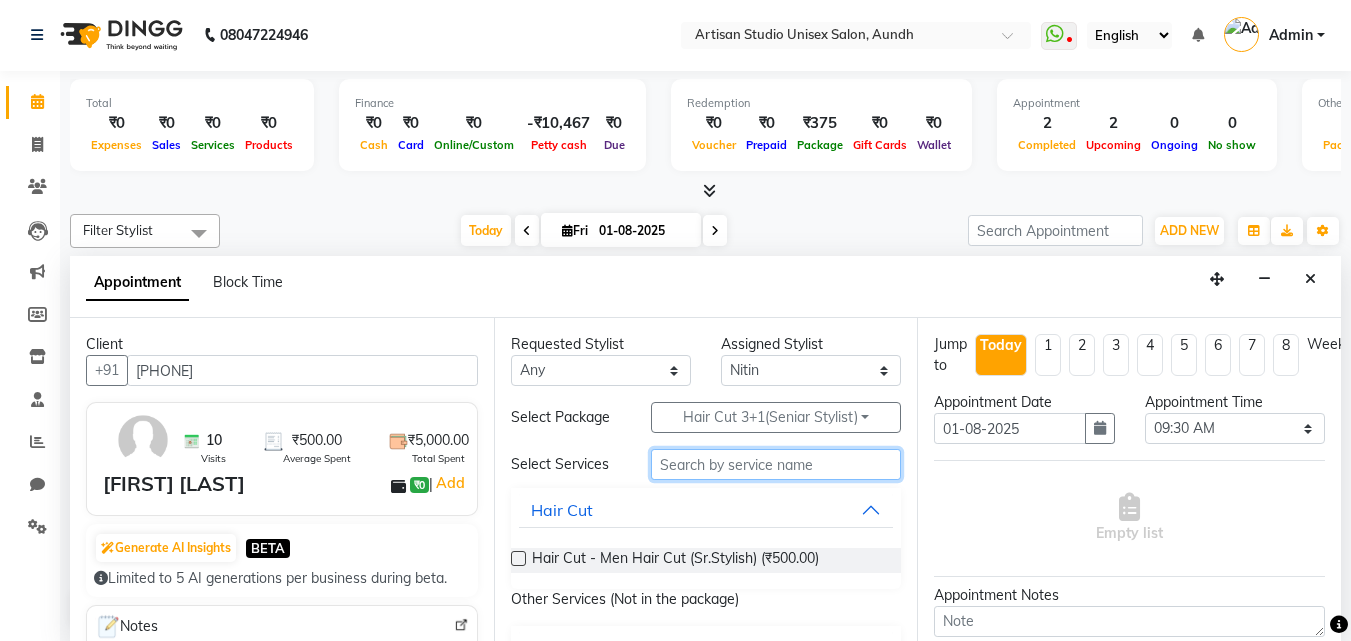 click at bounding box center [776, 464] 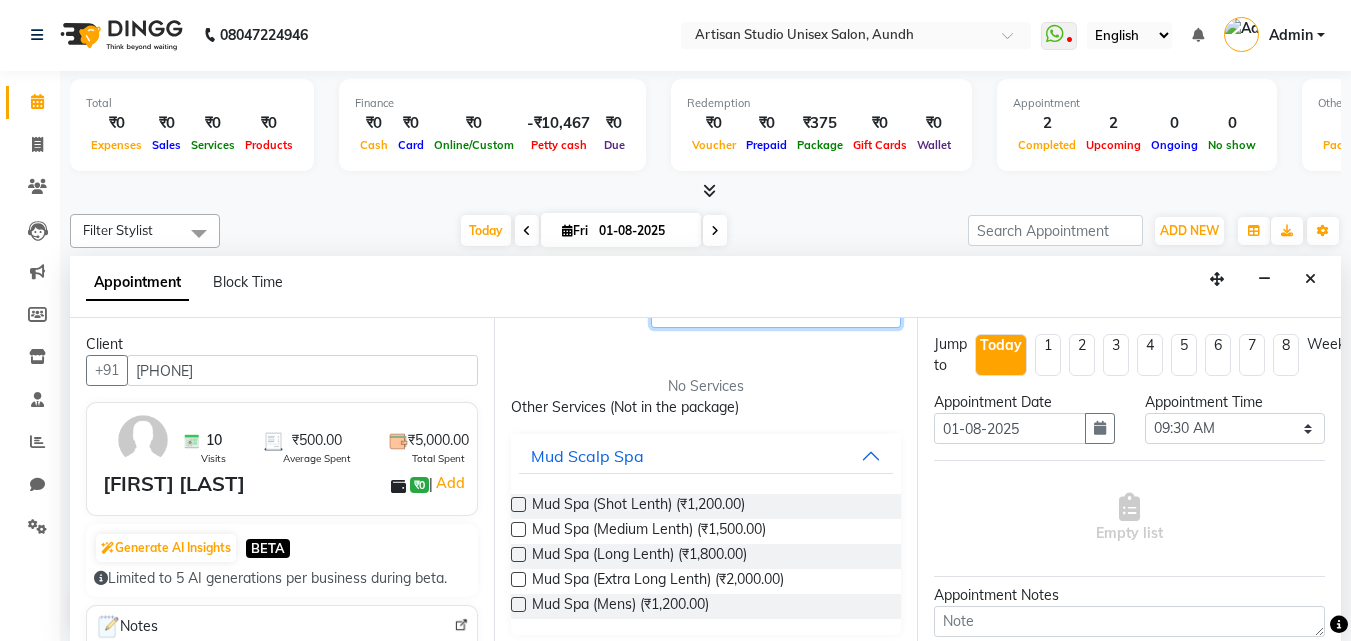 scroll, scrollTop: 162, scrollLeft: 0, axis: vertical 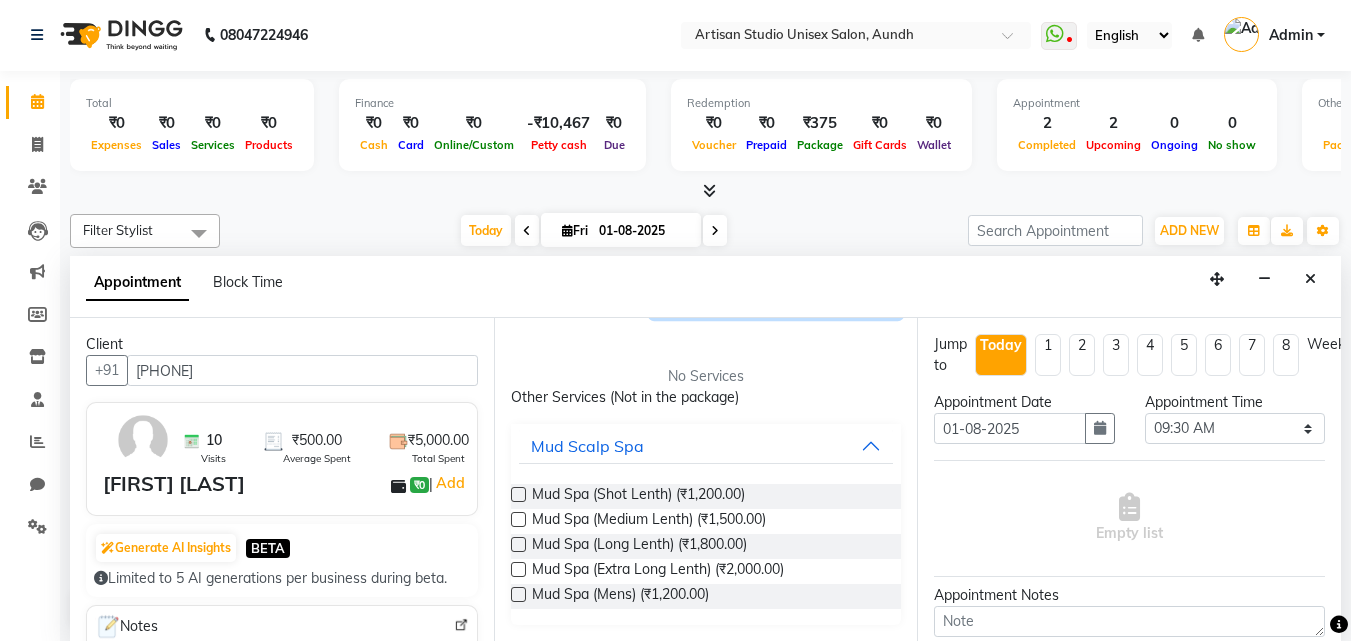 type on "mud" 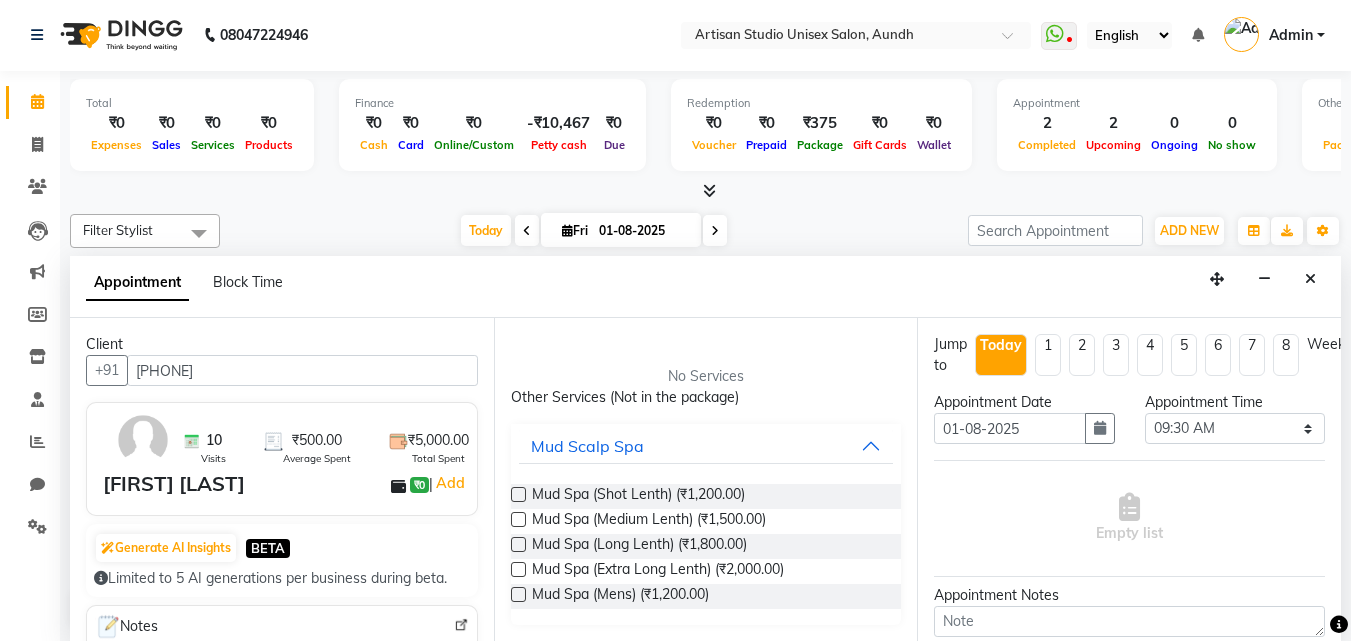 click at bounding box center [518, 544] 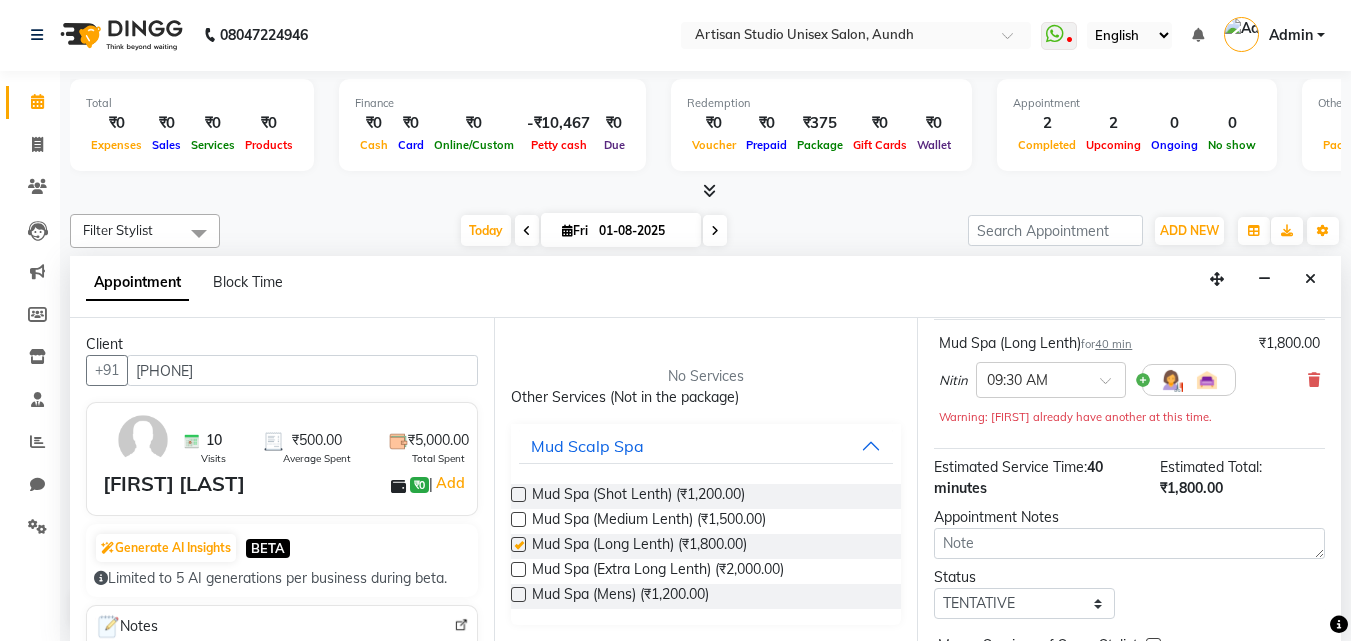 checkbox on "false" 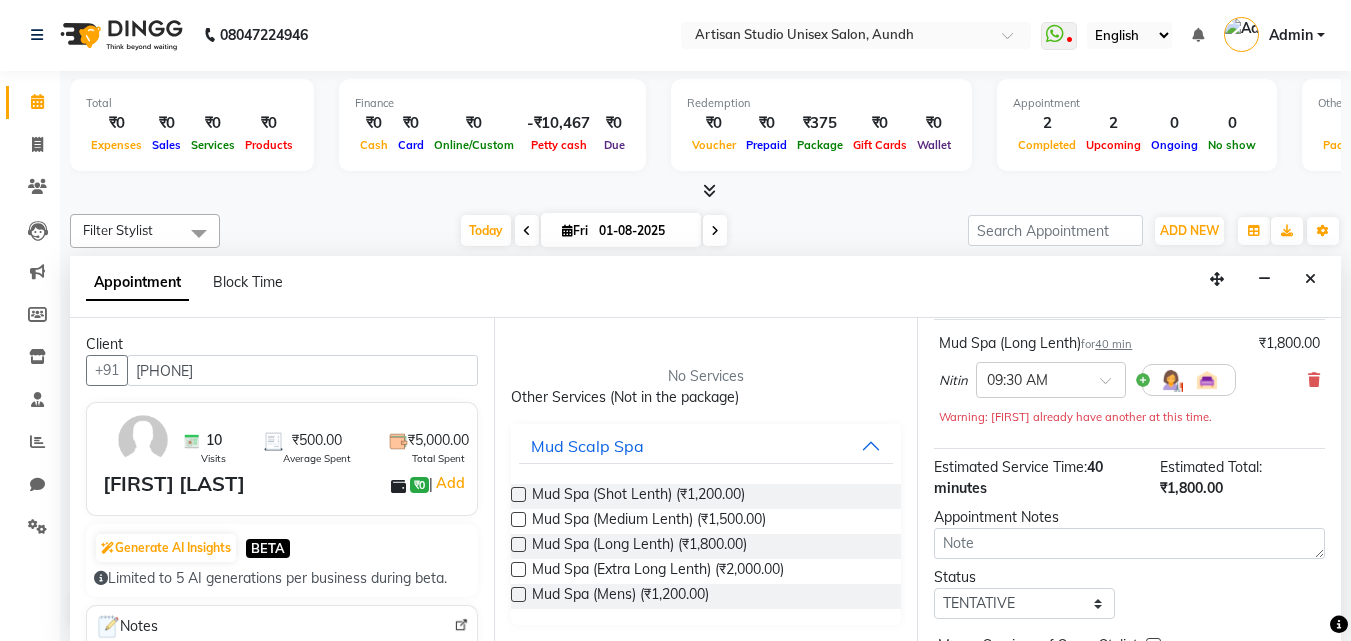 scroll, scrollTop: 260, scrollLeft: 0, axis: vertical 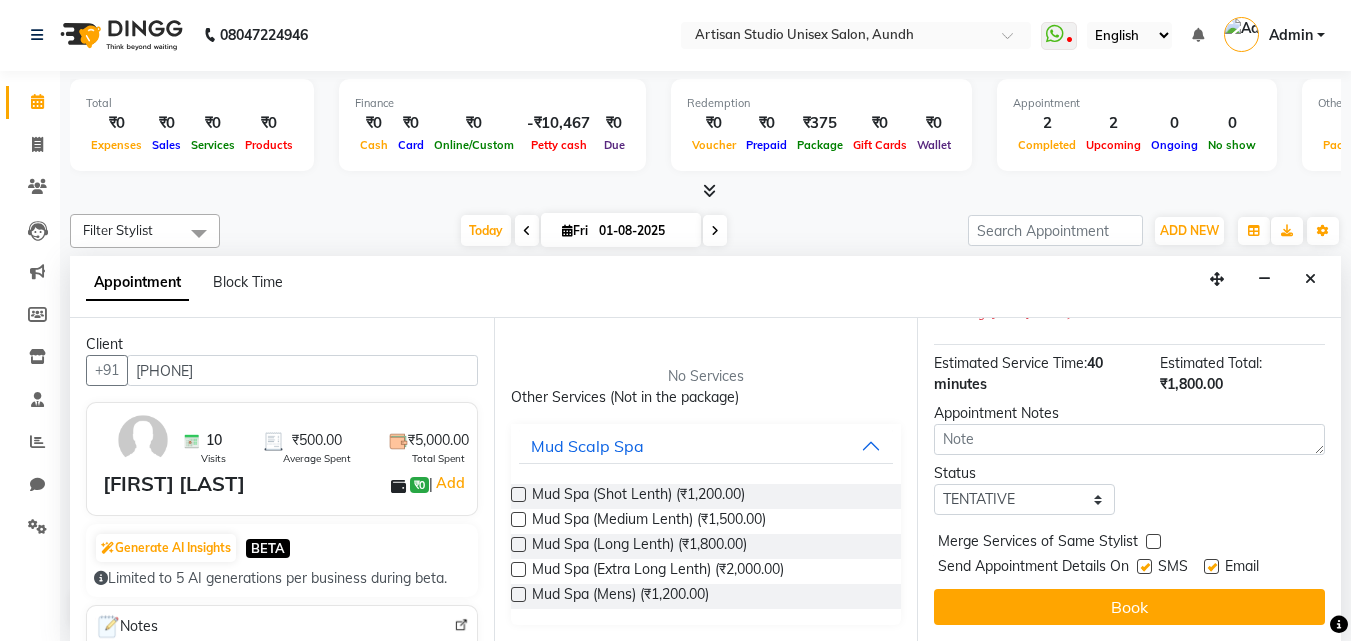 click at bounding box center (1144, 566) 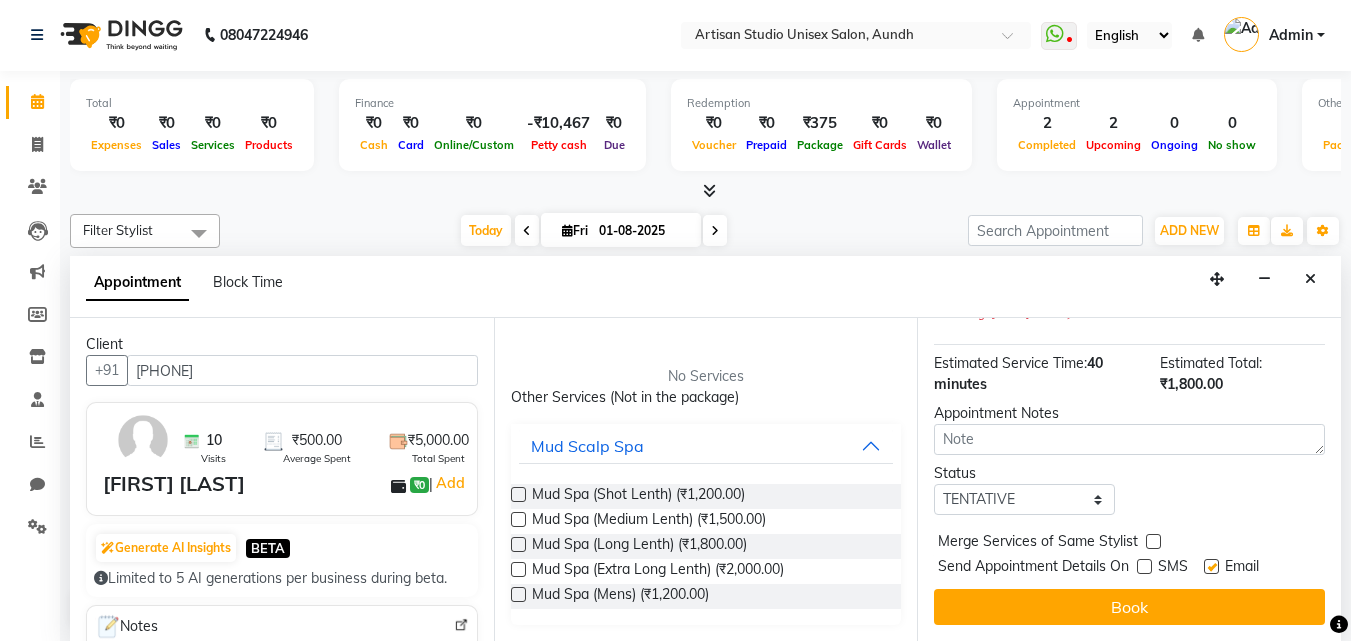 click at bounding box center (1211, 566) 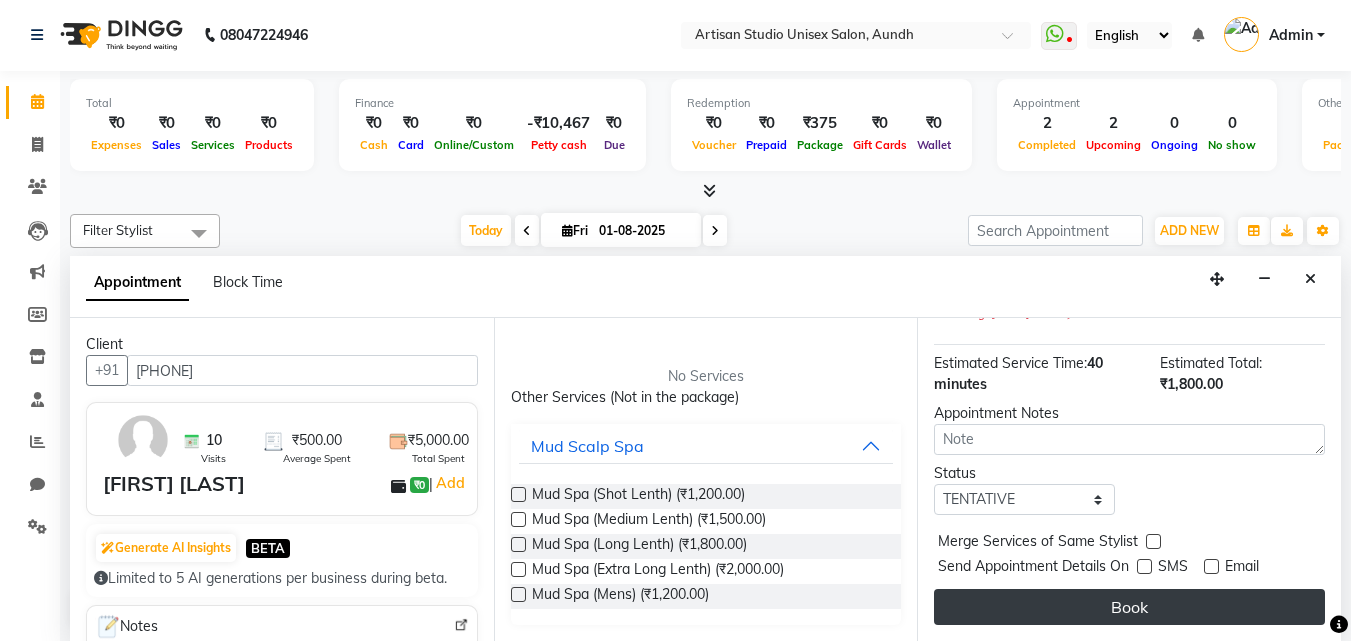 click on "Book" at bounding box center (1129, 607) 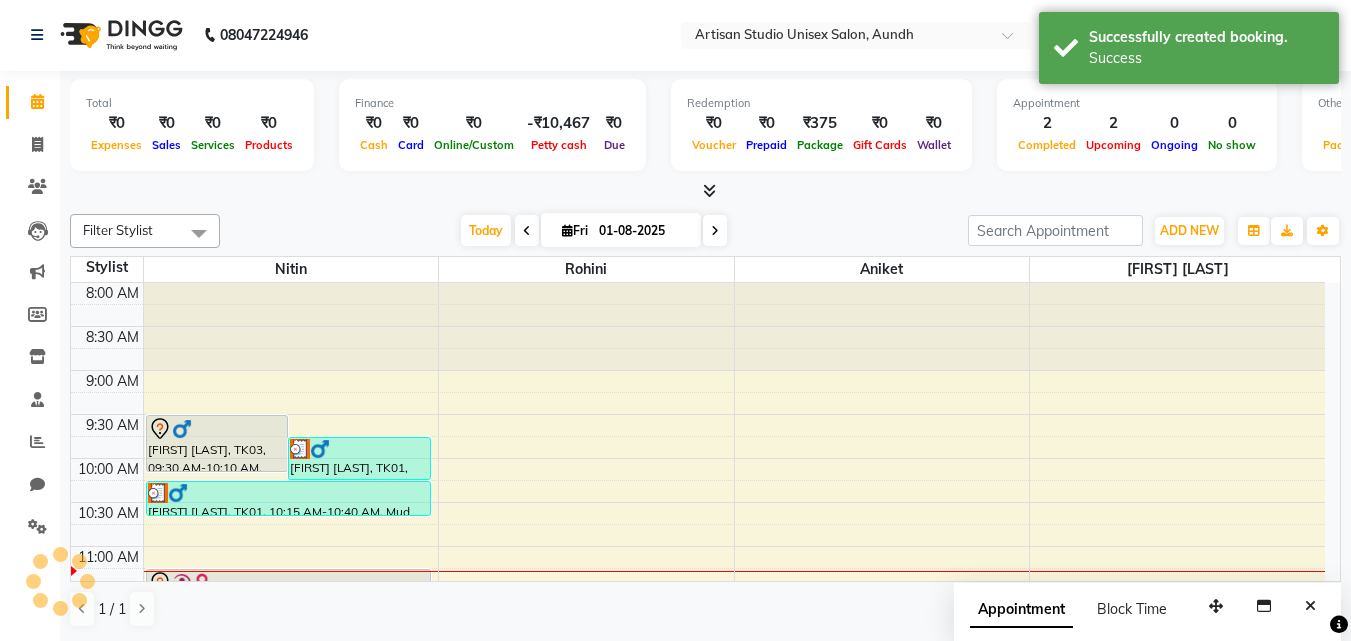 scroll, scrollTop: 0, scrollLeft: 0, axis: both 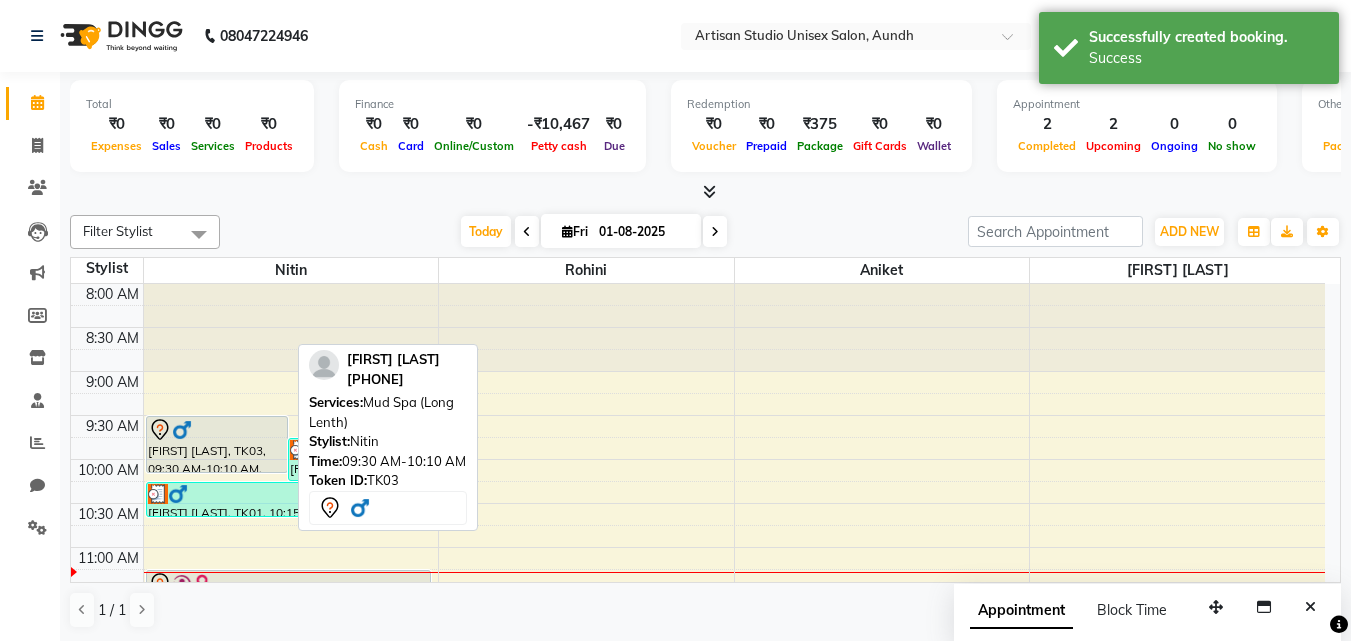 click on "[FIRST] [LAST], TK03, 09:30 AM-10:10 AM, Mud Spa (Long Lenth)" at bounding box center (217, 444) 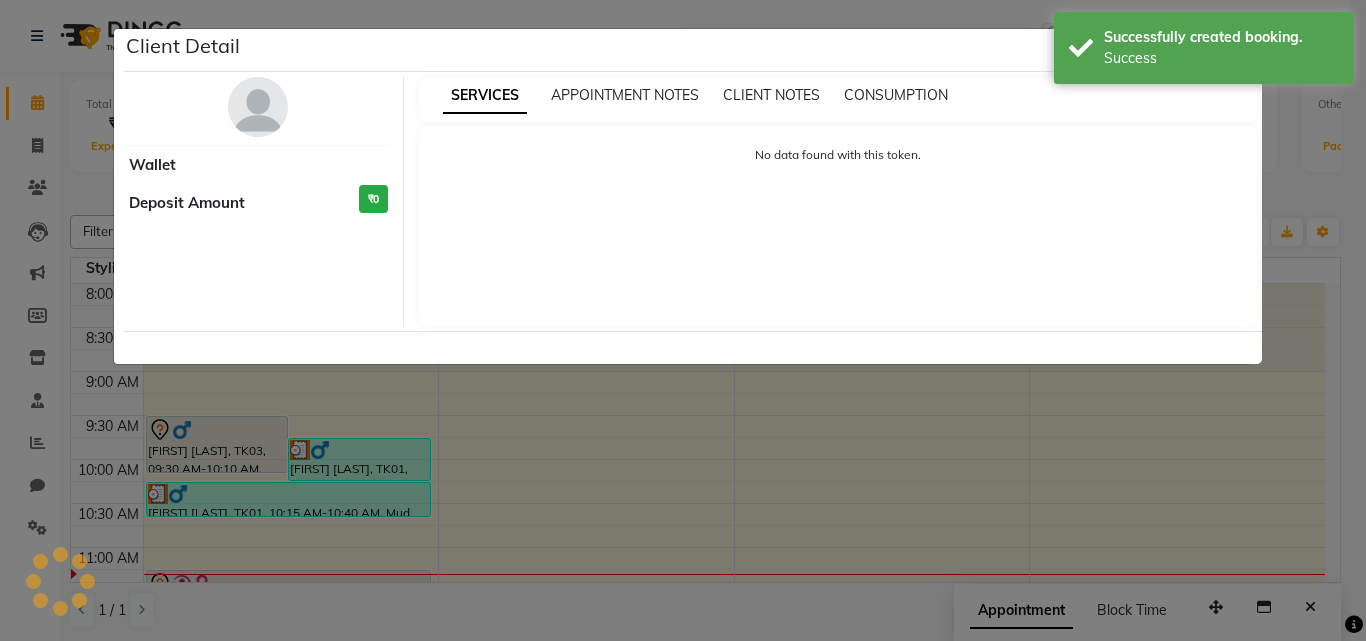 select on "7" 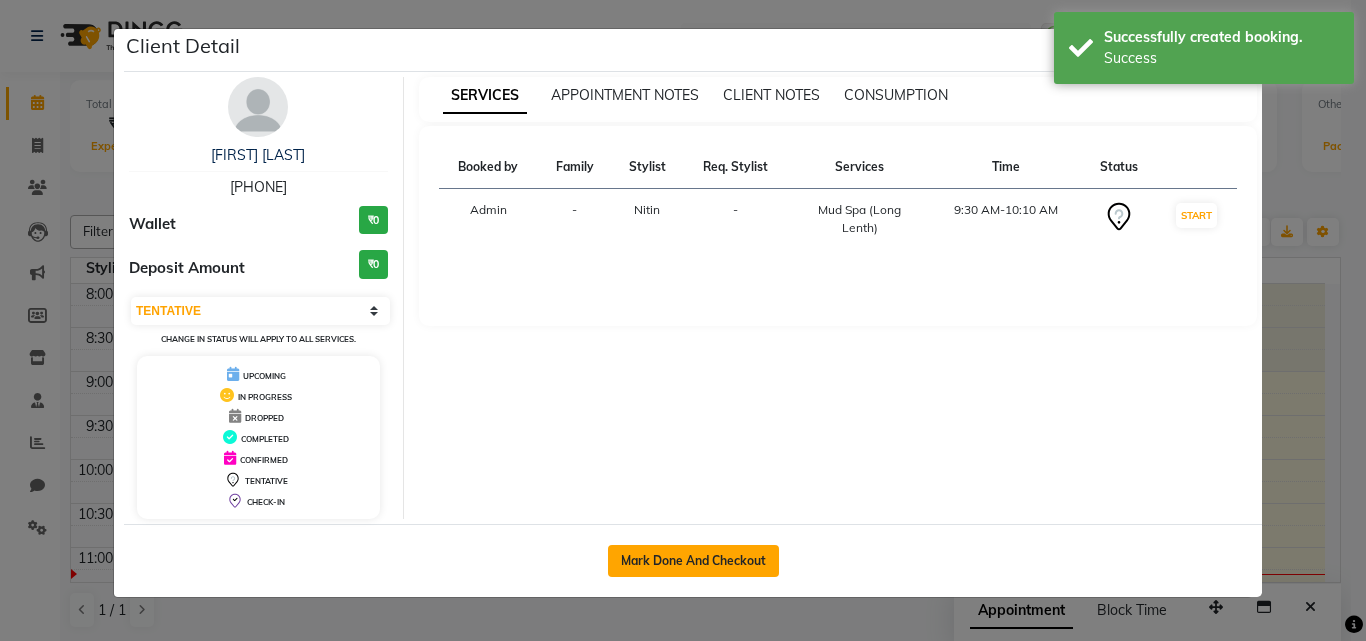 click on "Mark Done And Checkout" 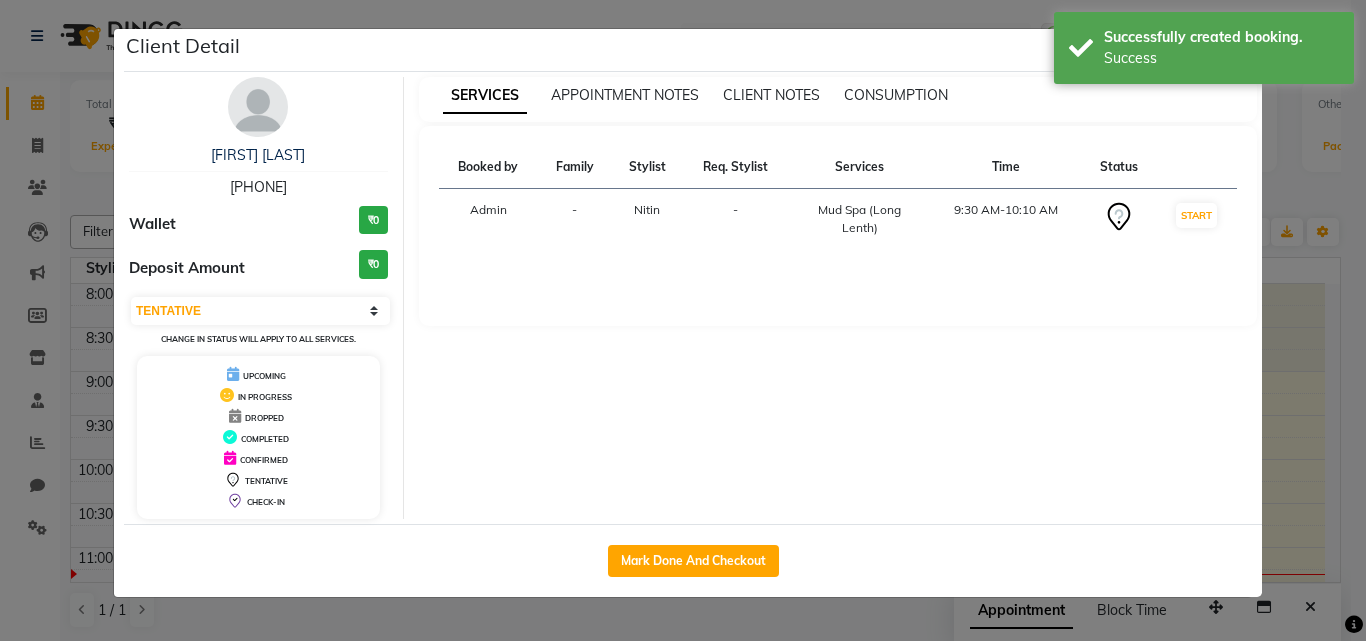 select on "4913" 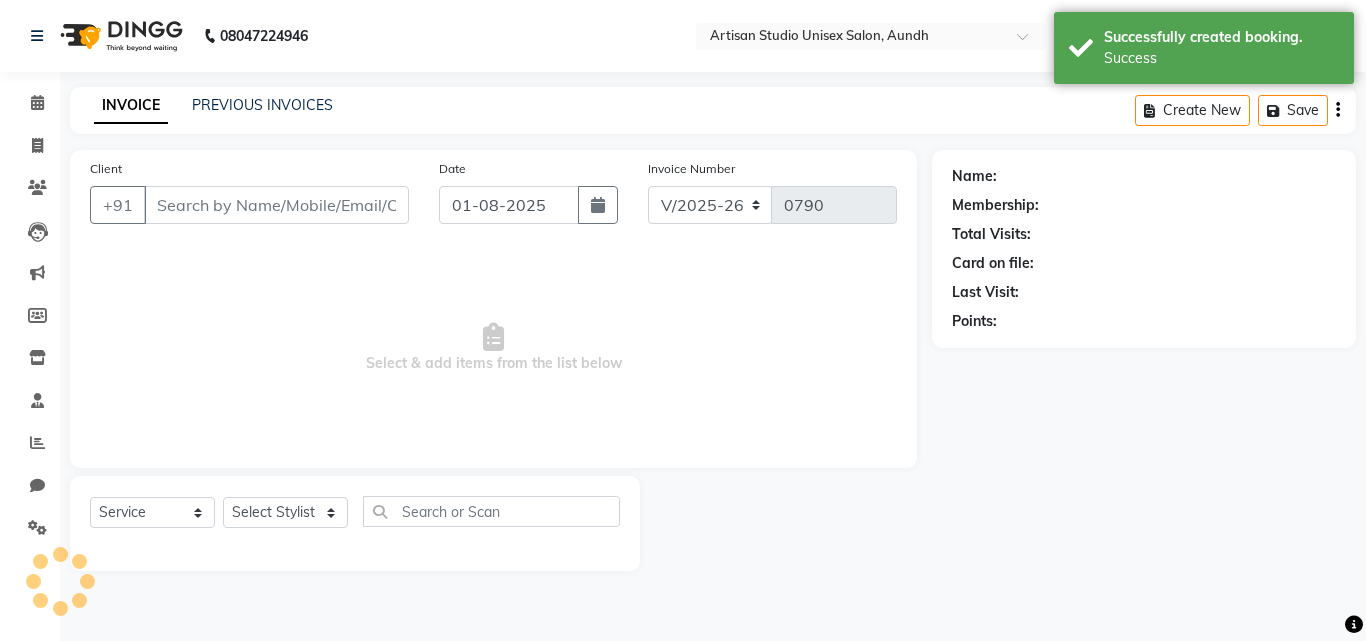 type on "[PHONE]" 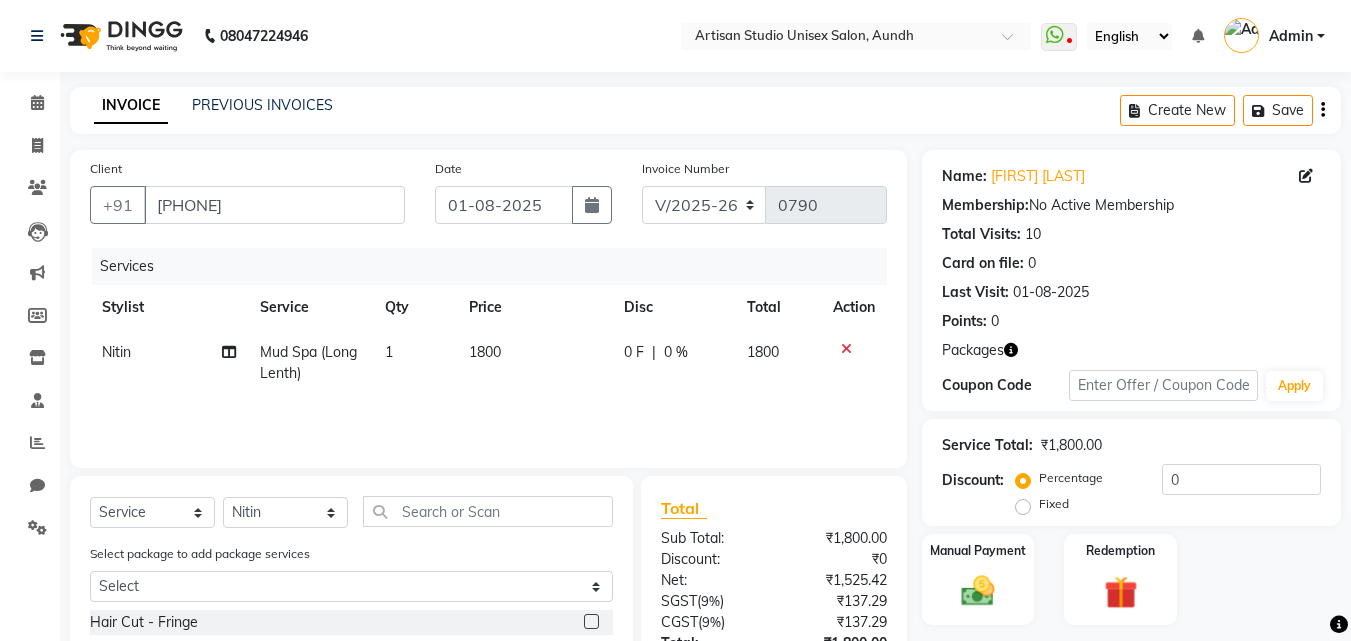 scroll, scrollTop: 100, scrollLeft: 0, axis: vertical 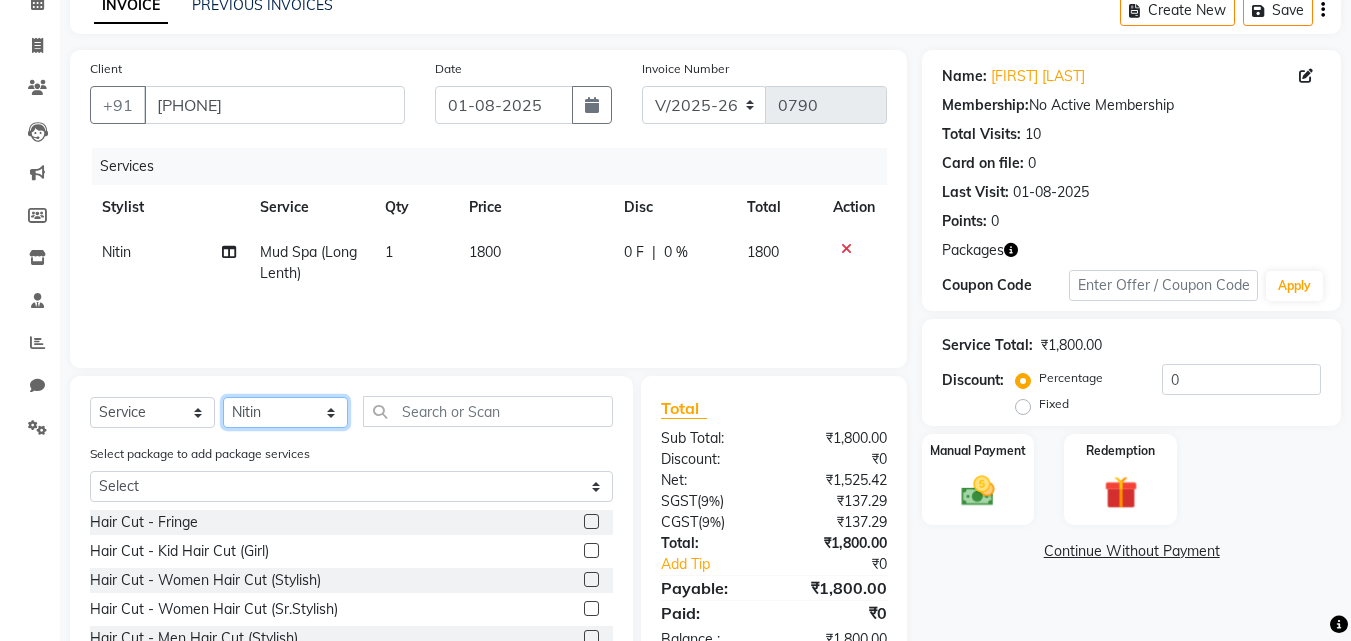 click on "Select Stylist [FIRST]  [FIRST] [LAST] [FIRST] [FIRST]" 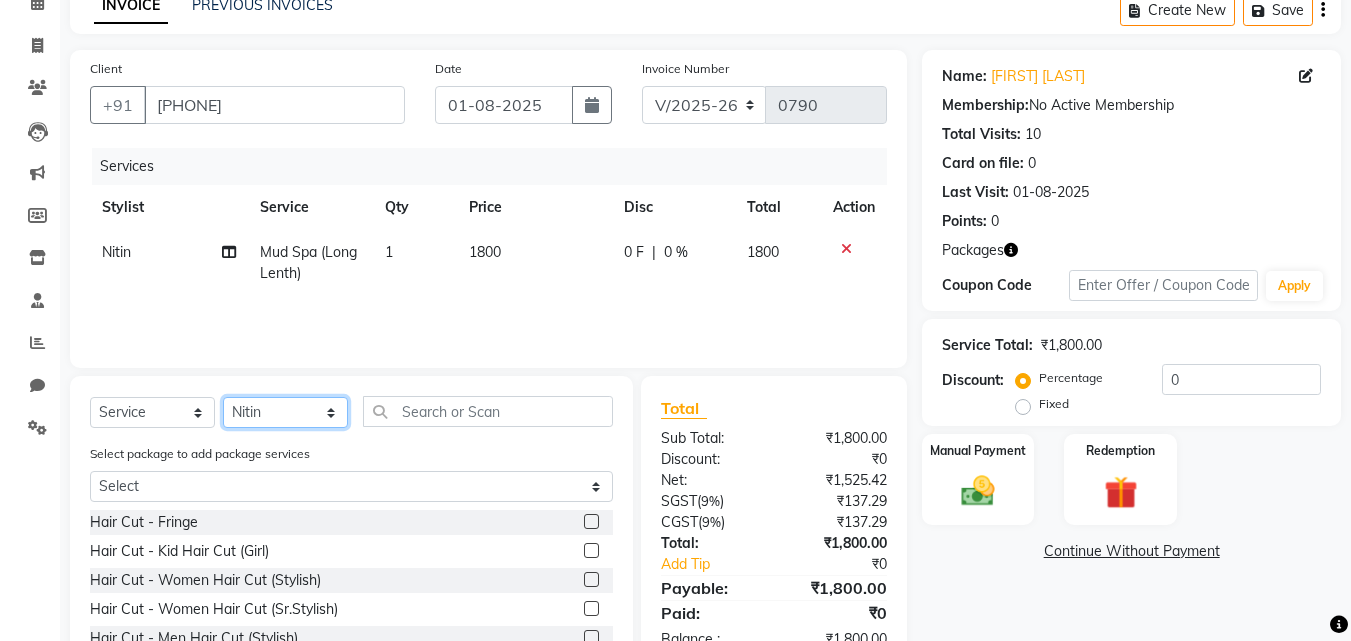 scroll, scrollTop: 200, scrollLeft: 0, axis: vertical 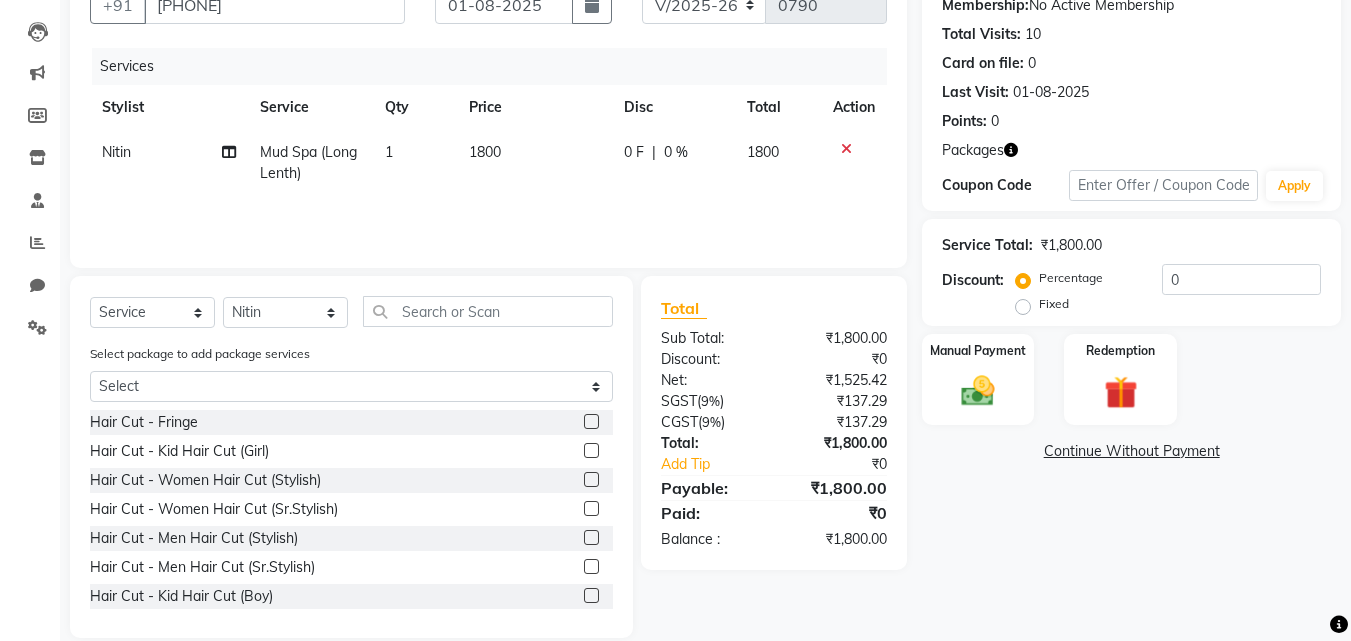 click 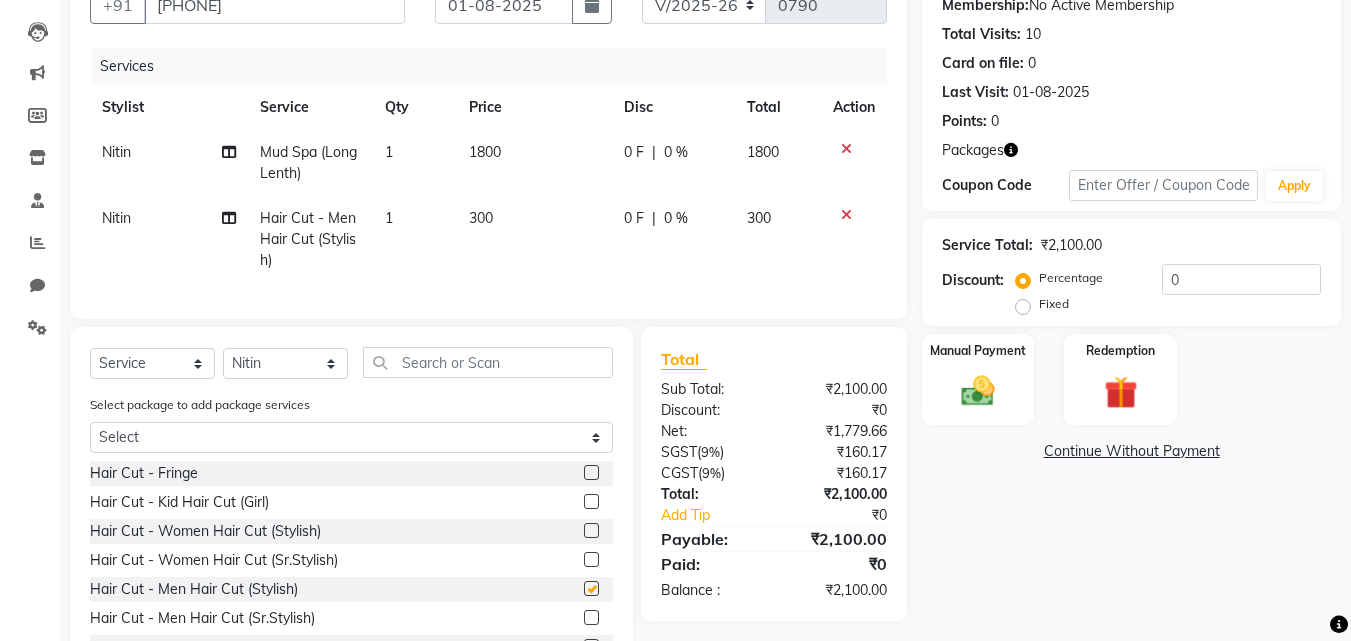 checkbox on "false" 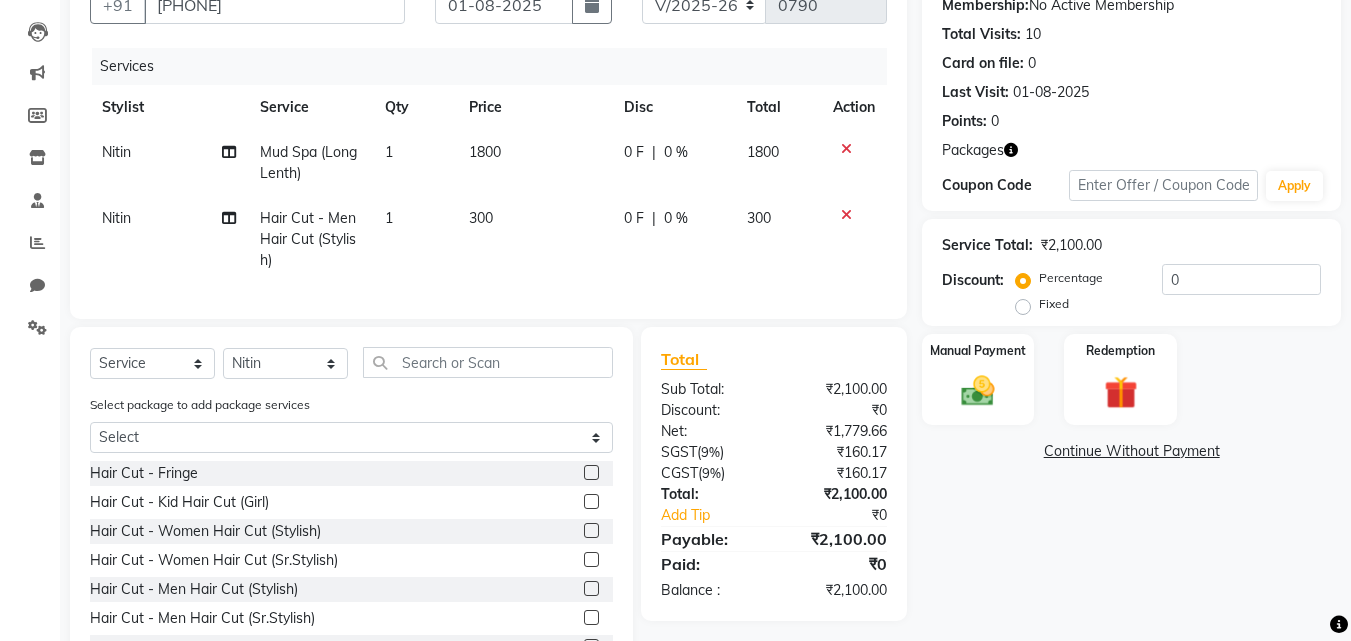 click 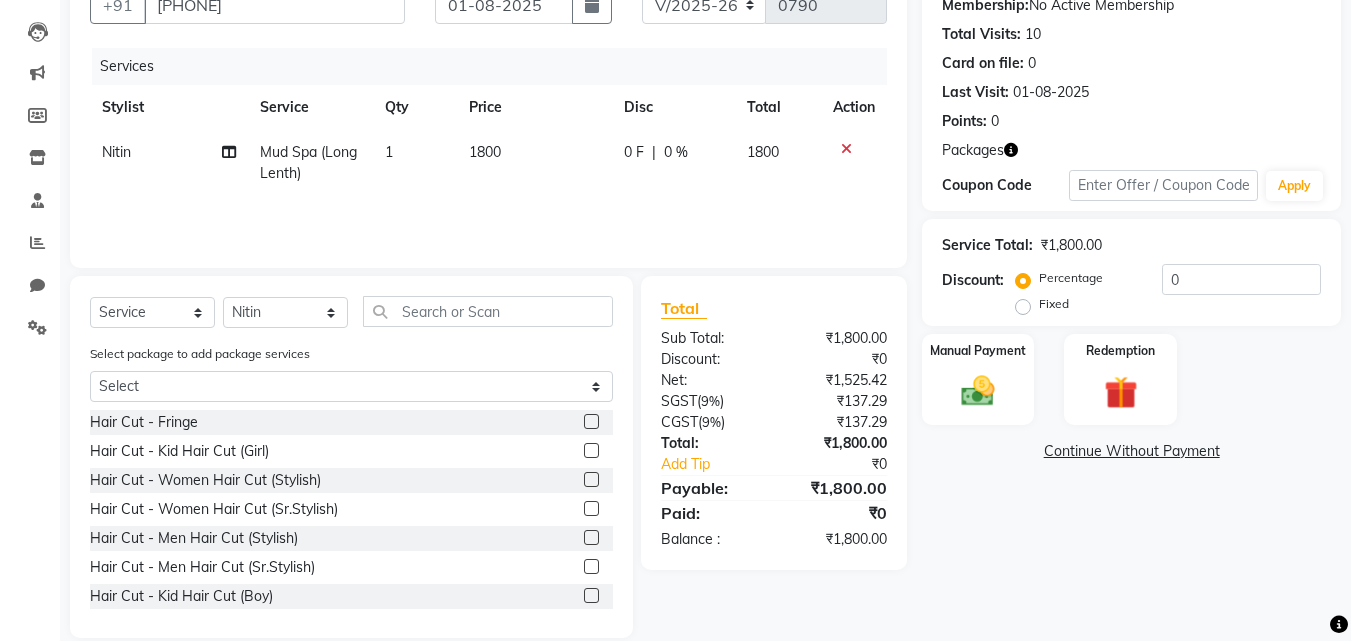 click 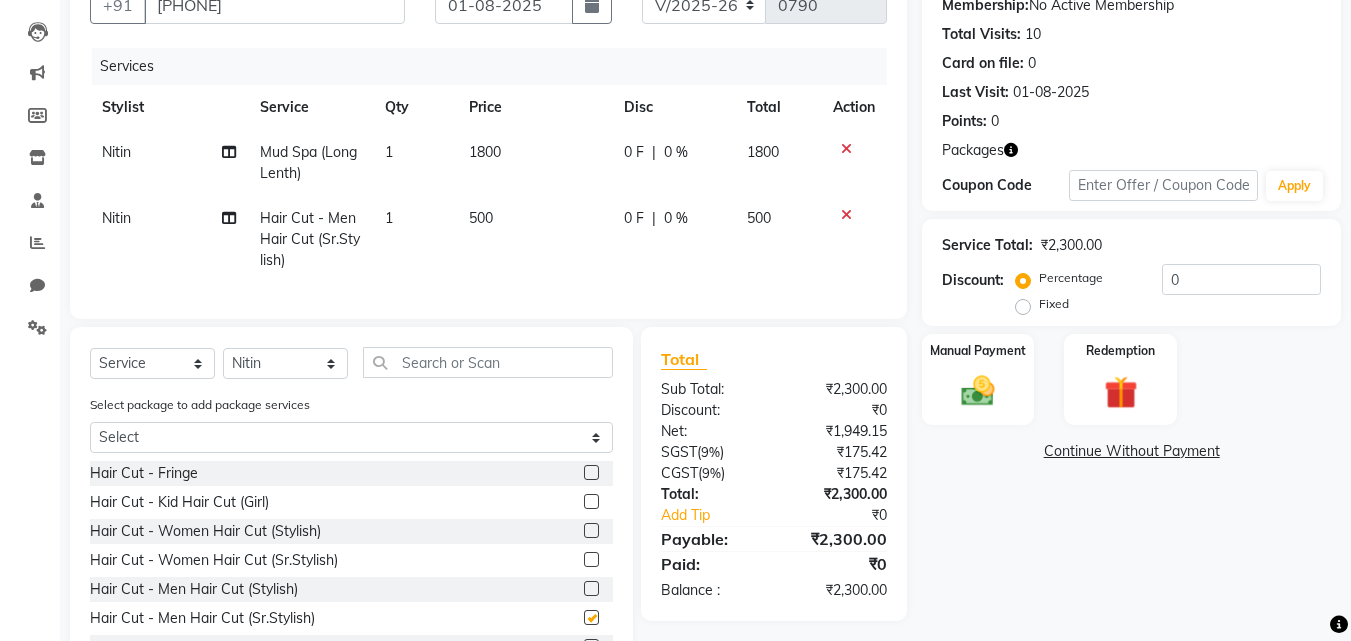 checkbox on "false" 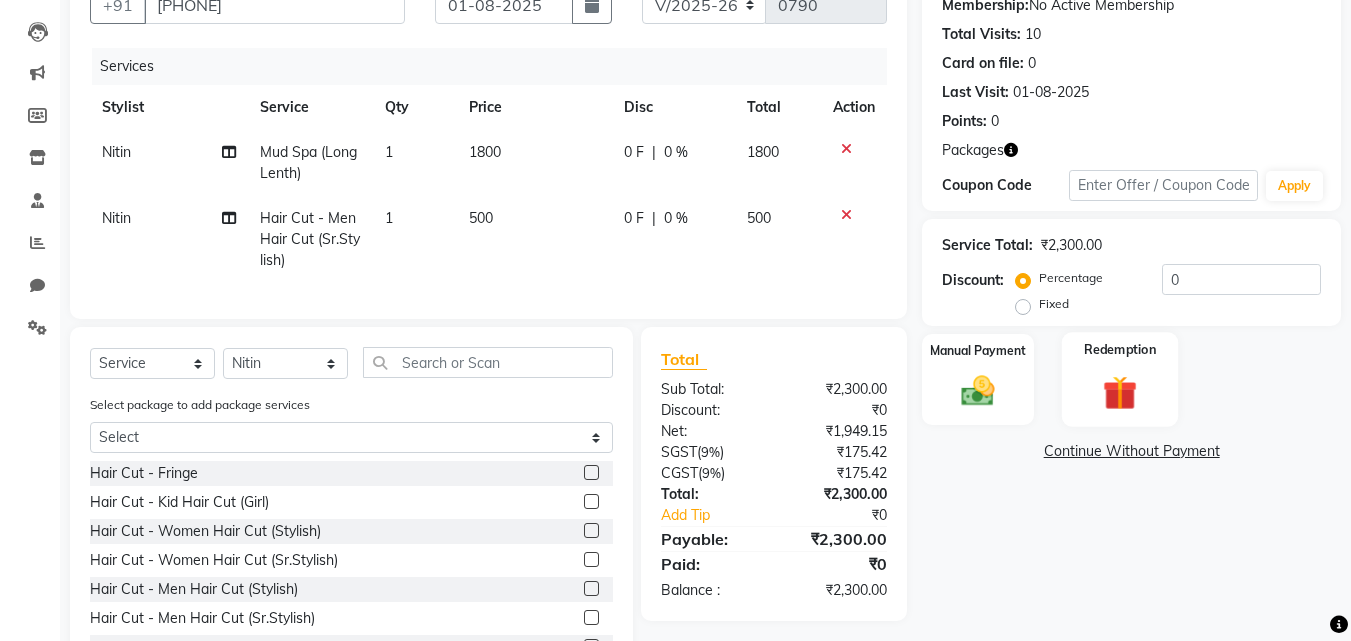click 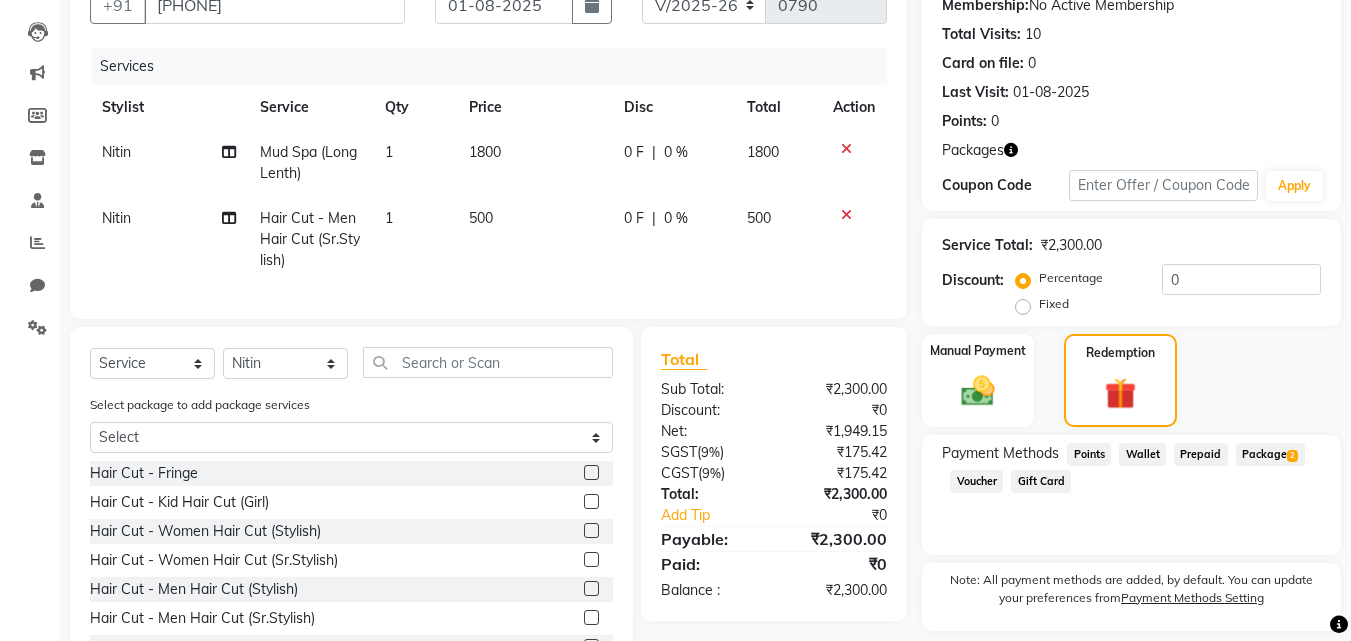 click on "Package  2" 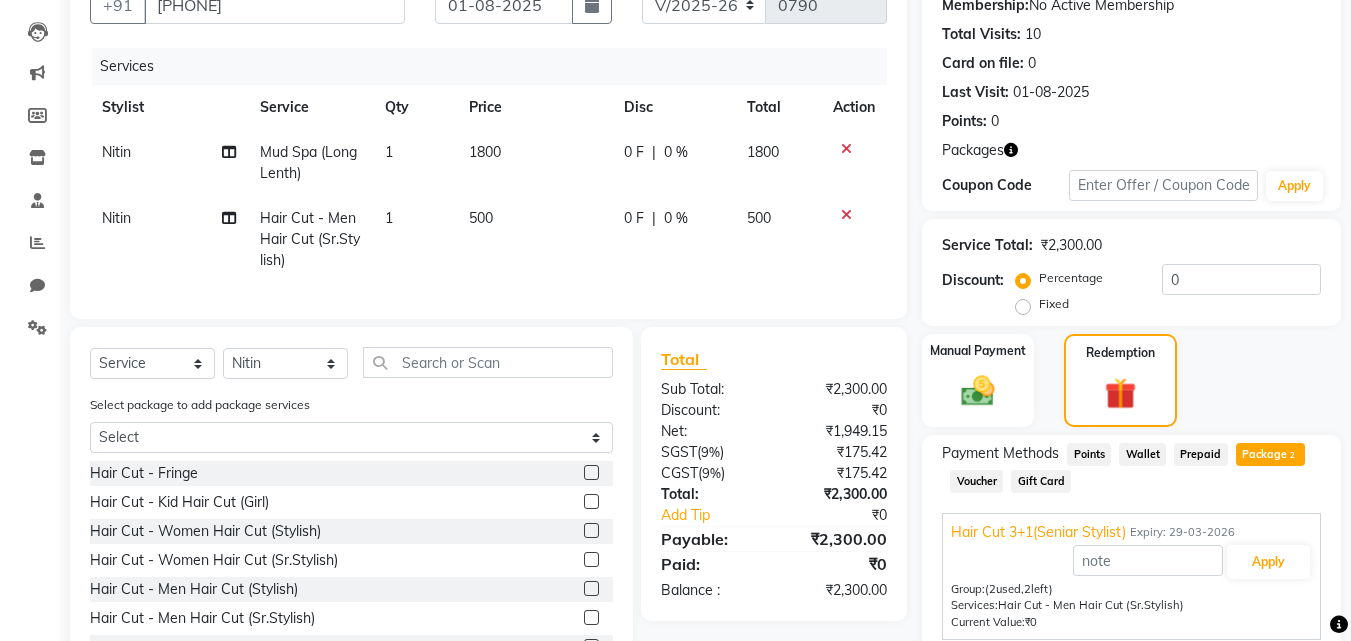 scroll, scrollTop: 401, scrollLeft: 0, axis: vertical 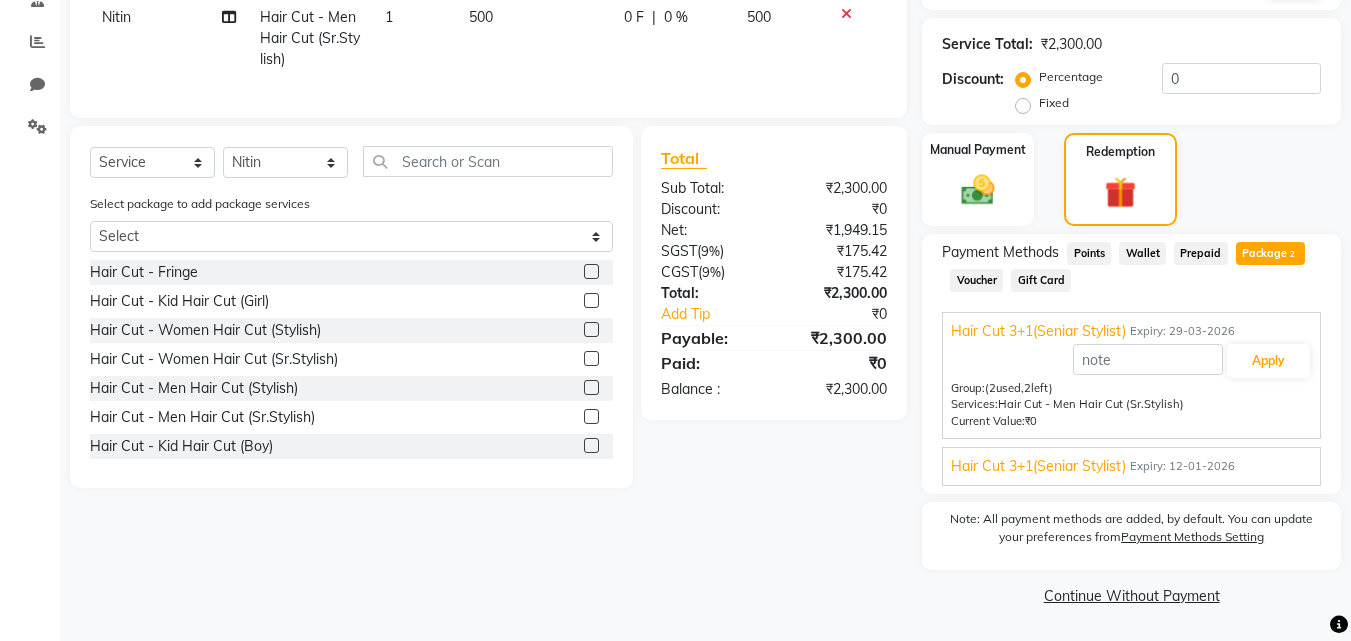click on "Hair Cut 3+1(Seniar Stylist) Expiry: 12-01-2026 Apply Group:   (3  used,  1  left)  Services:   Hair Cut - Men Hair Cut (Sr.Stylish)   Current Value:  ₹0" at bounding box center (1131, 466) 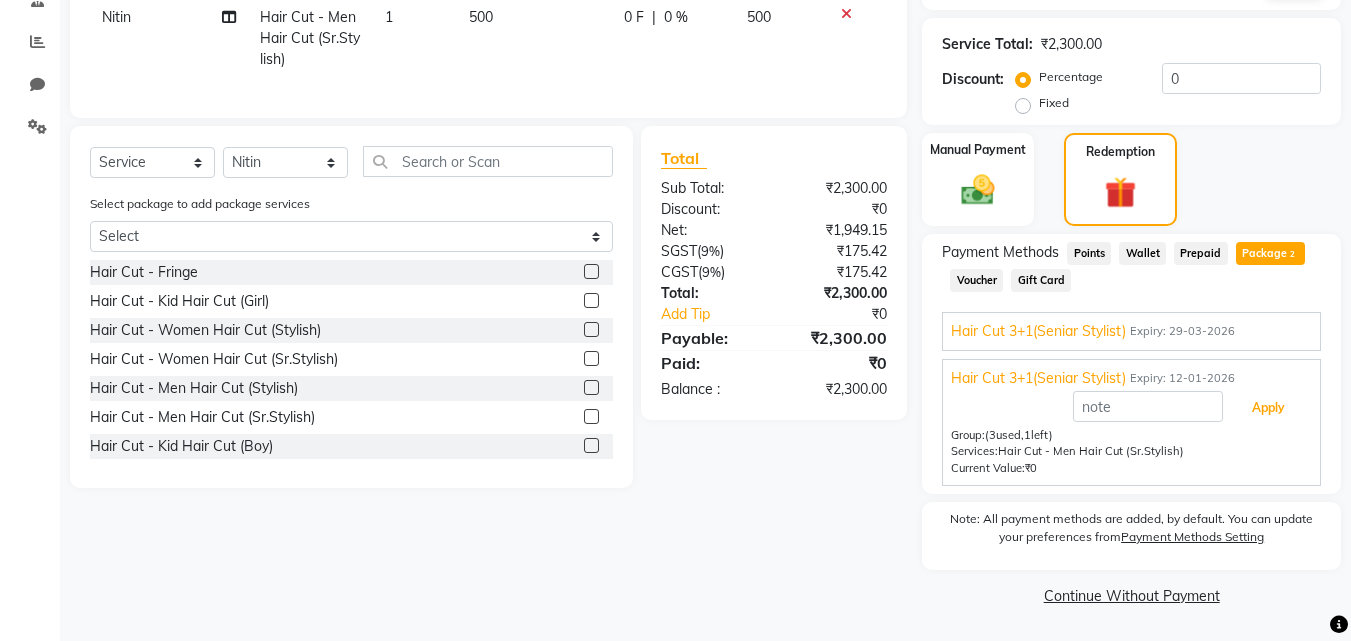click on "Apply" at bounding box center [1268, 408] 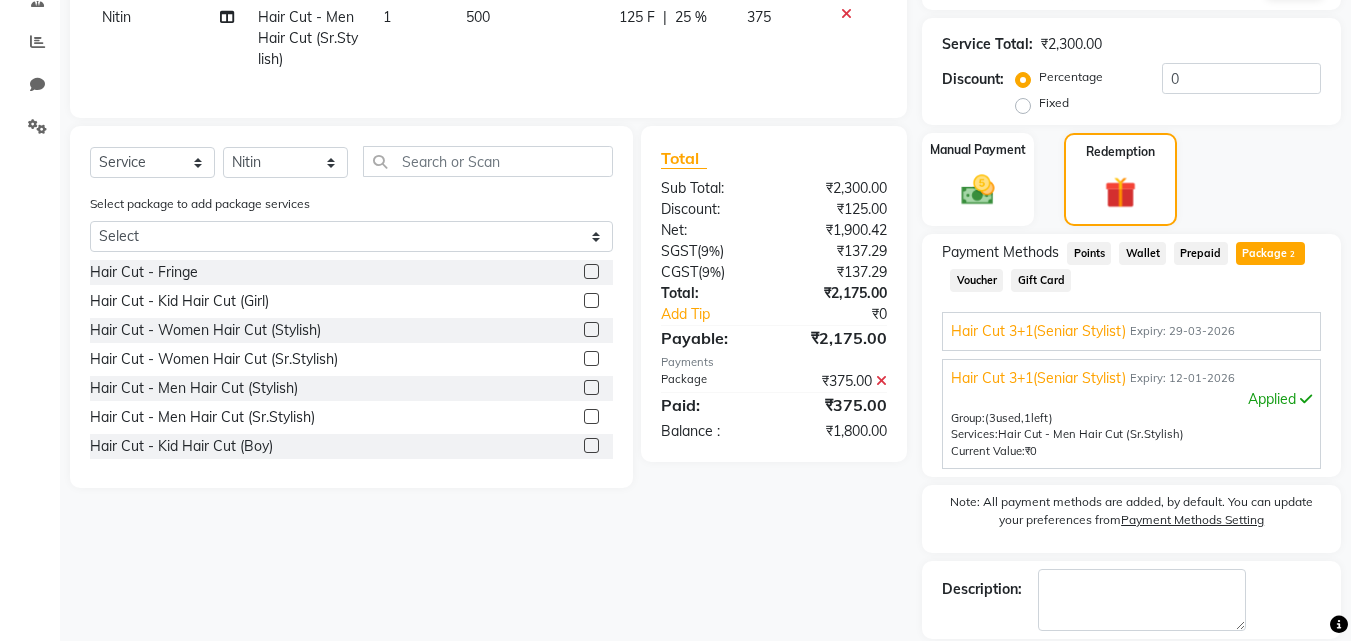 scroll, scrollTop: 201, scrollLeft: 0, axis: vertical 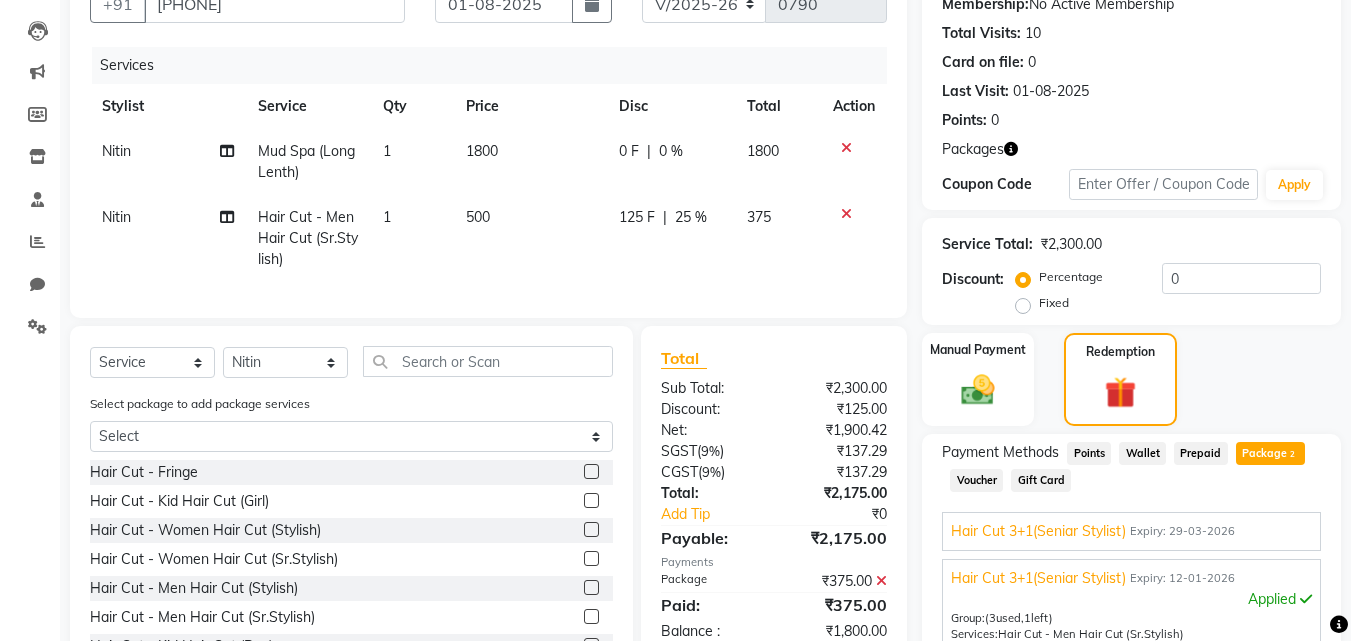 click on "1800" 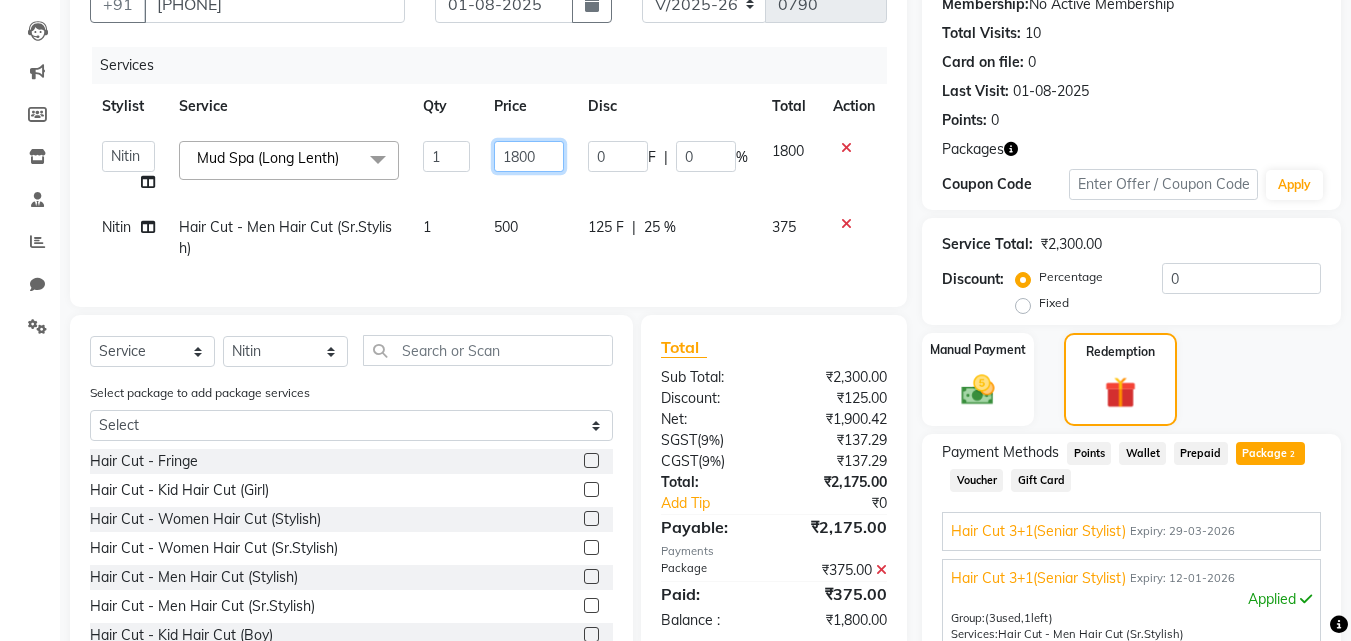 click on "1800" 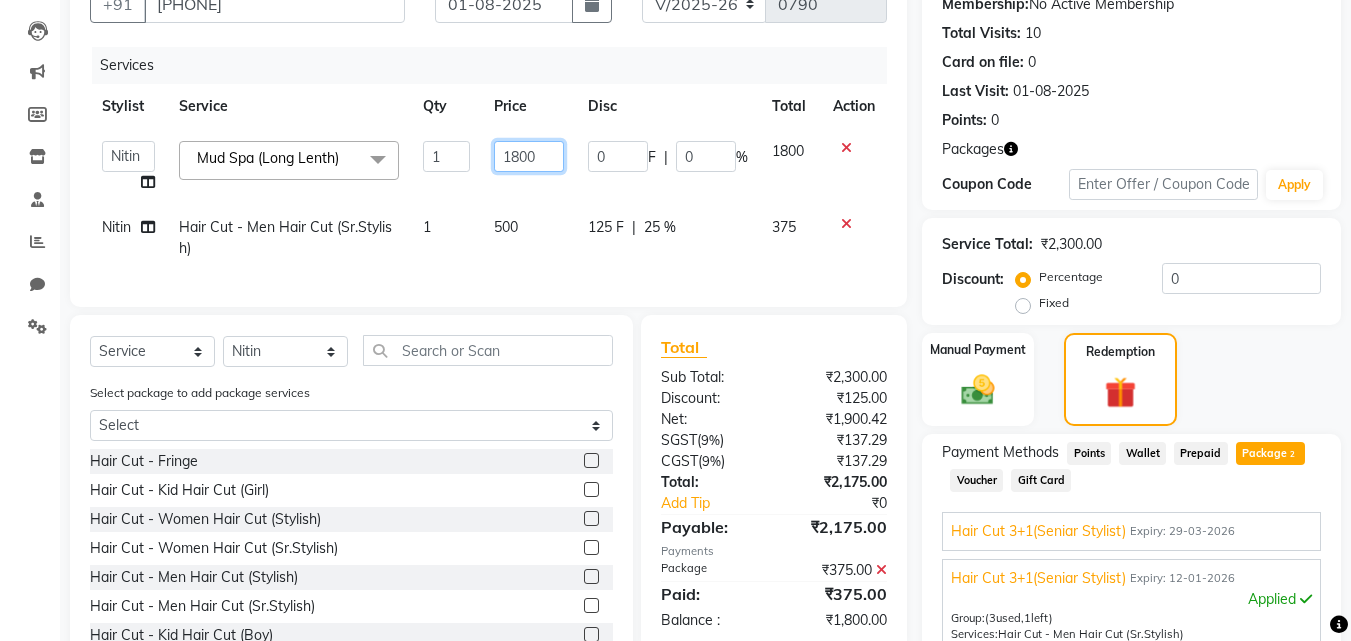 click on "1800" 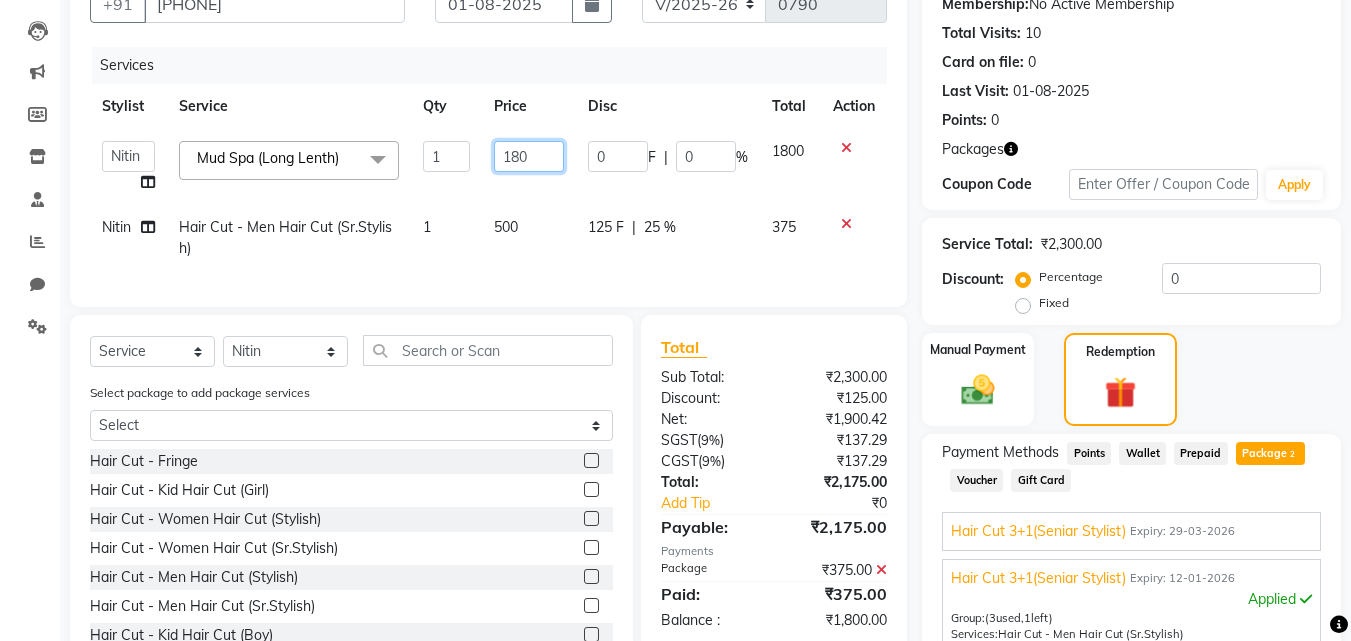 type on "1850" 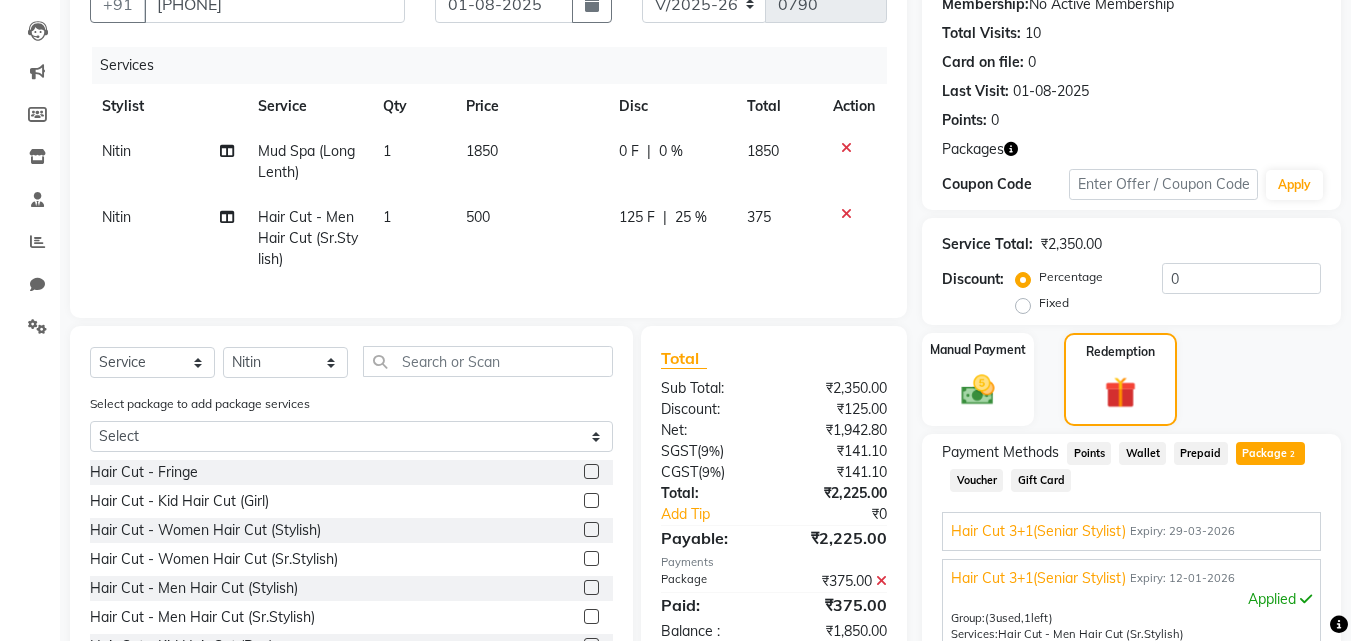 click on "Last Visit:   01-08-2025" 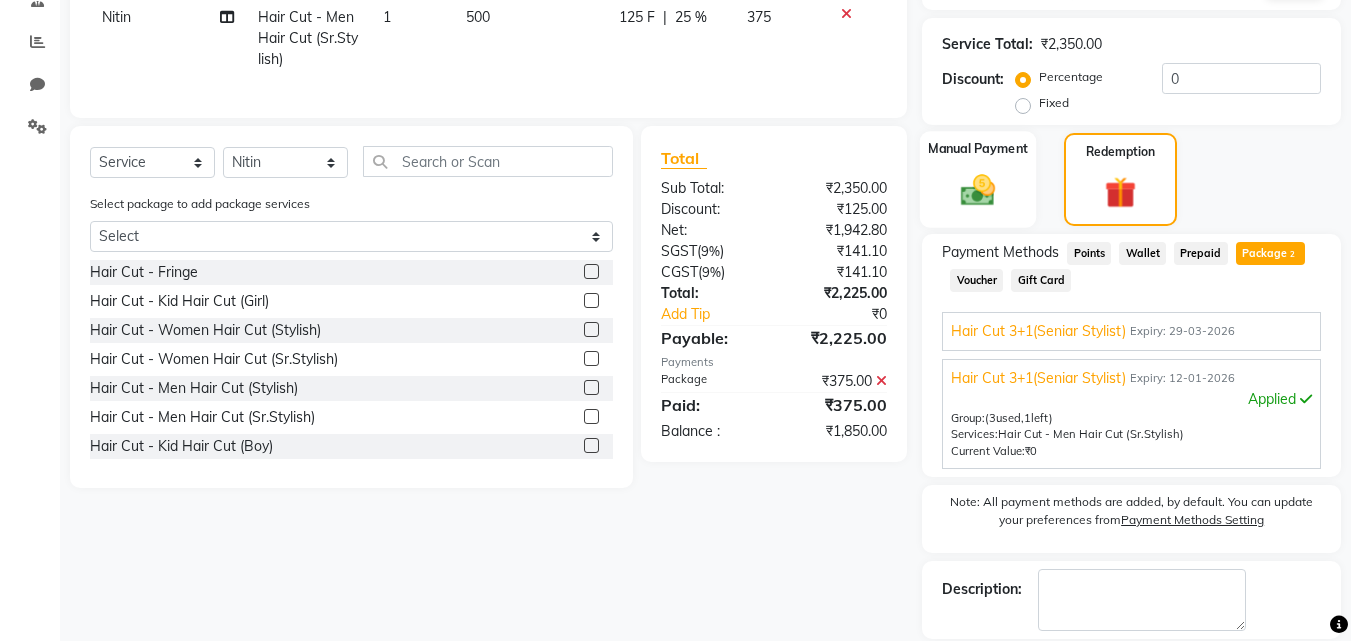 click 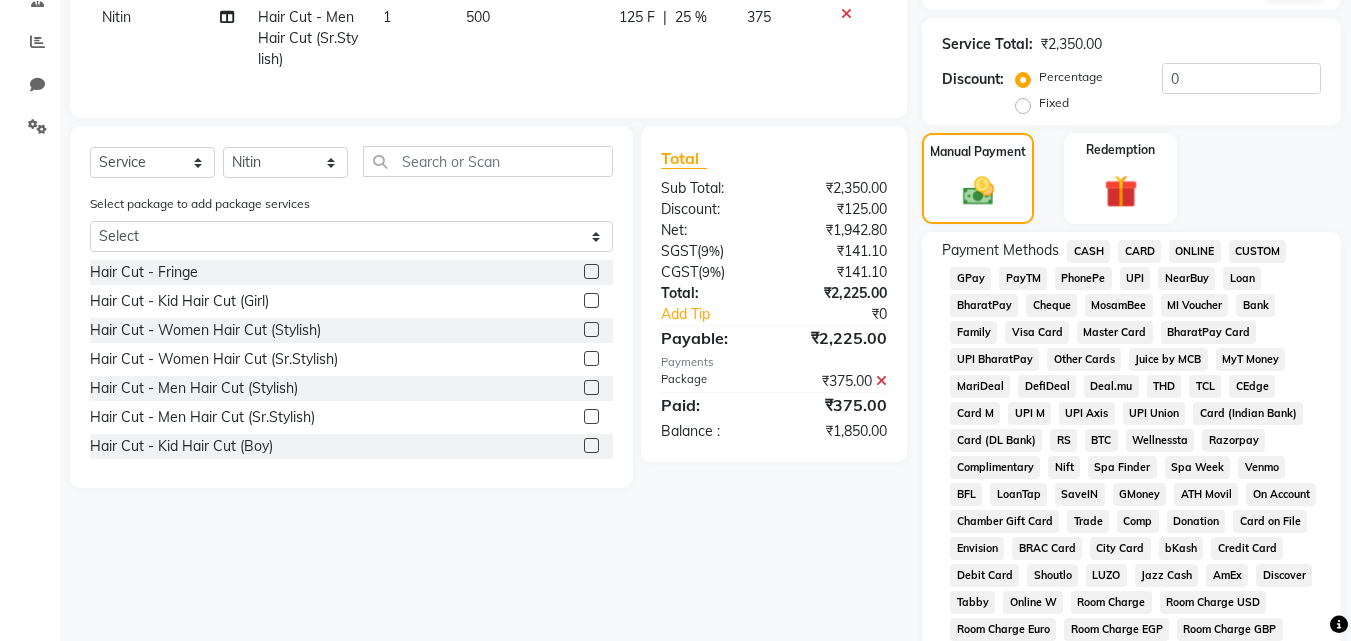 scroll, scrollTop: 301, scrollLeft: 0, axis: vertical 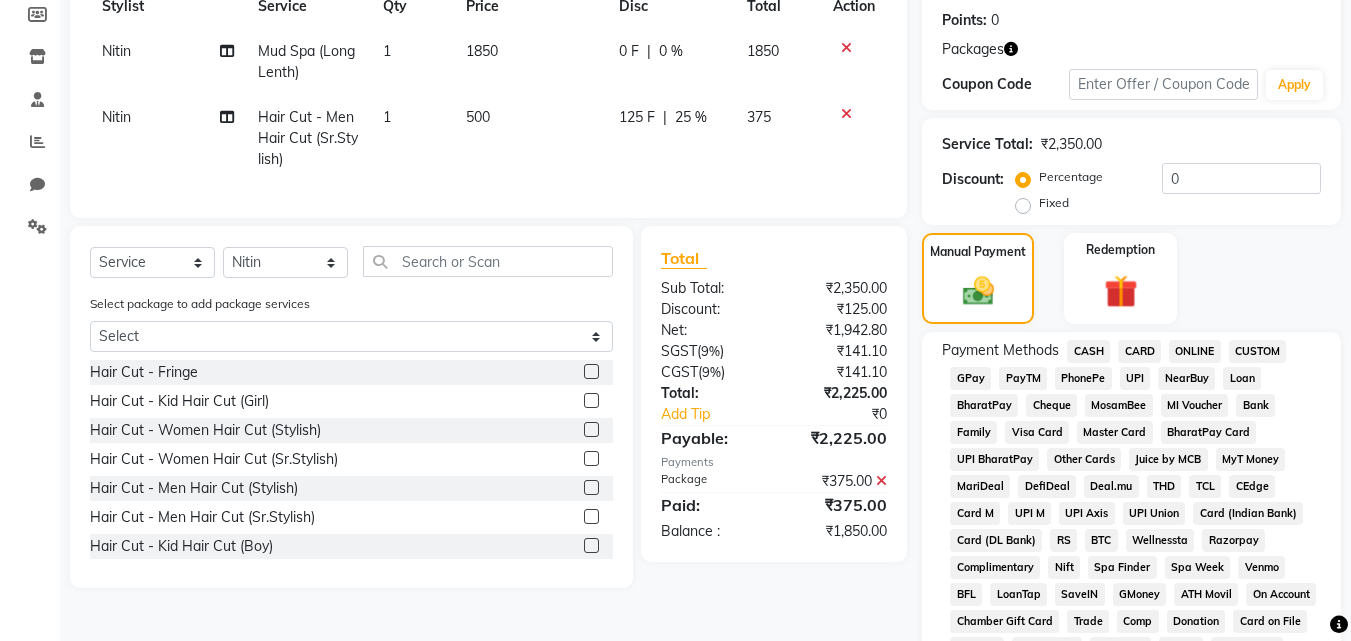 click on "CASH" 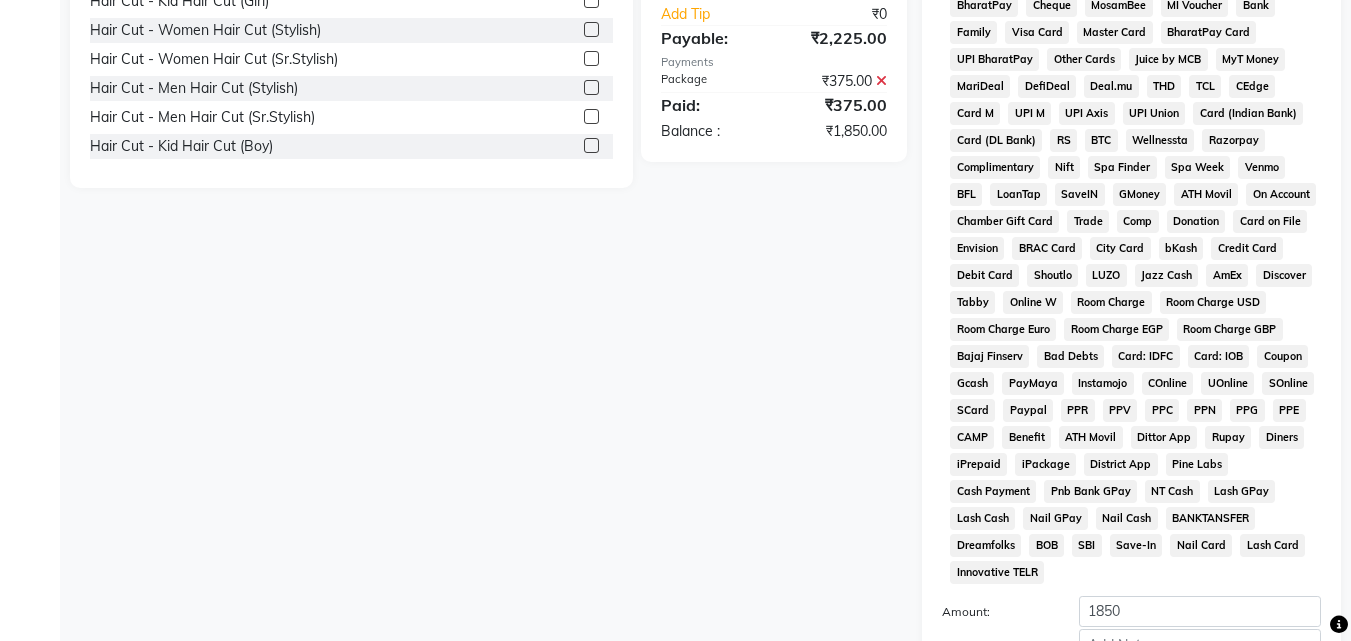 scroll, scrollTop: 995, scrollLeft: 0, axis: vertical 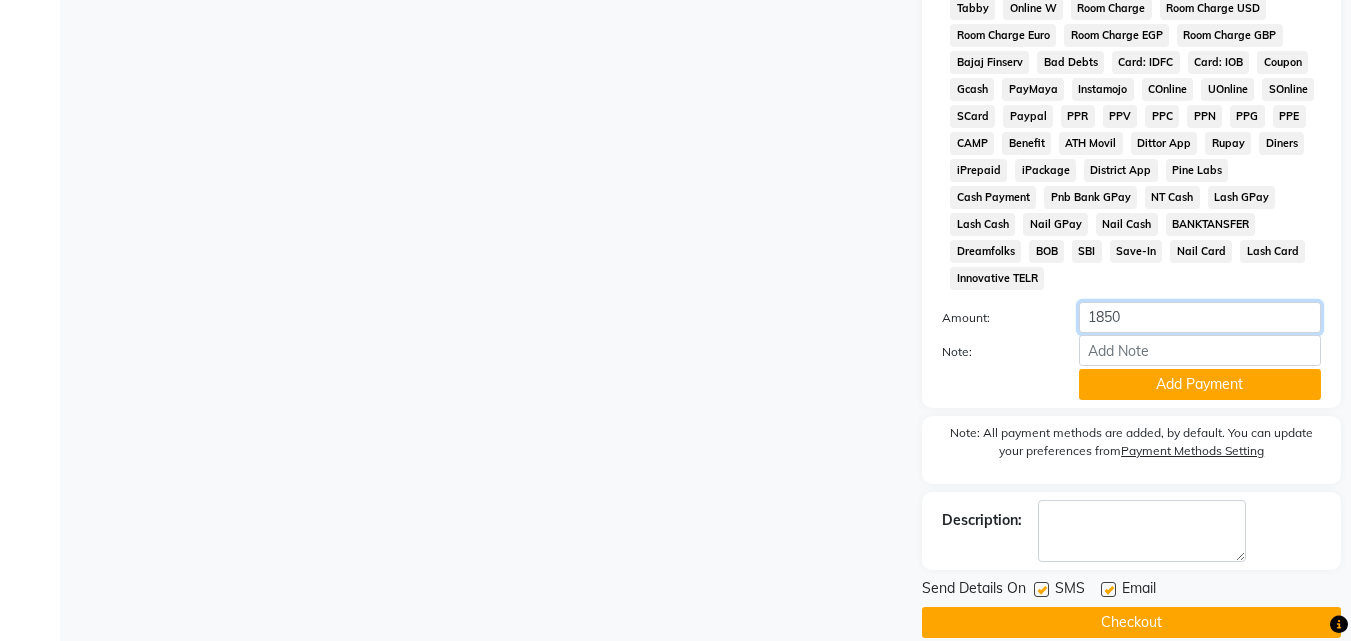 click on "1850" 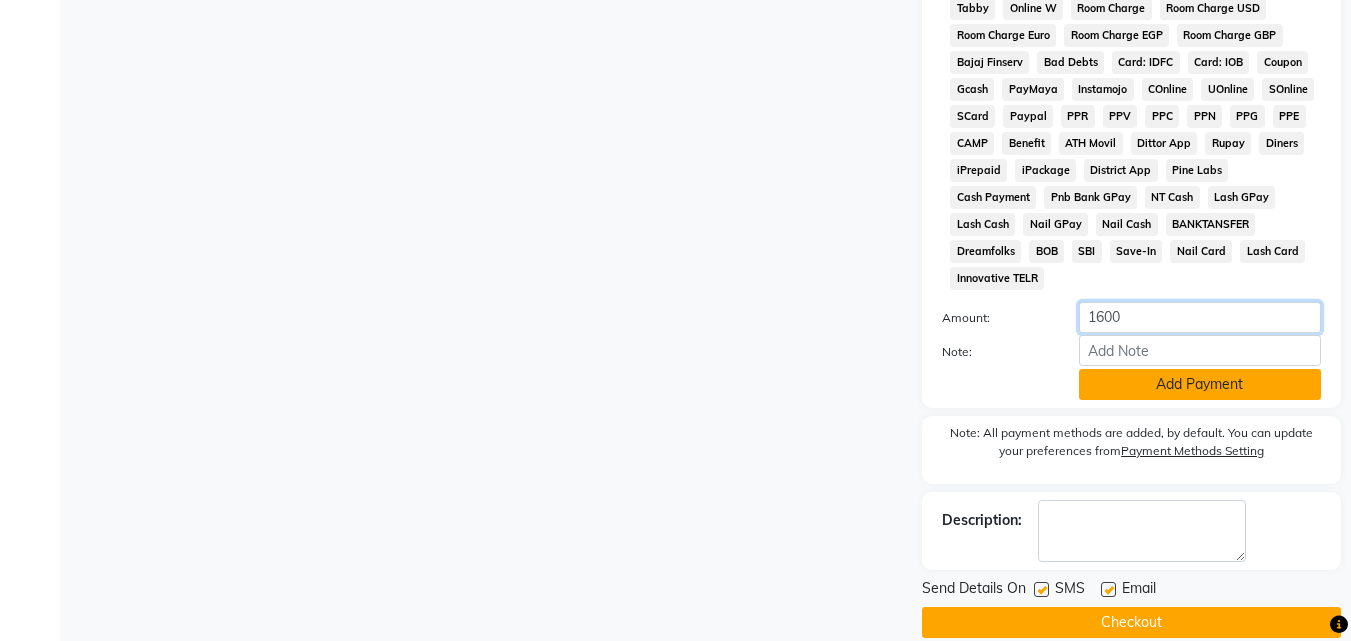 type on "1600" 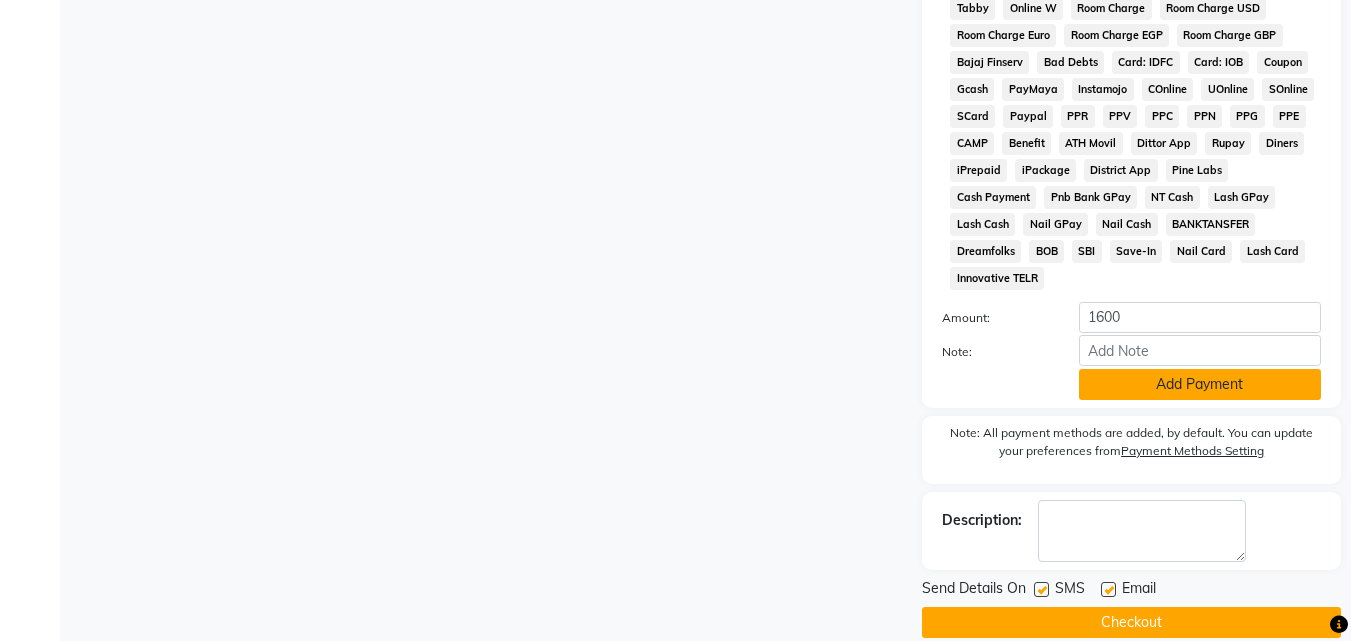 click on "Add Payment" 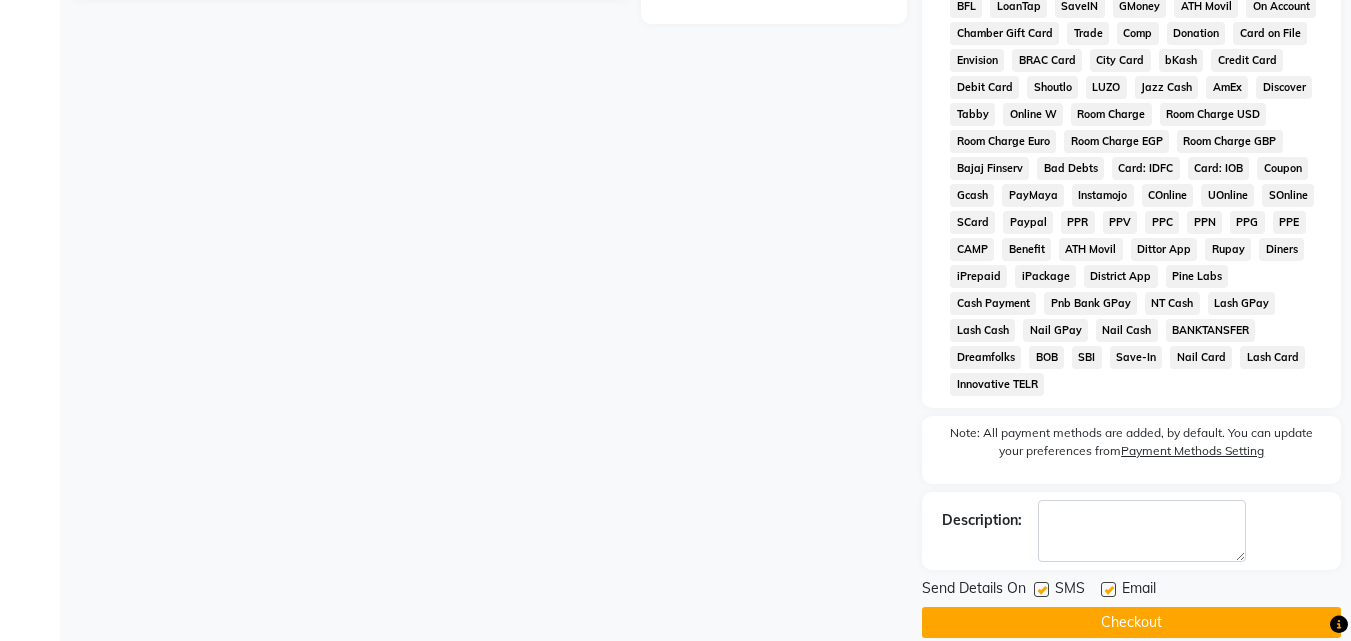 scroll, scrollTop: 589, scrollLeft: 0, axis: vertical 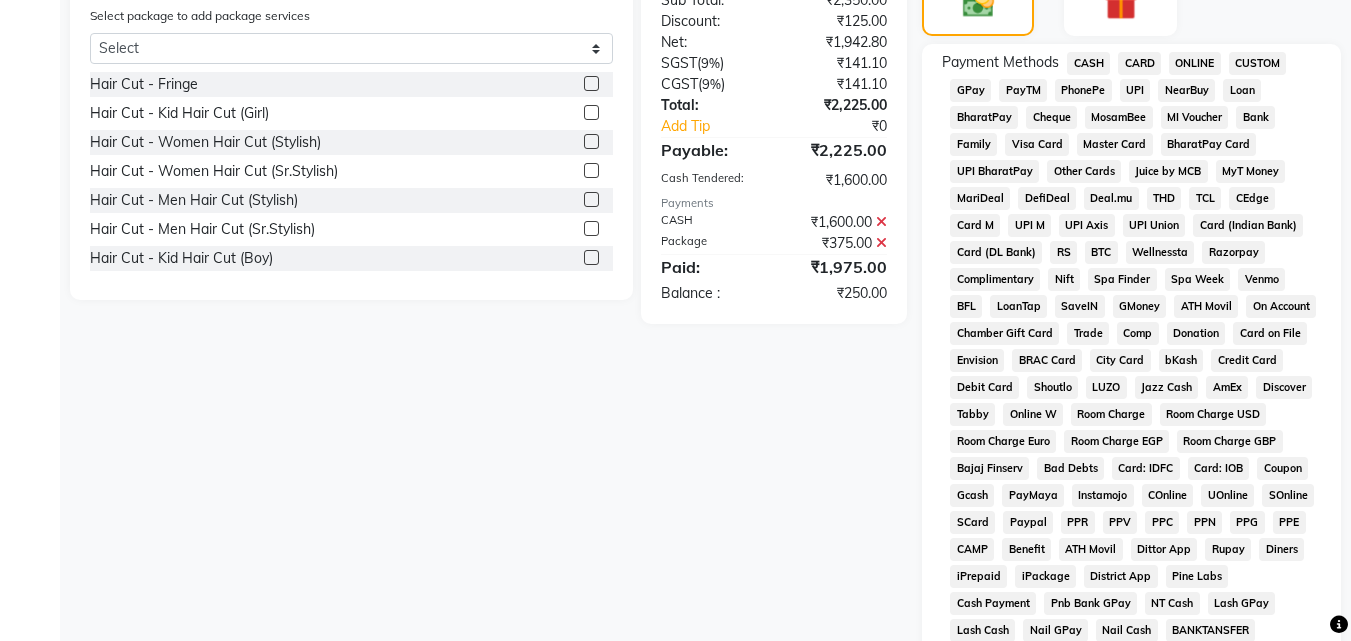 click on "ONLINE" 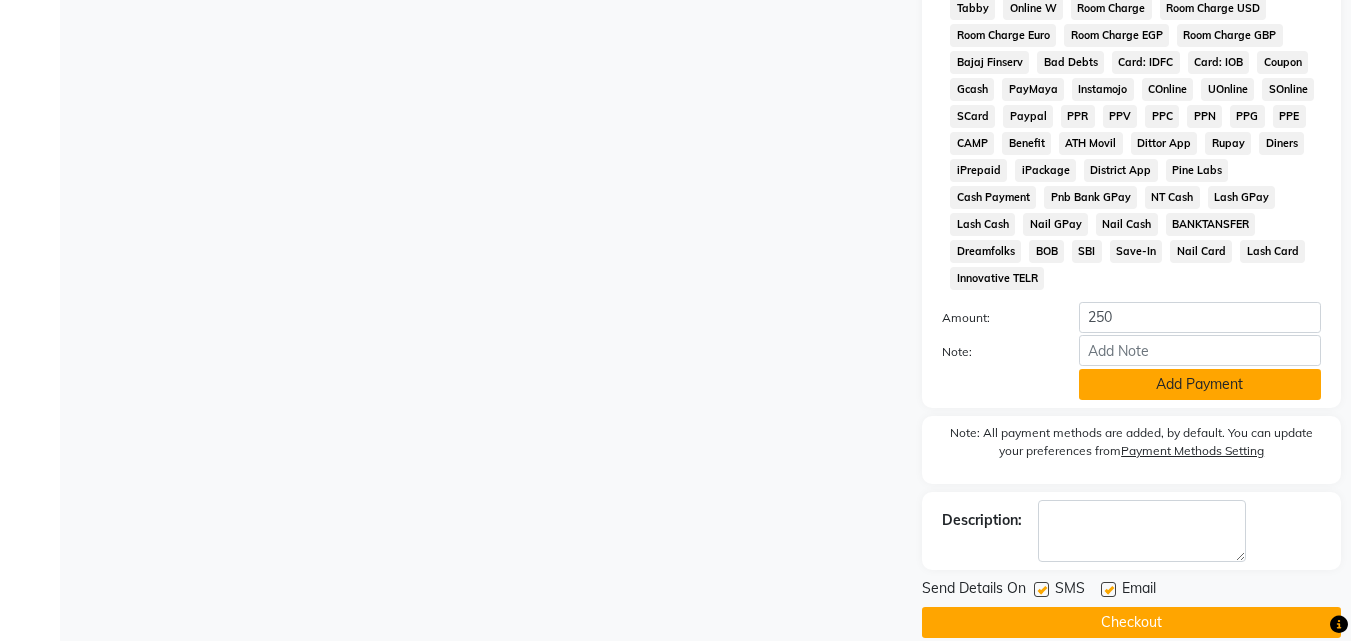 click on "Add Payment" 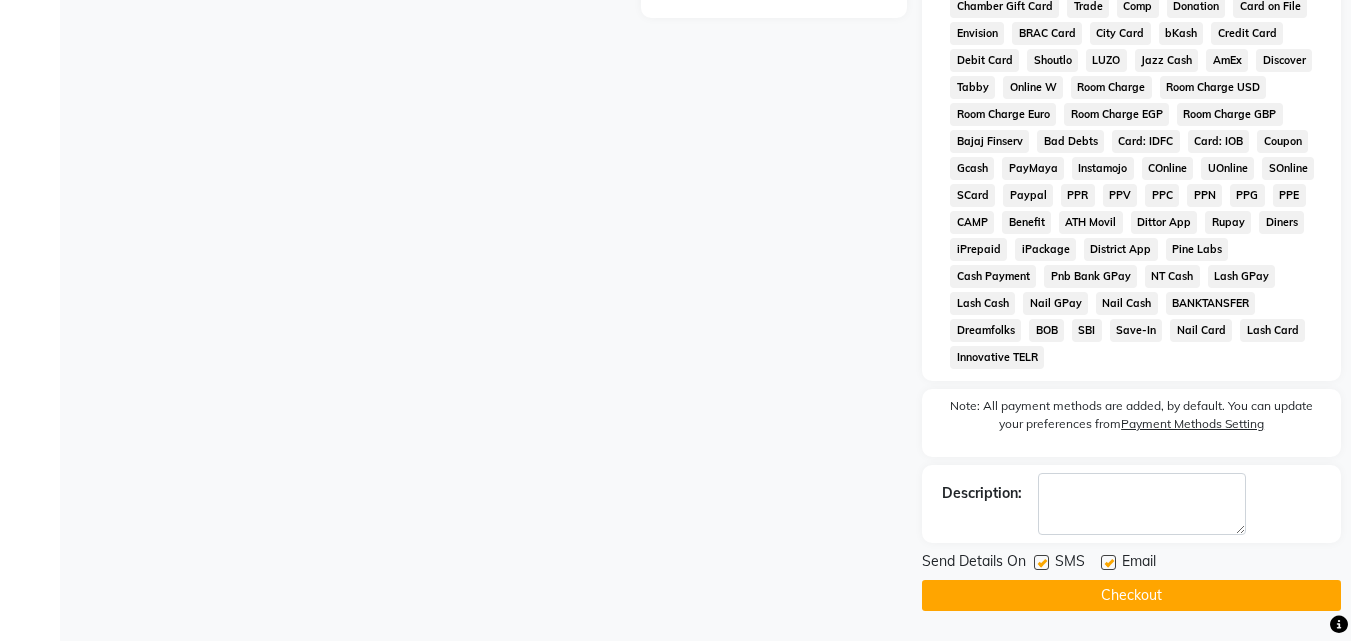 scroll, scrollTop: 889, scrollLeft: 0, axis: vertical 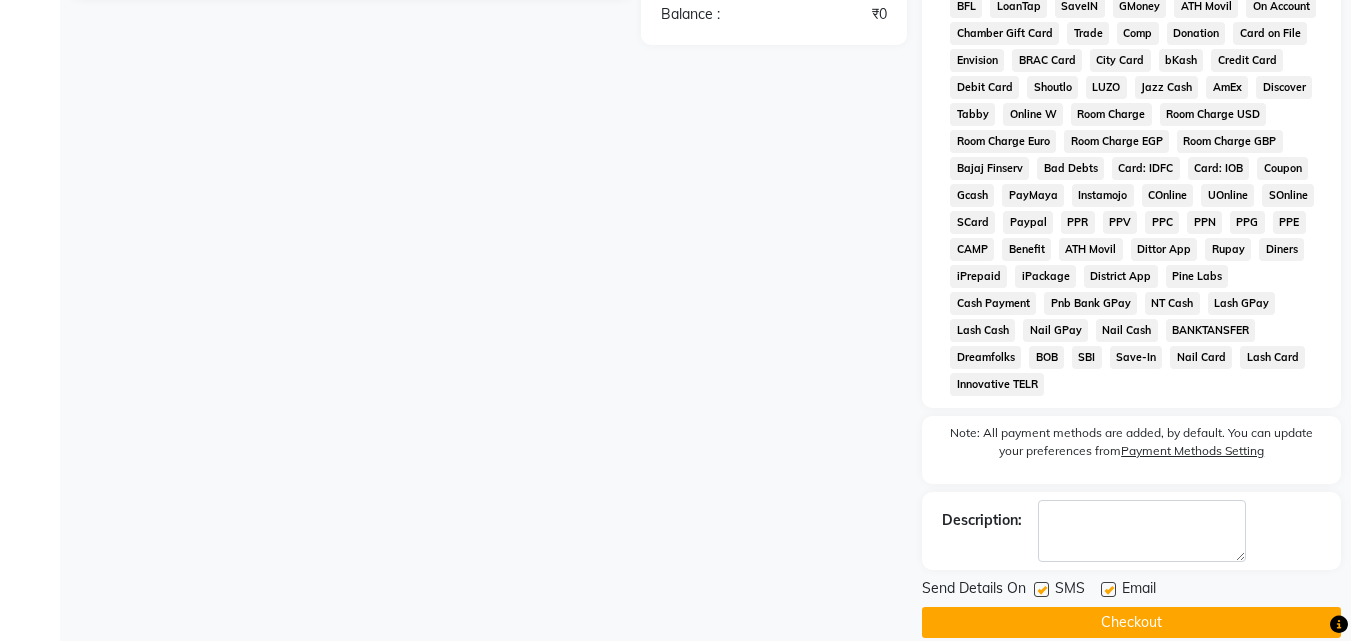 click 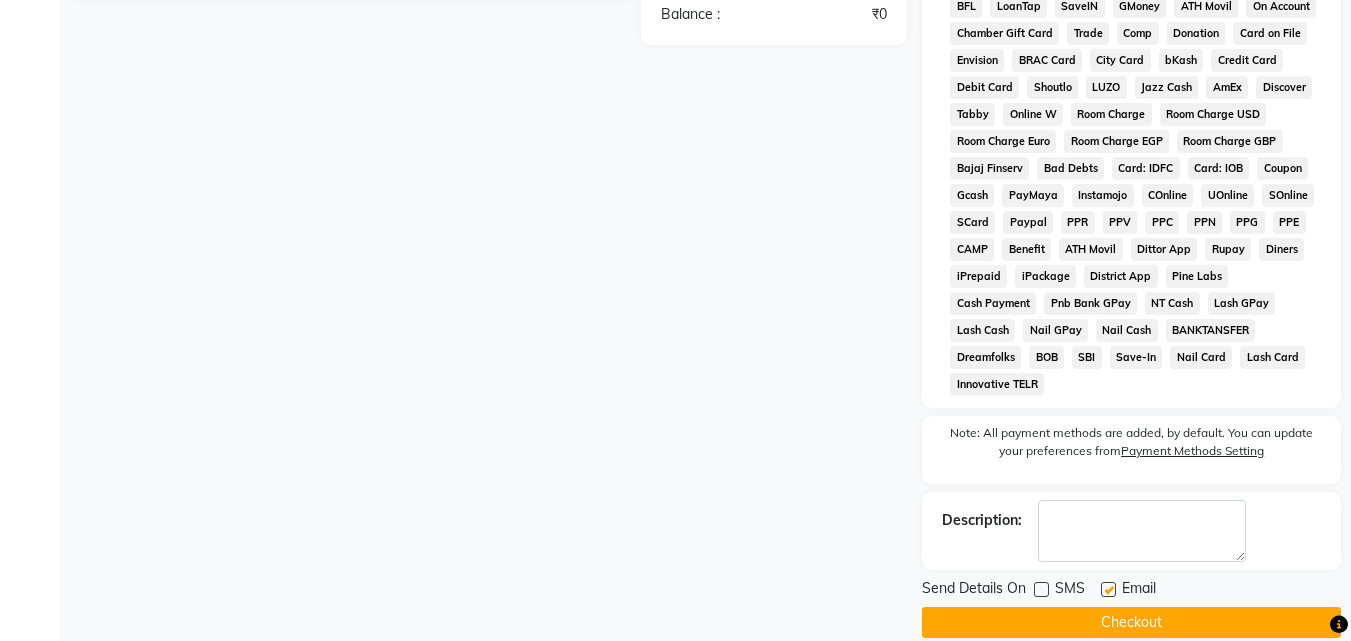 click 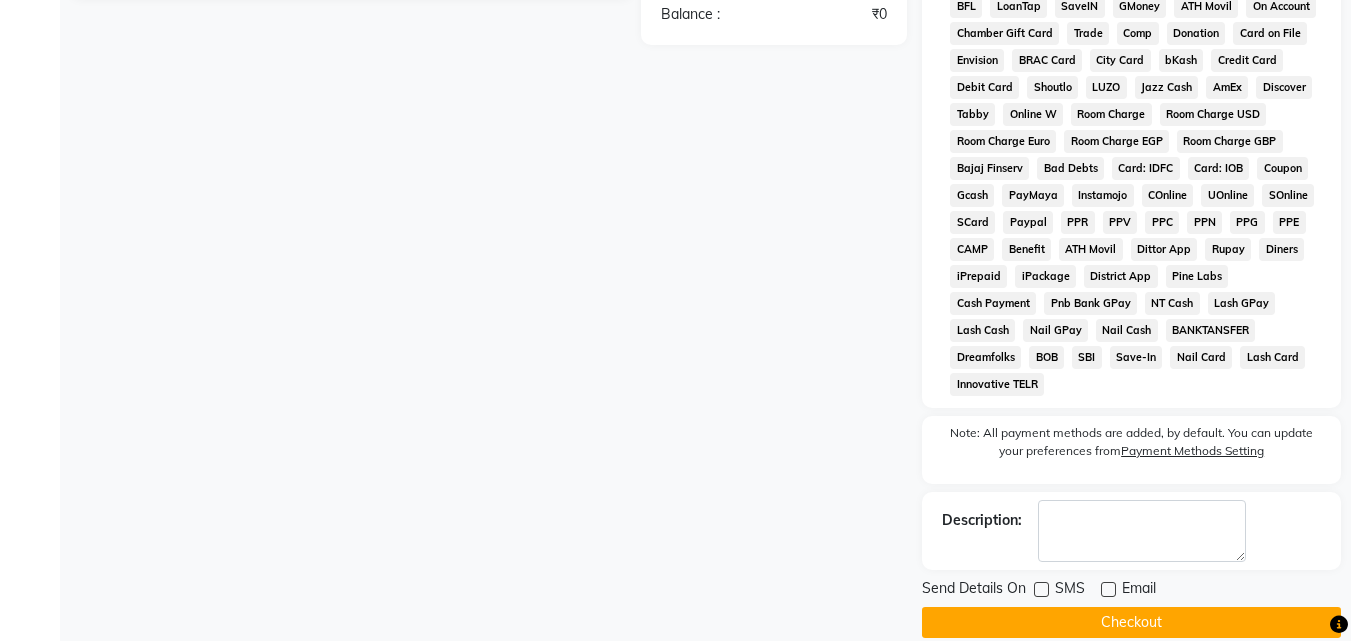 click on "Checkout" 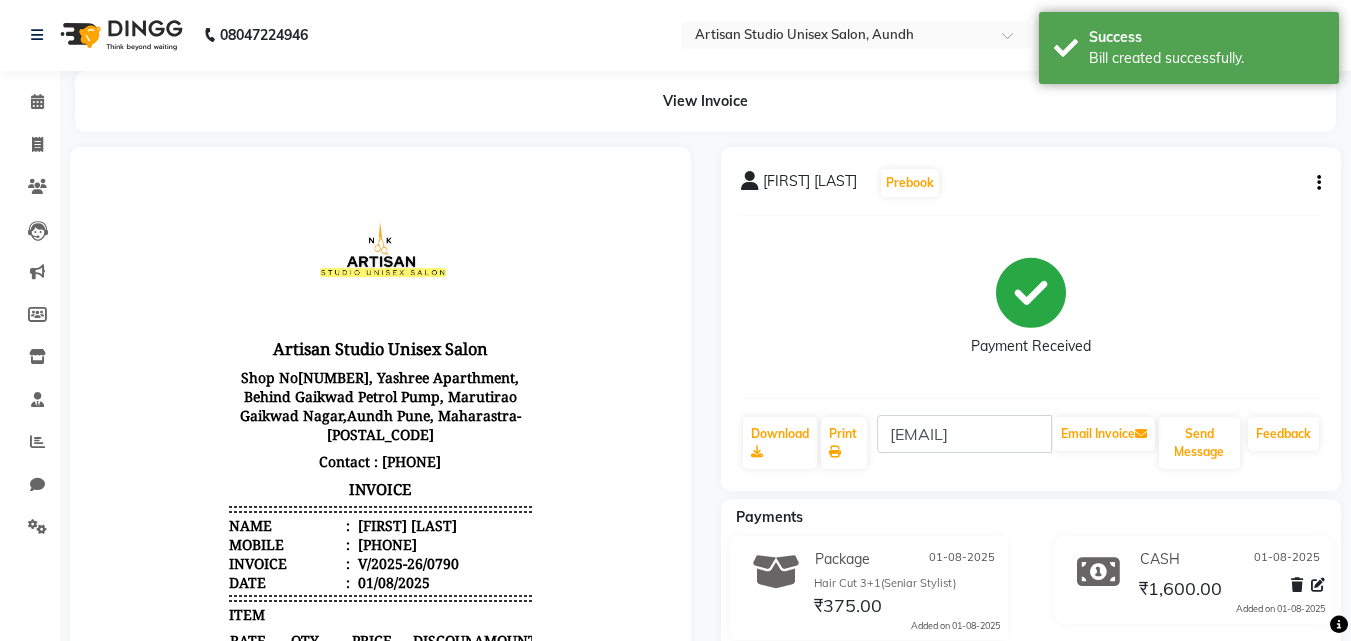 scroll, scrollTop: 0, scrollLeft: 0, axis: both 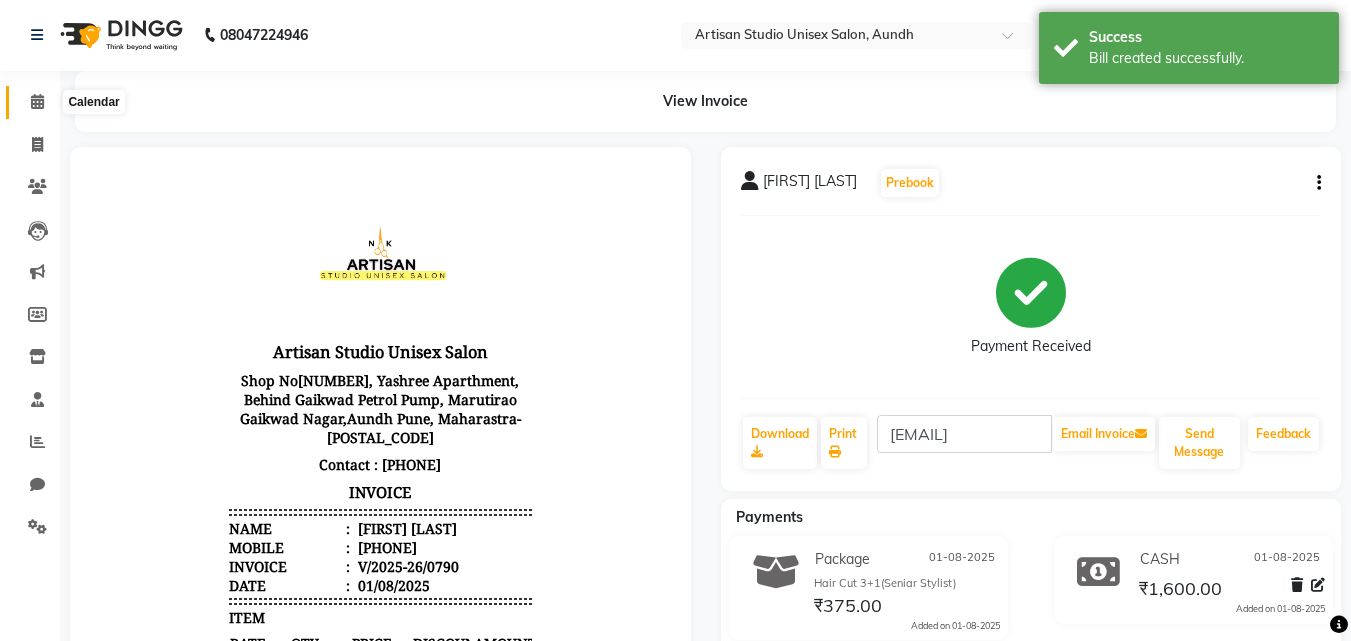 click 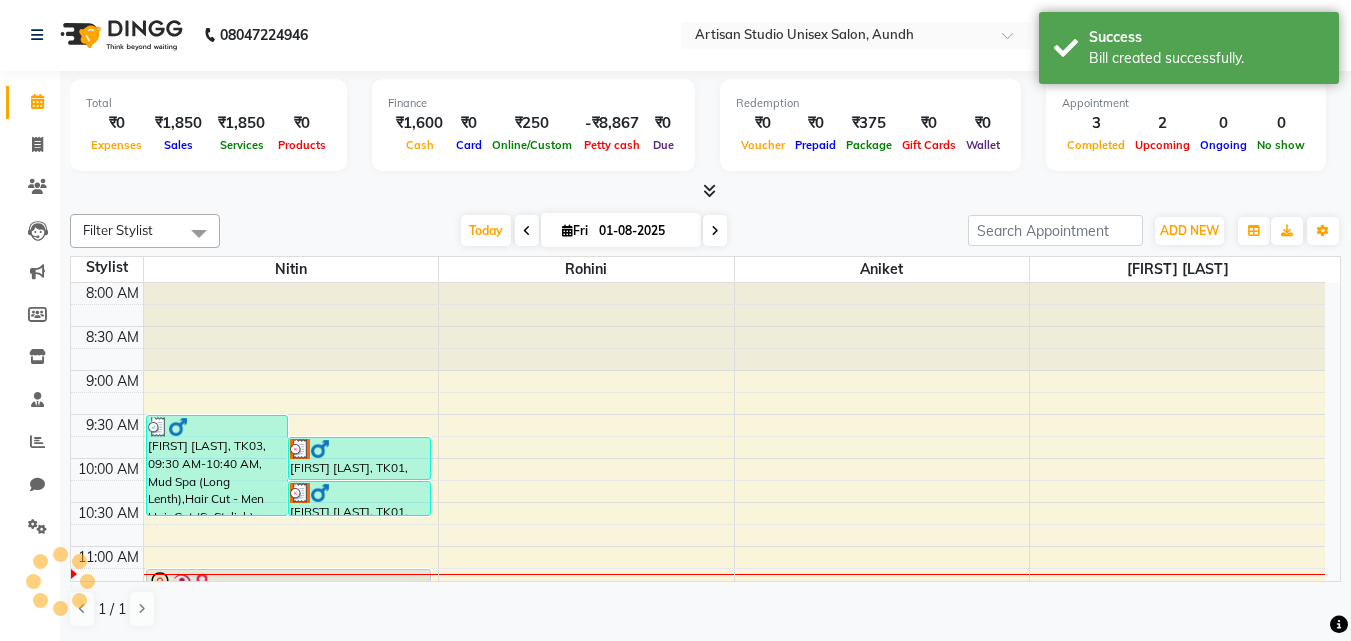 scroll, scrollTop: 0, scrollLeft: 0, axis: both 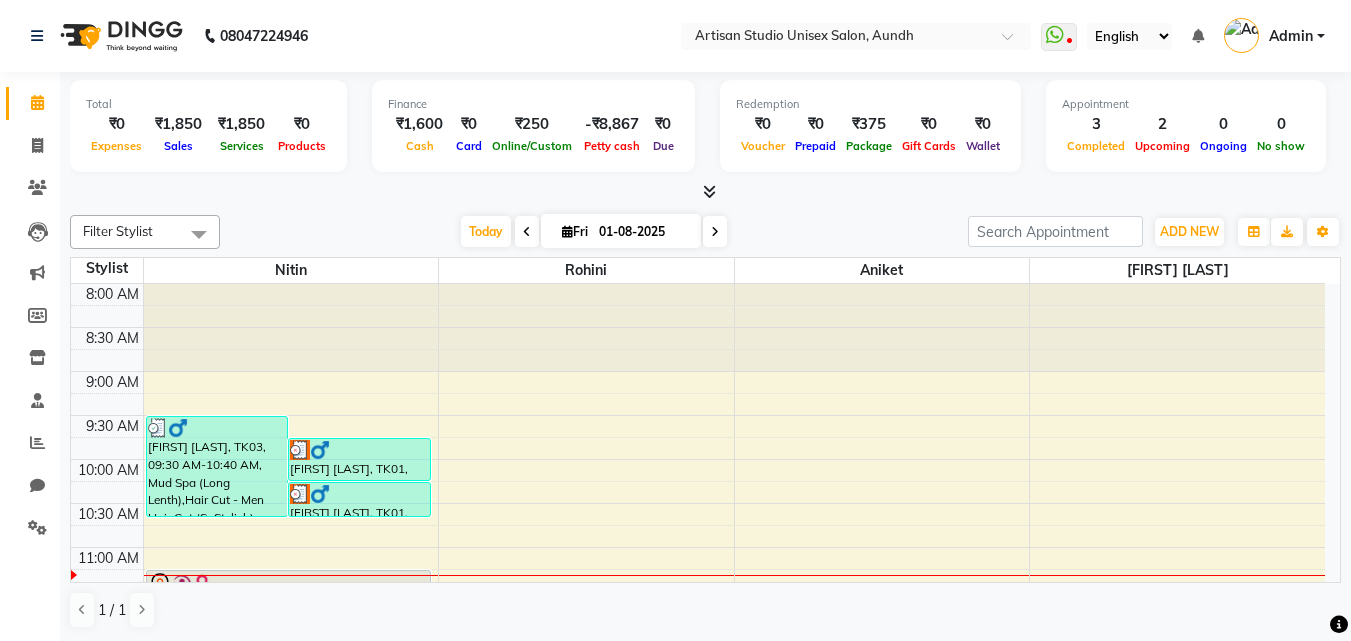 click at bounding box center (709, 191) 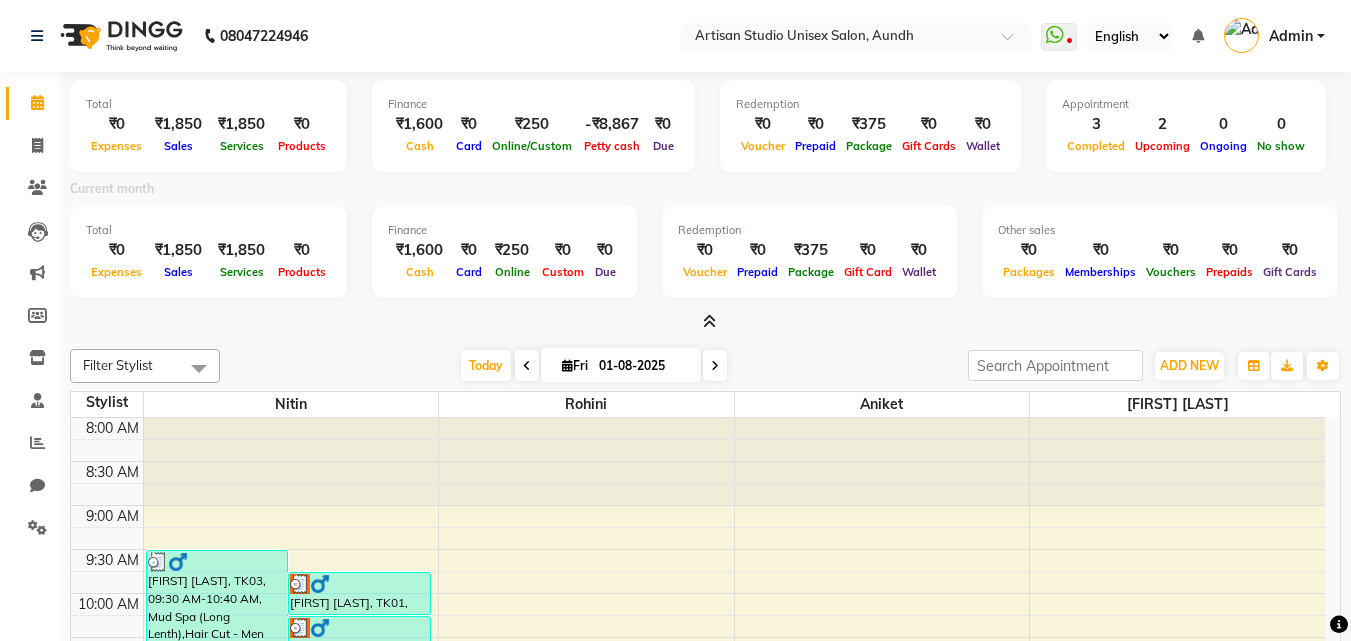 click at bounding box center (709, 321) 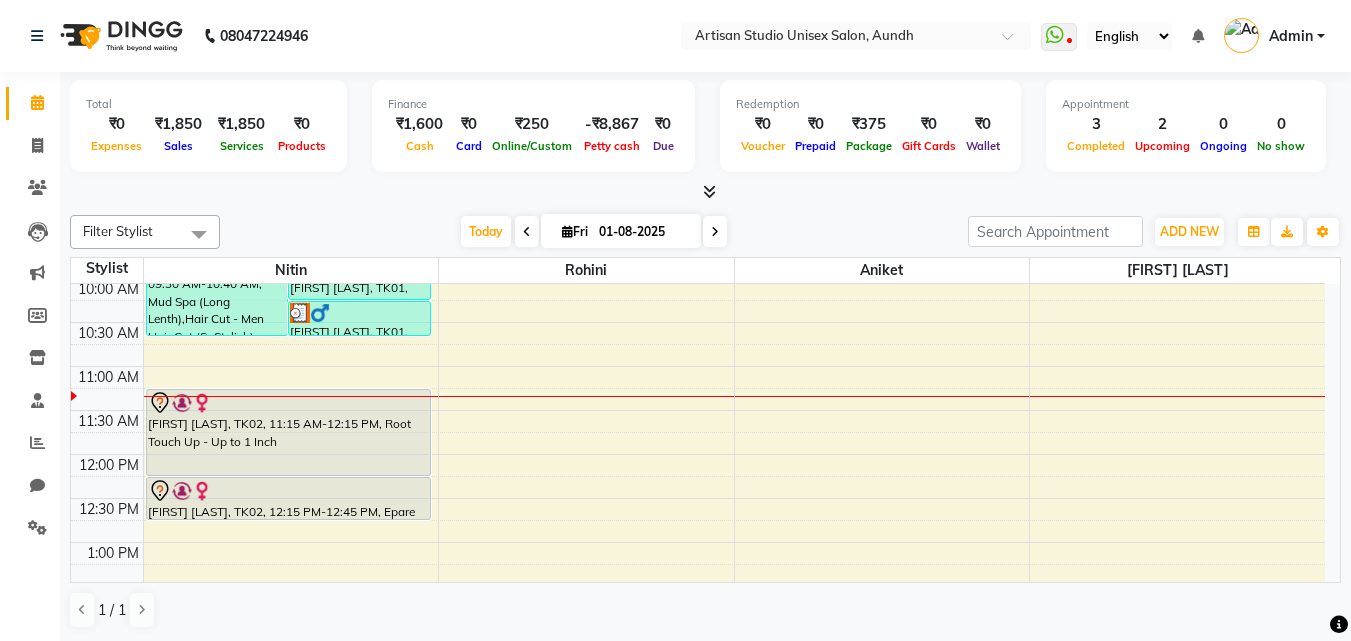 scroll, scrollTop: 200, scrollLeft: 0, axis: vertical 